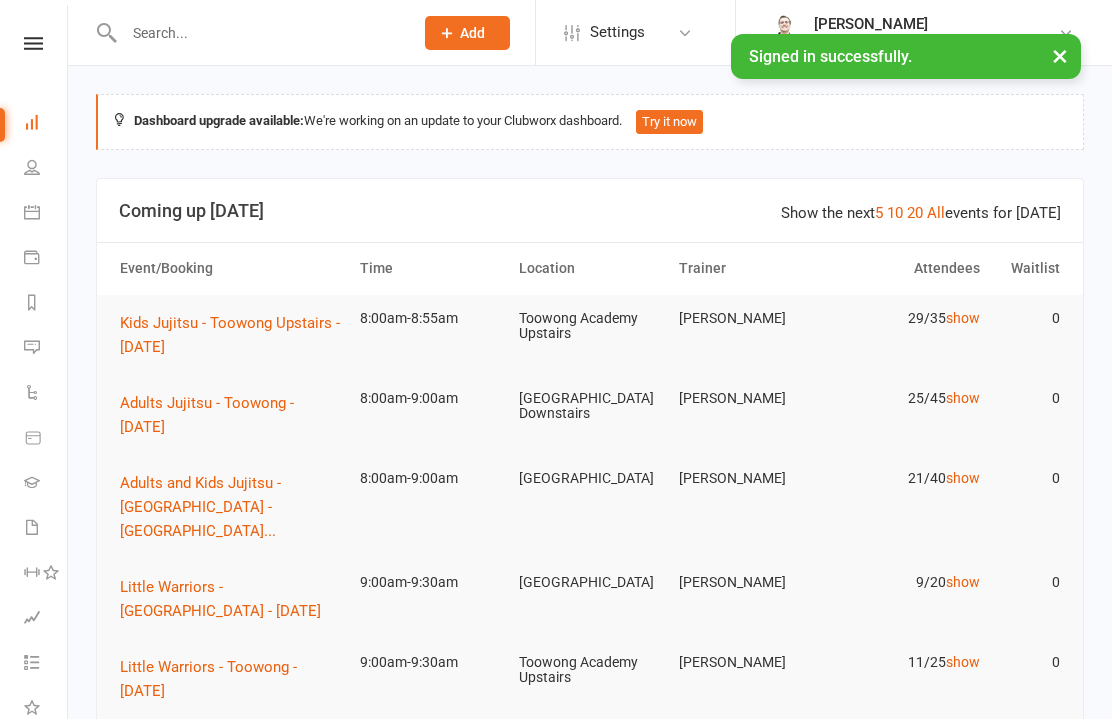 scroll, scrollTop: 0, scrollLeft: 0, axis: both 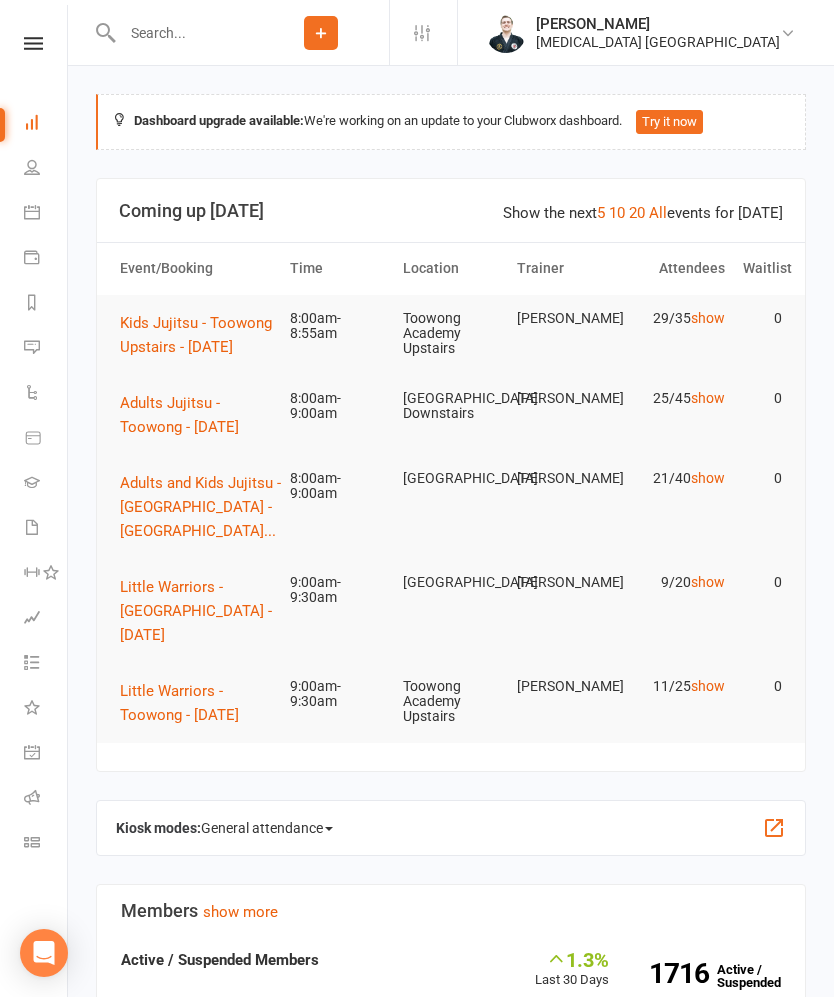 click on "Adults Jujitsu - Toowong - [DATE]" at bounding box center (179, 415) 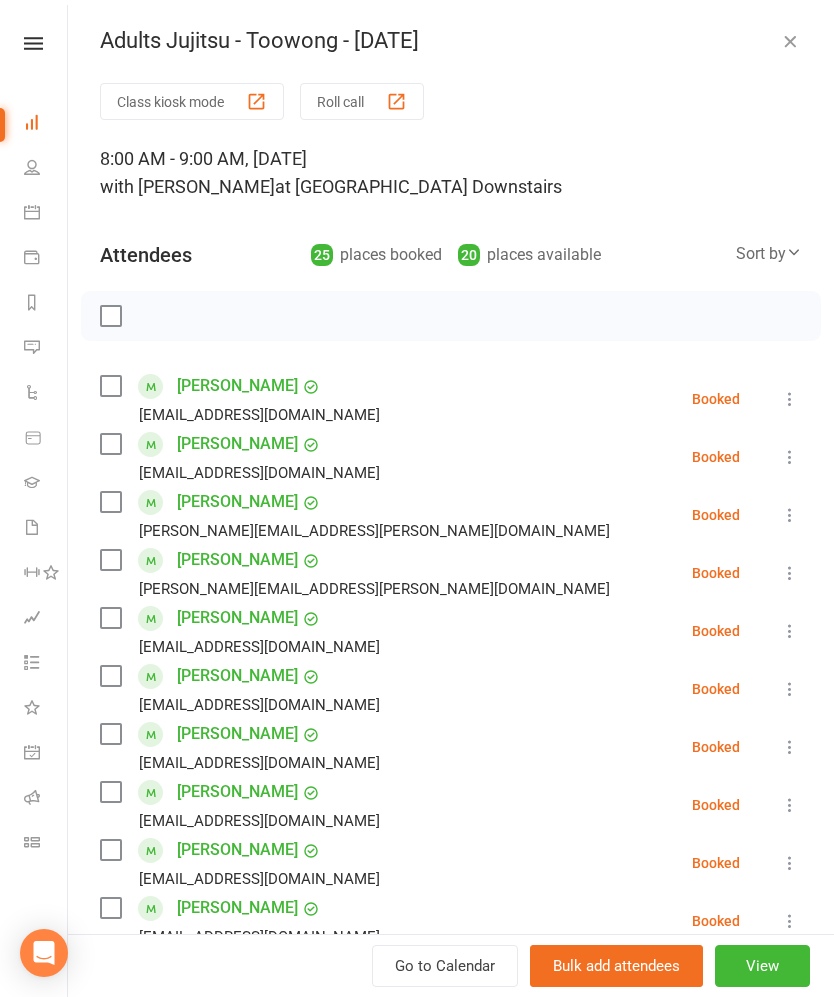 click on "Roll call" at bounding box center [362, 101] 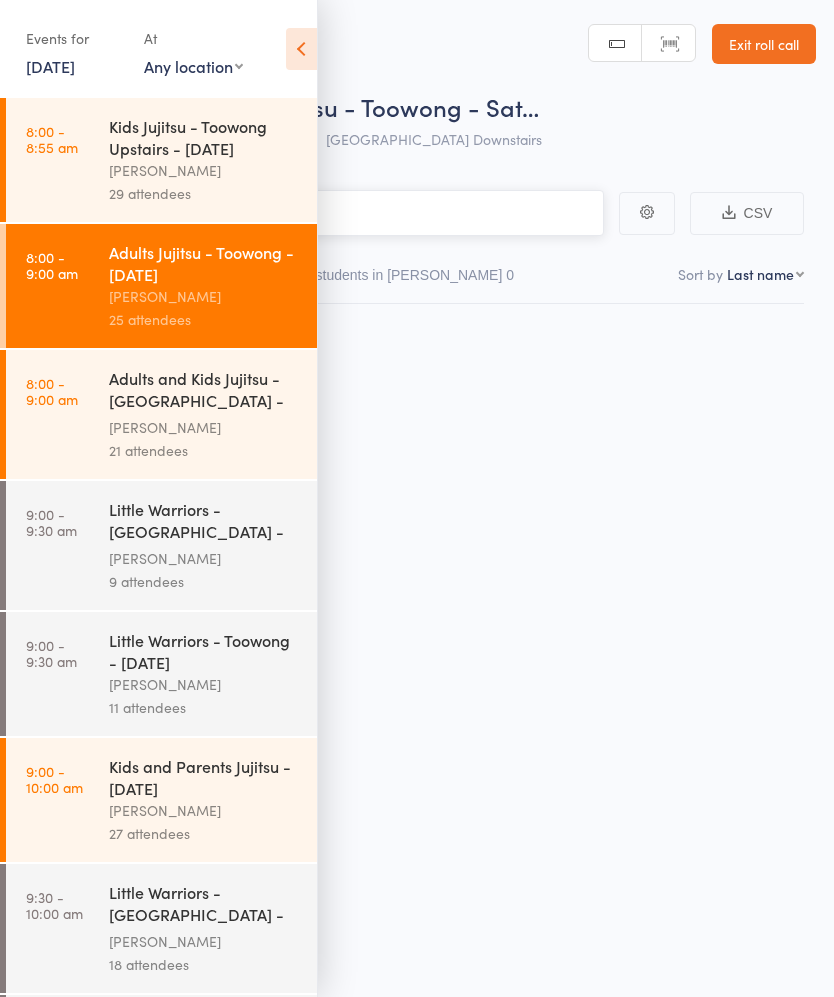 scroll, scrollTop: 0, scrollLeft: 0, axis: both 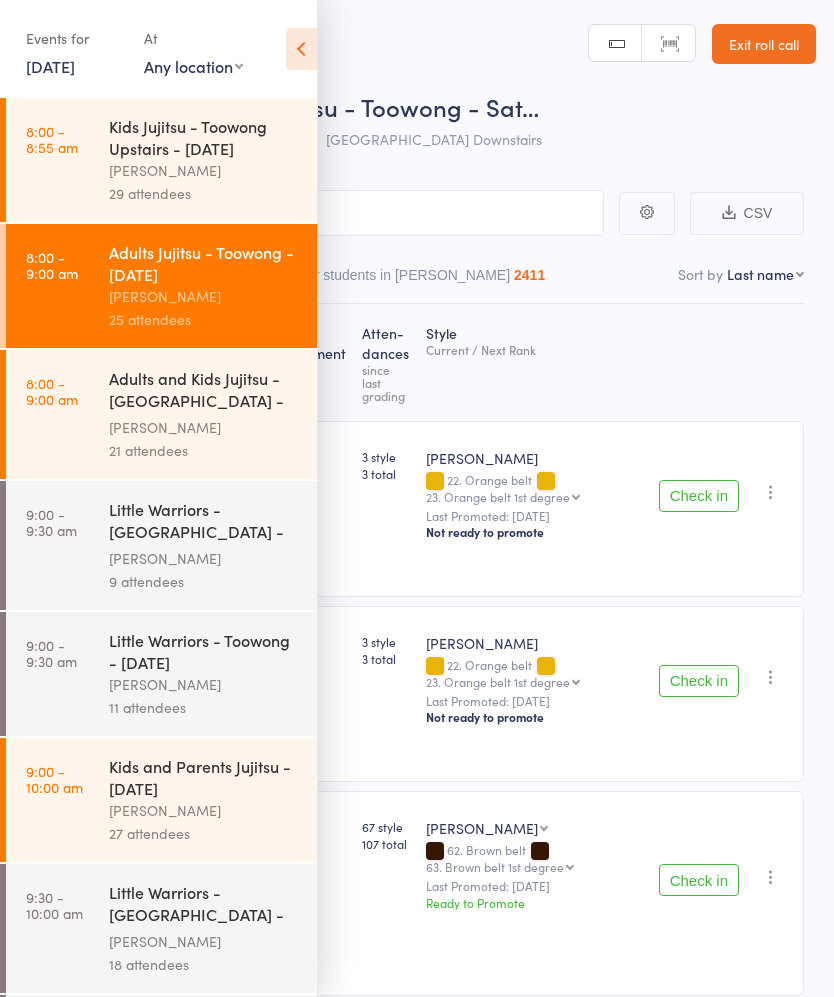 click at bounding box center (301, 49) 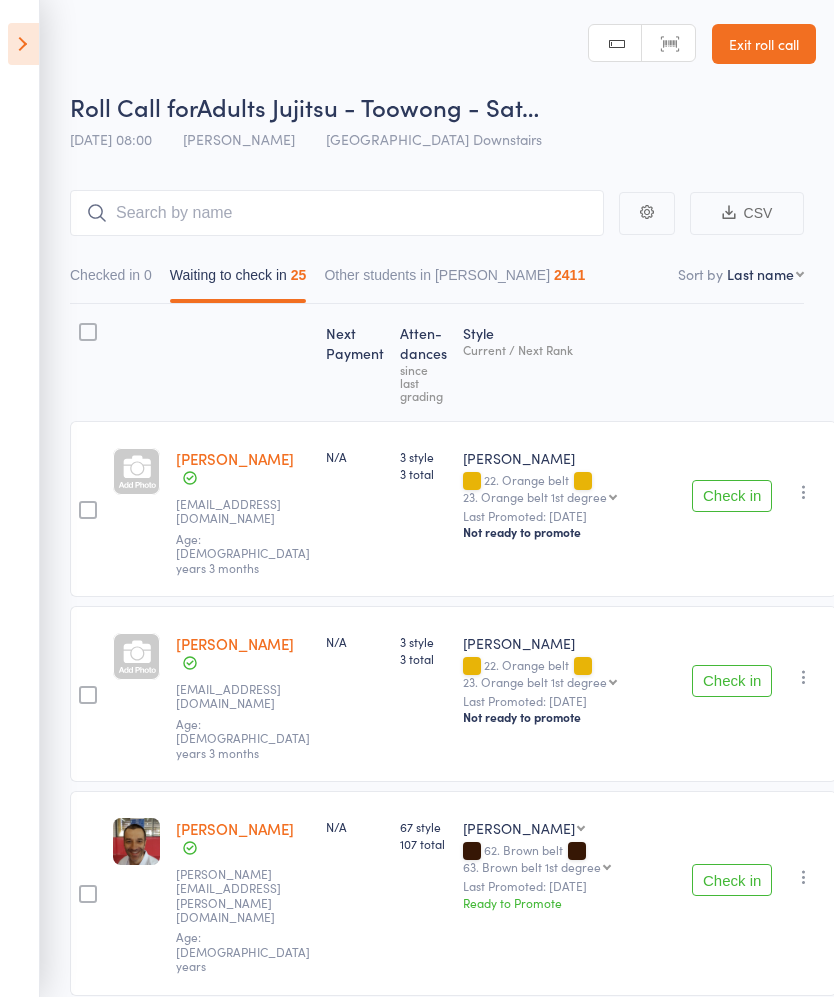 click on "First name Last name Birthday today? Behind on payments? Check in time Next payment date Next payment amount Membership name Membership expires Ready to grade Style and Rank Style attendance count All attendance count Last Promoted" at bounding box center [765, 274] 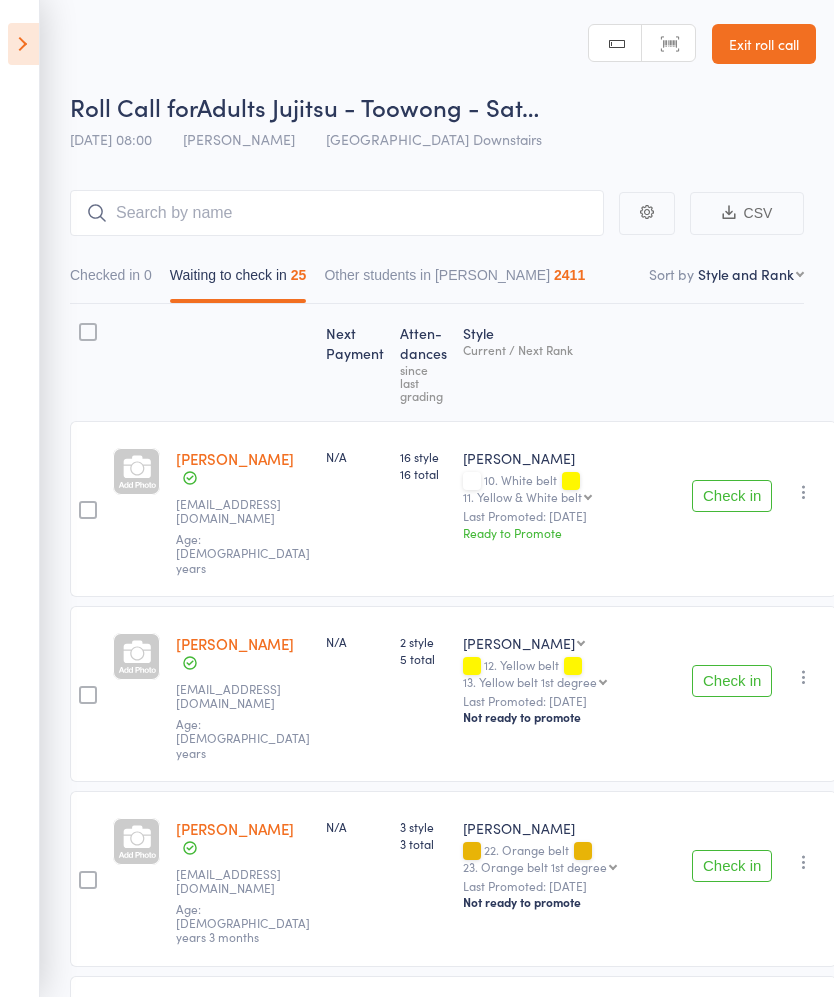 click on "Check in" at bounding box center (732, 681) 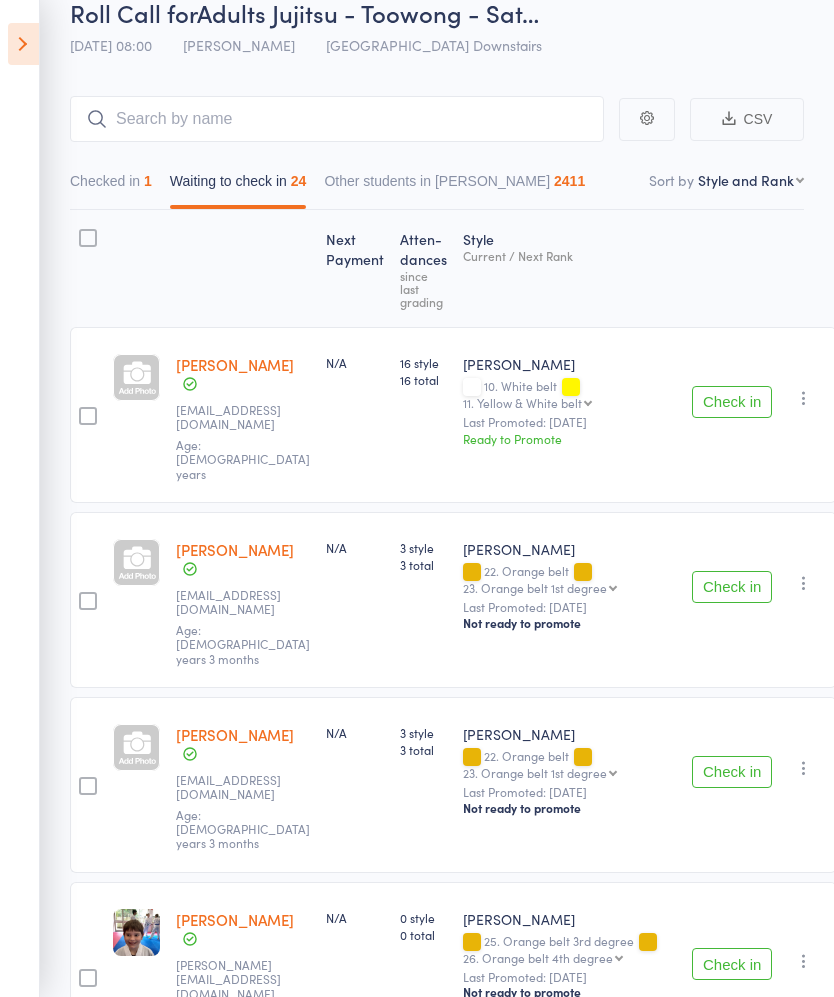 scroll, scrollTop: 96, scrollLeft: 0, axis: vertical 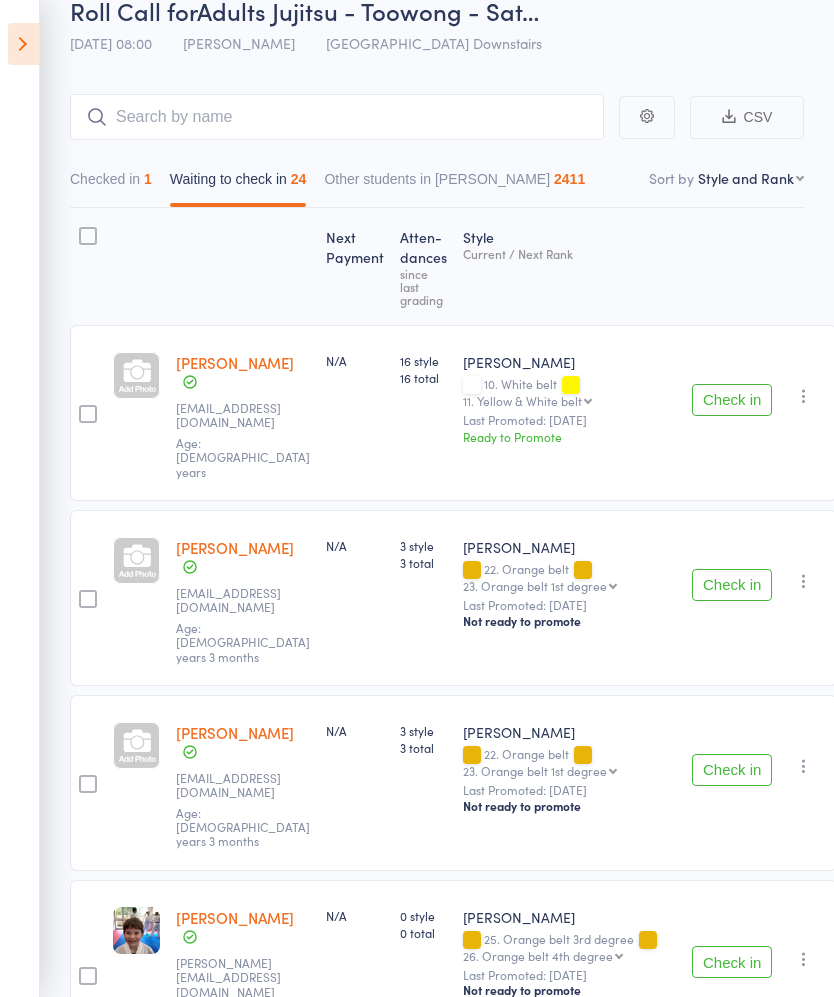 click on "Check in" at bounding box center [732, 585] 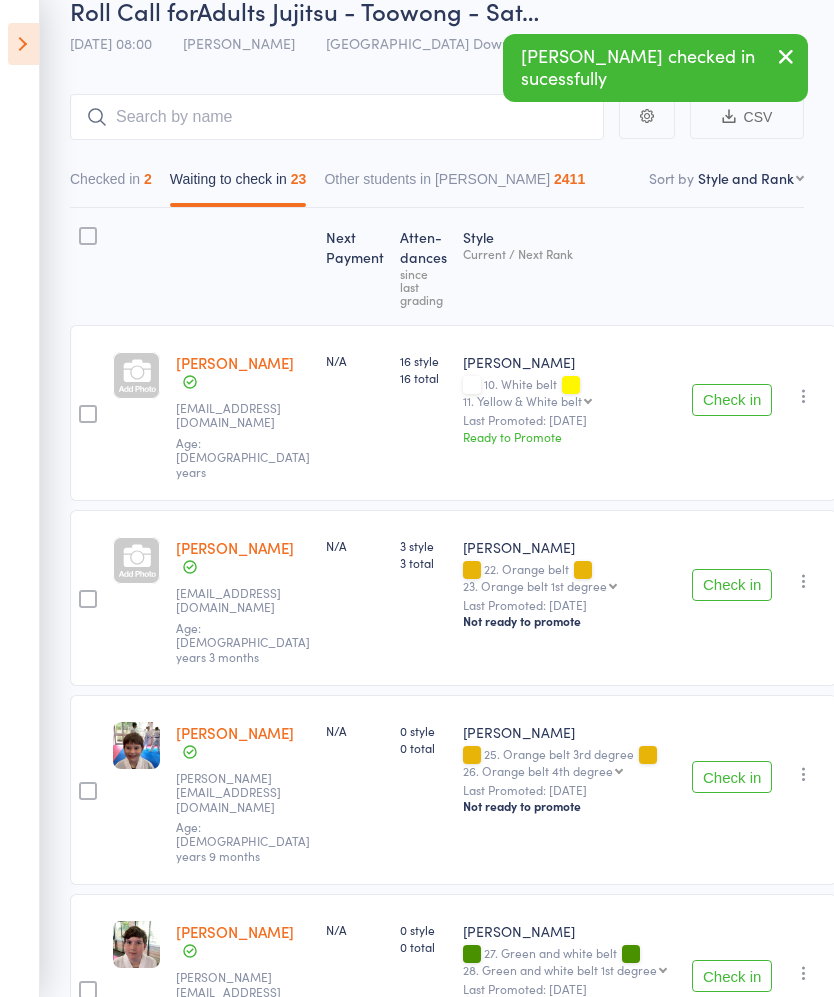 click on "Check in" at bounding box center (732, 585) 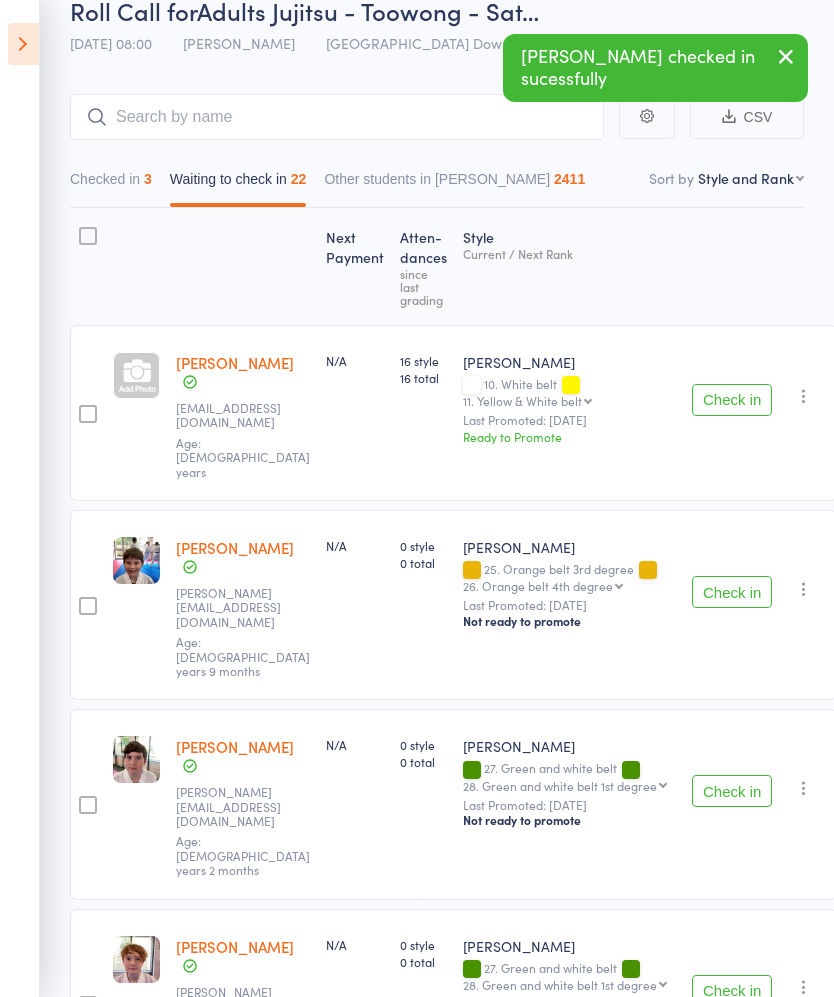 click on "Check in" at bounding box center (732, 592) 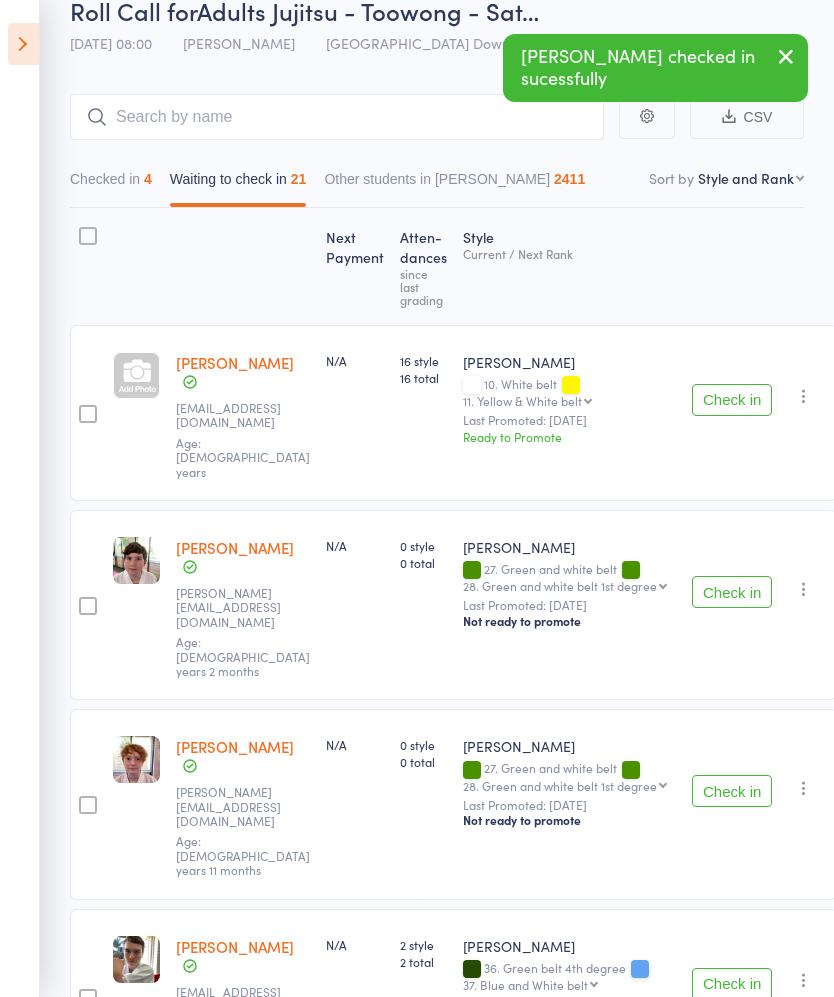 click on "Check in" at bounding box center (732, 592) 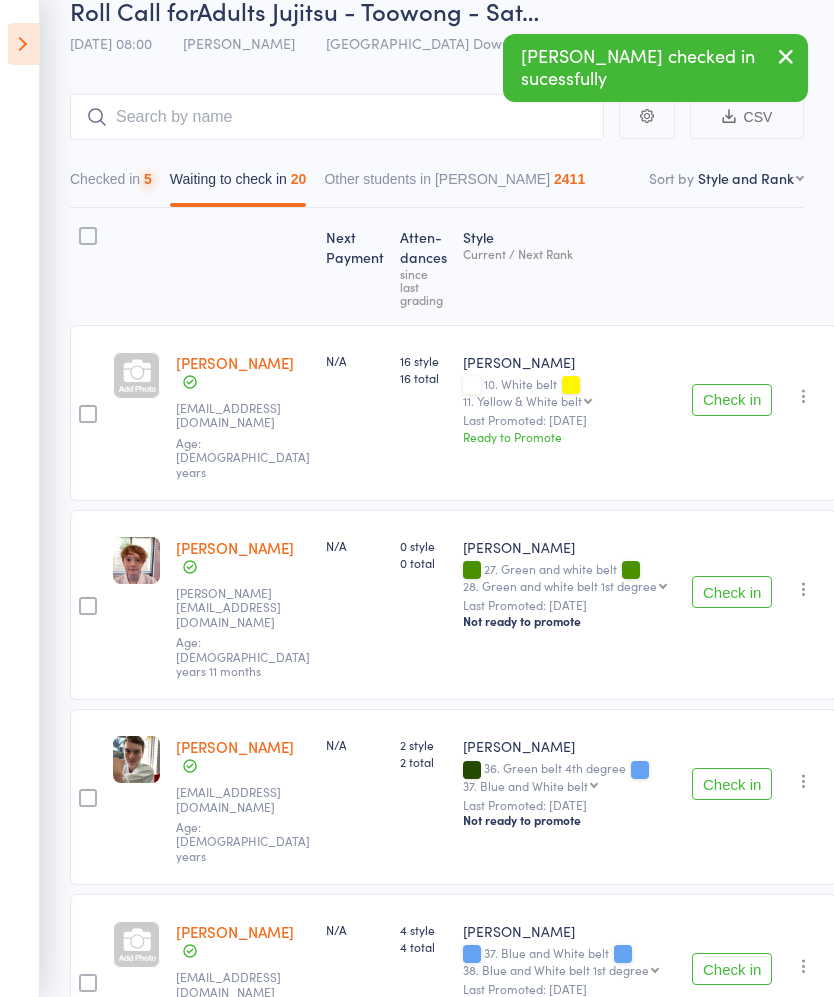 click on "Check in" at bounding box center (732, 592) 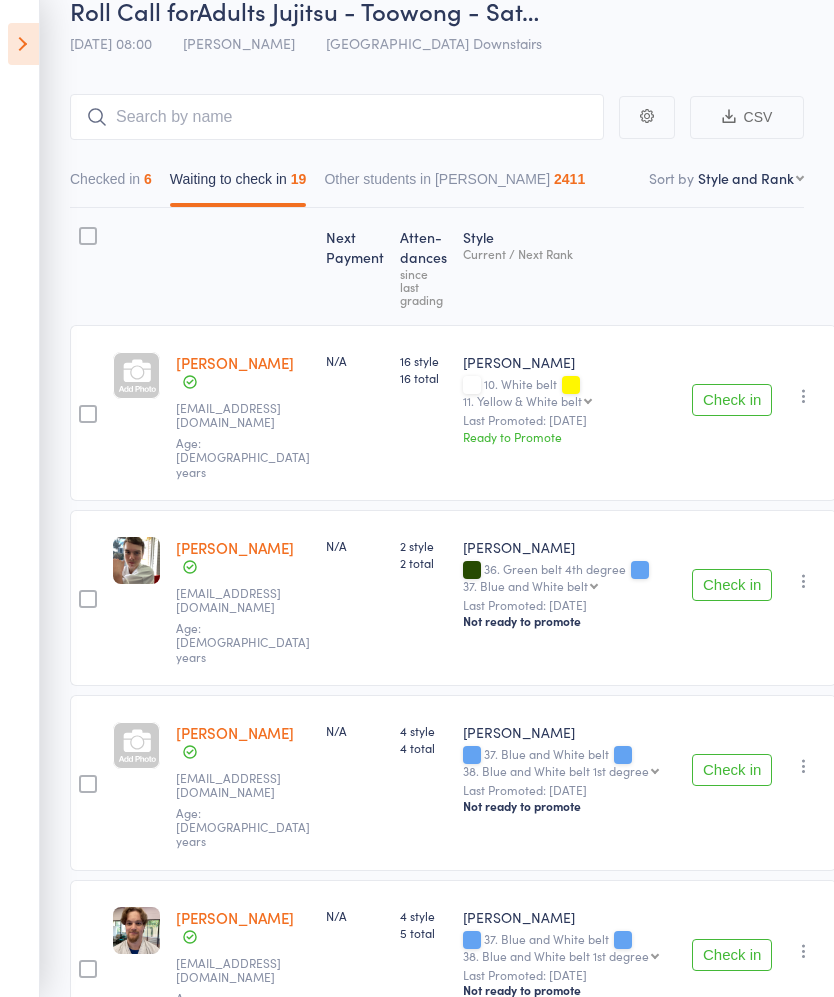 click on "Check in" at bounding box center [732, 585] 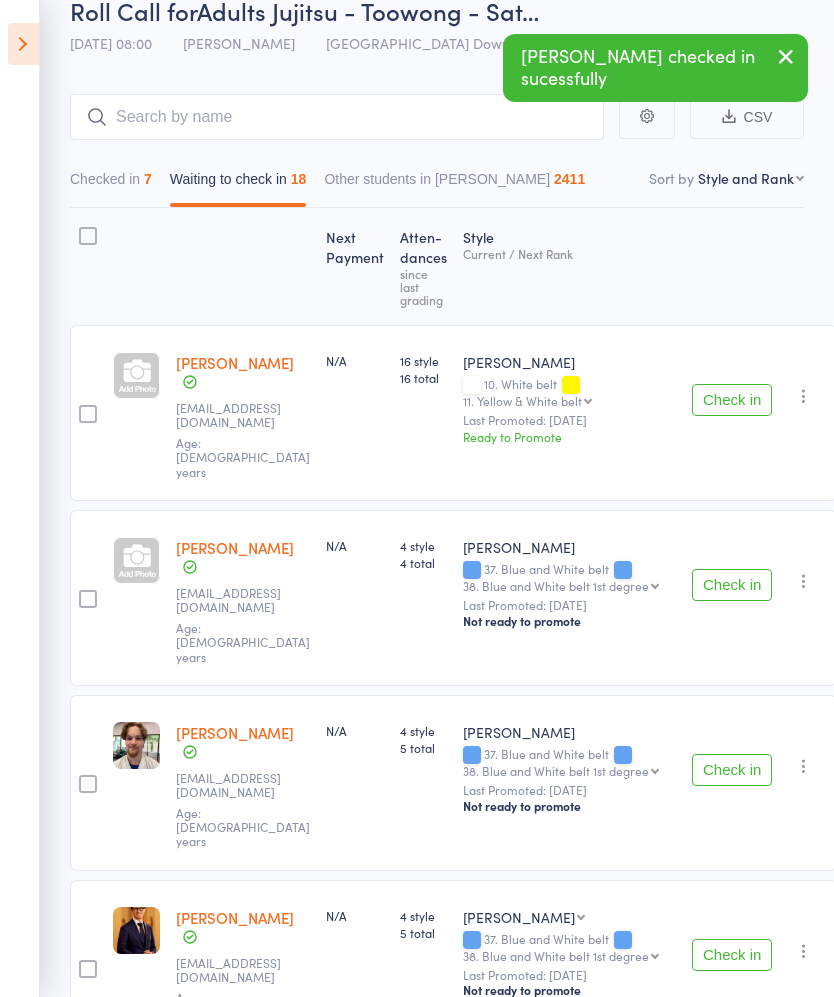 click on "Check in" at bounding box center (732, 585) 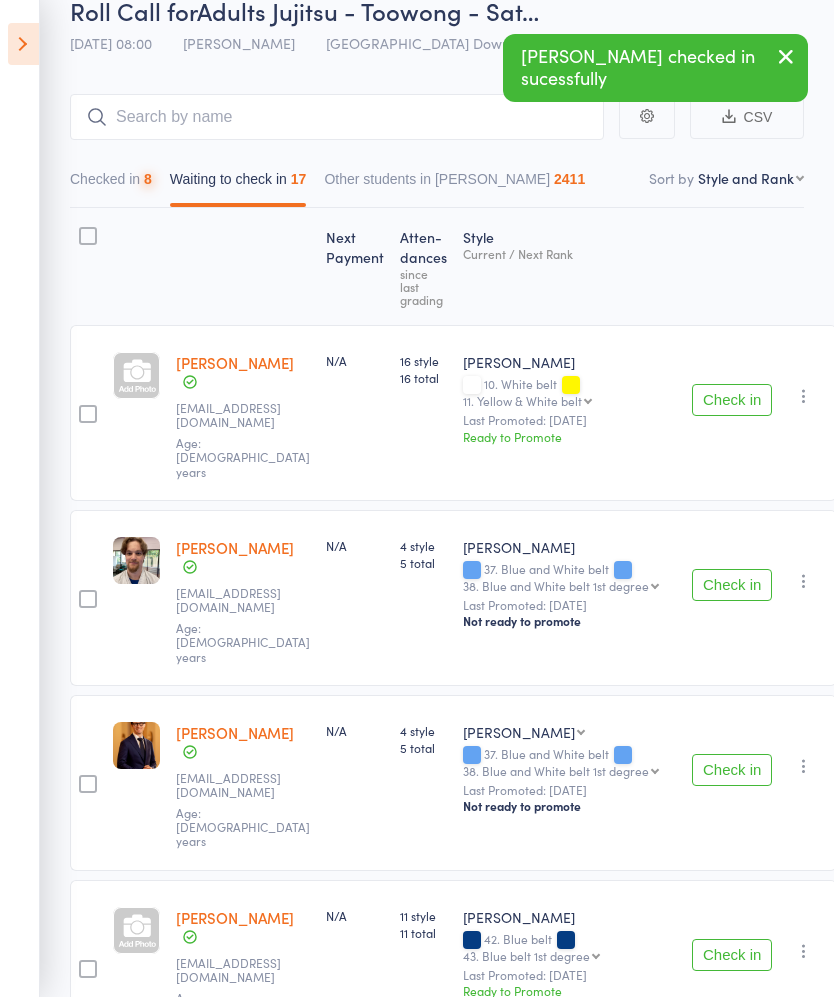 click on "Check in" at bounding box center (732, 770) 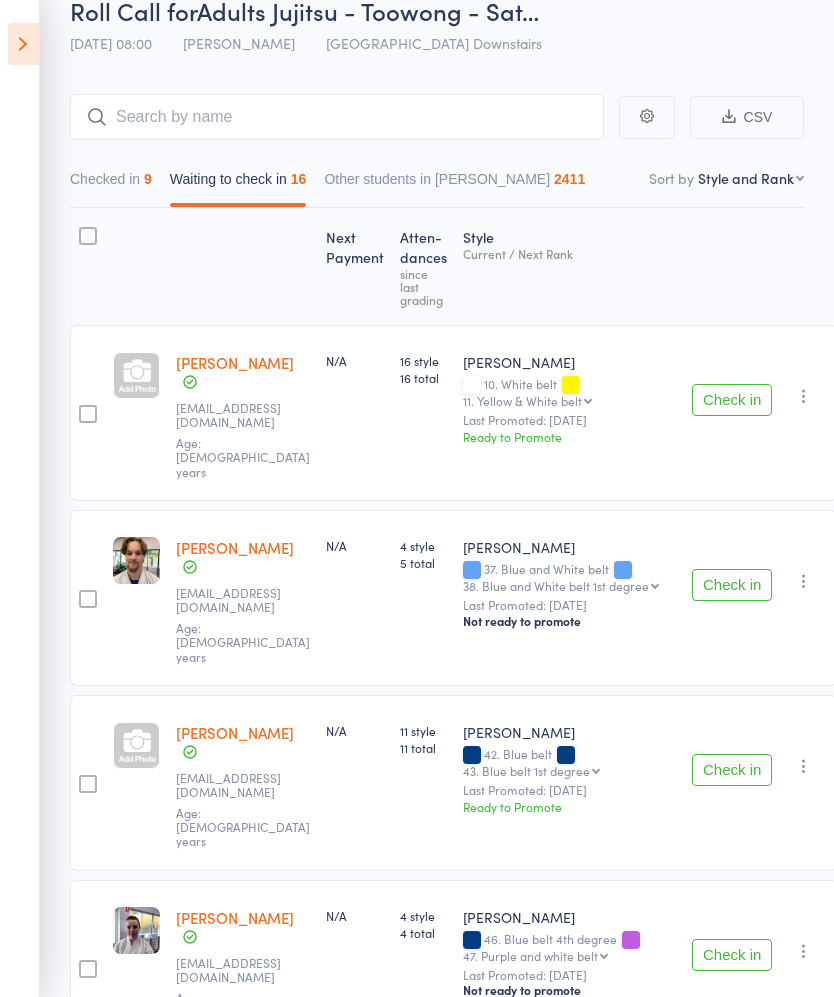 click on "Check in" at bounding box center [732, 770] 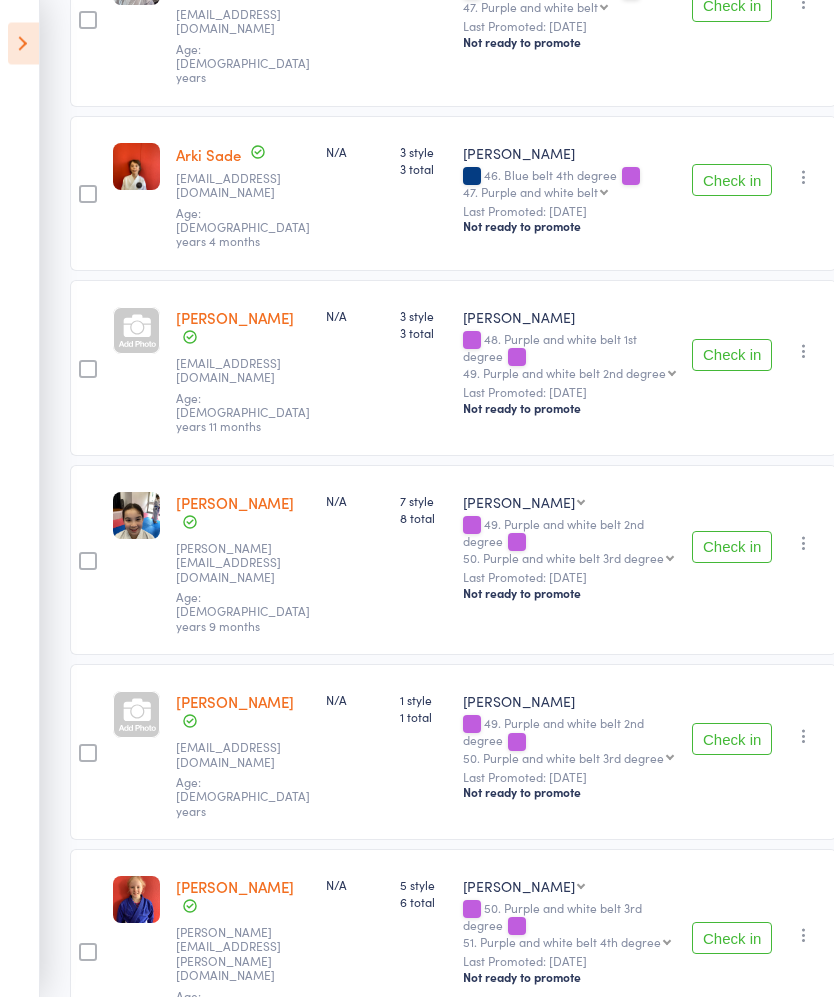 scroll, scrollTop: 894, scrollLeft: 0, axis: vertical 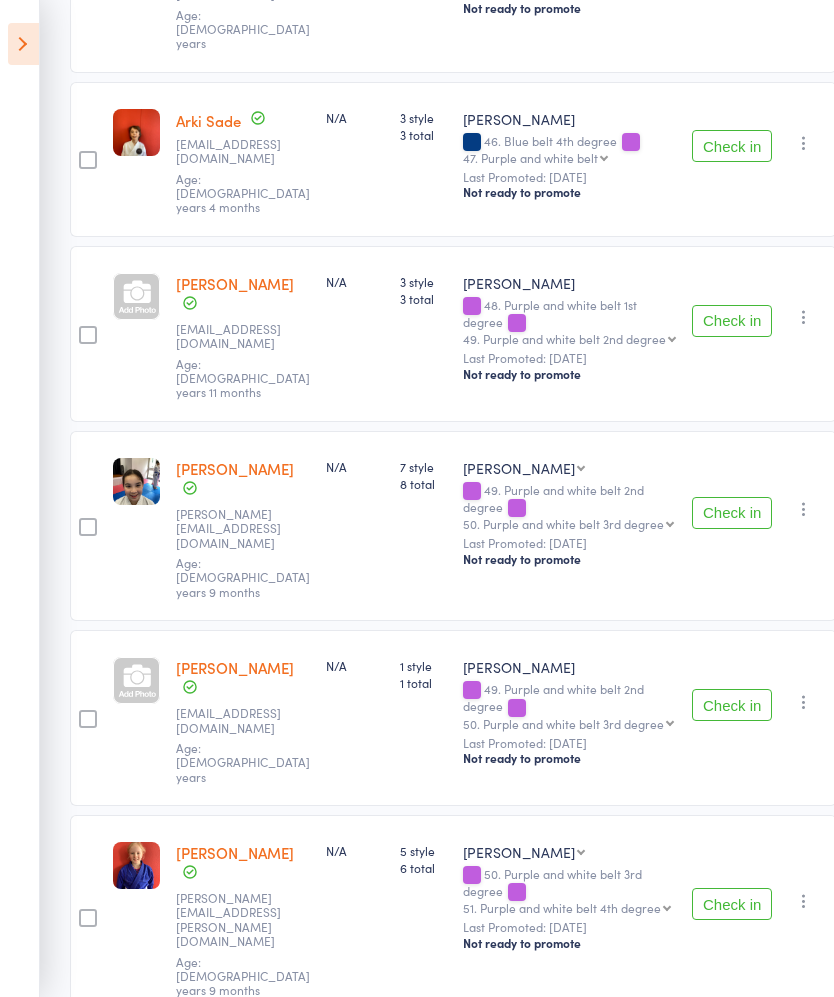 click on "Check in" at bounding box center (732, 513) 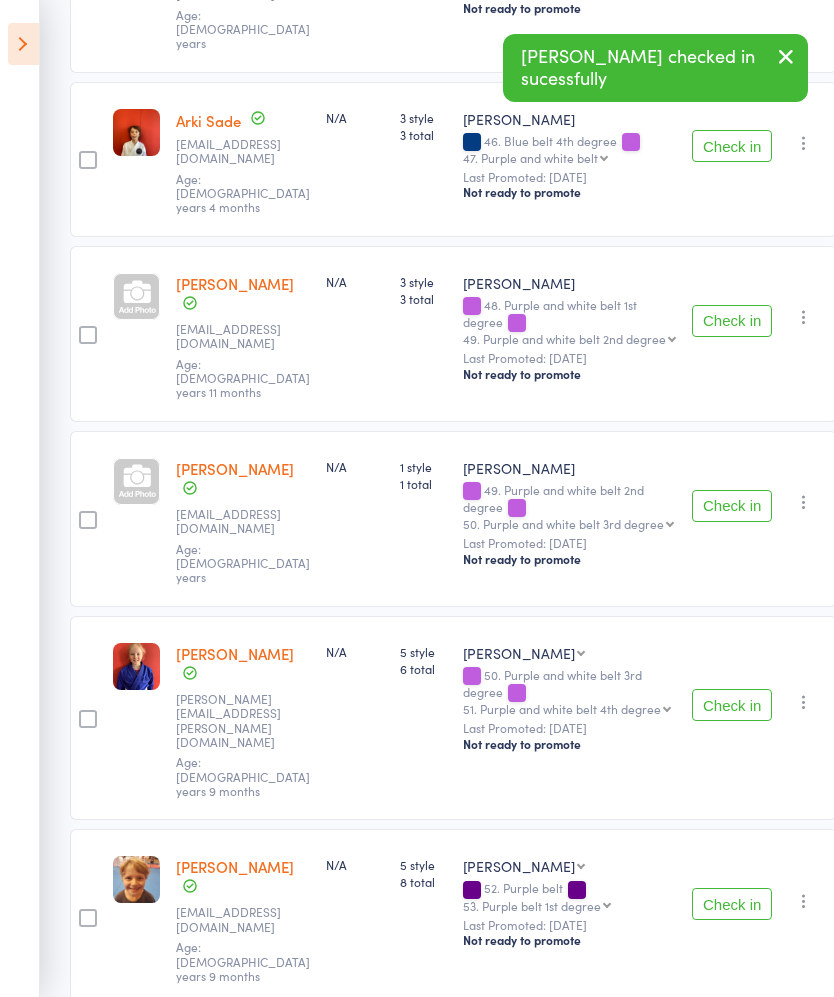 click on "Check in" at bounding box center (732, 506) 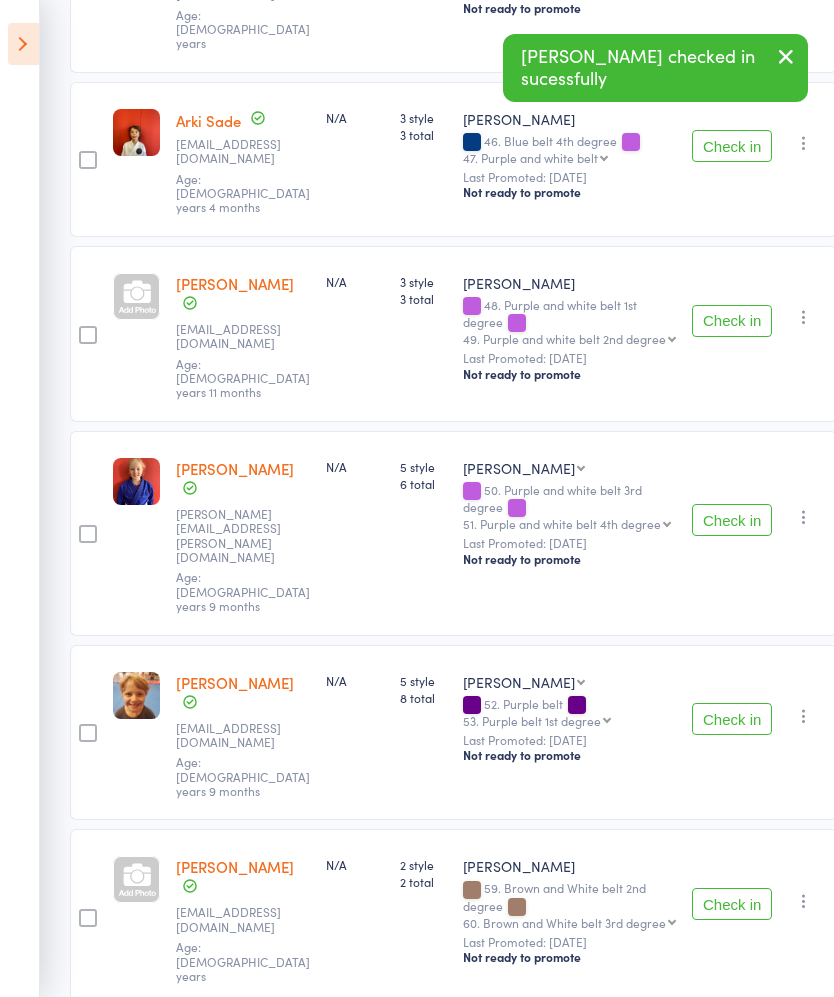 click on "Check in" at bounding box center [732, 520] 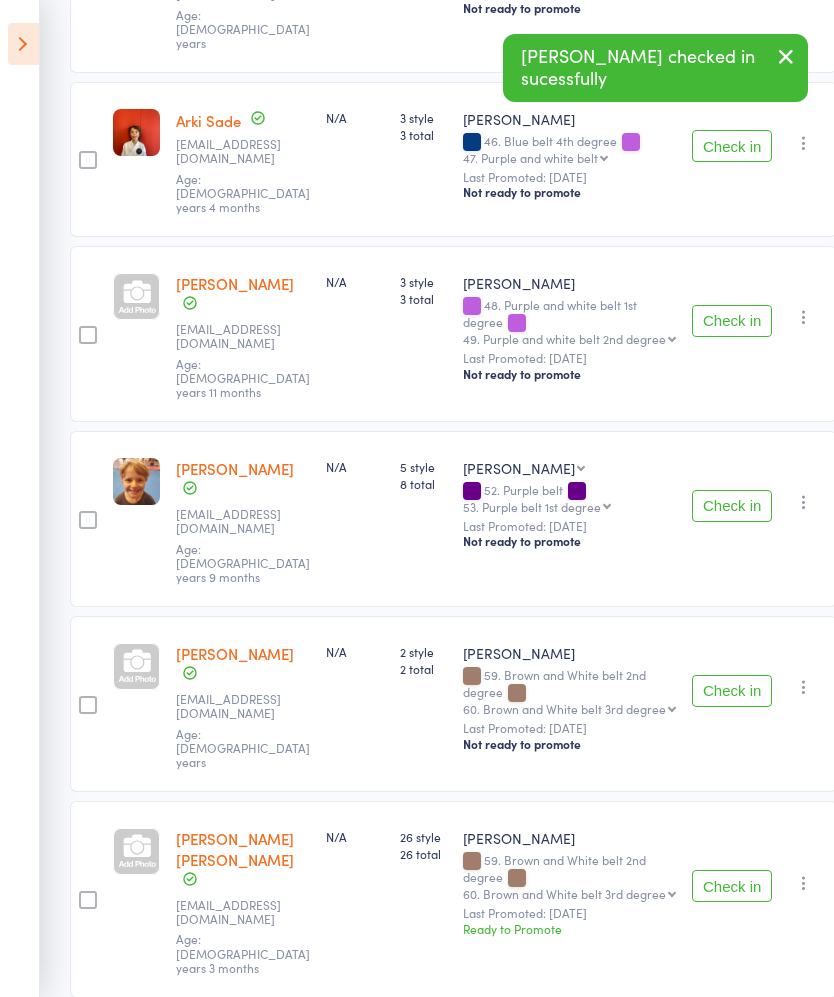 click on "Check in" at bounding box center (732, 506) 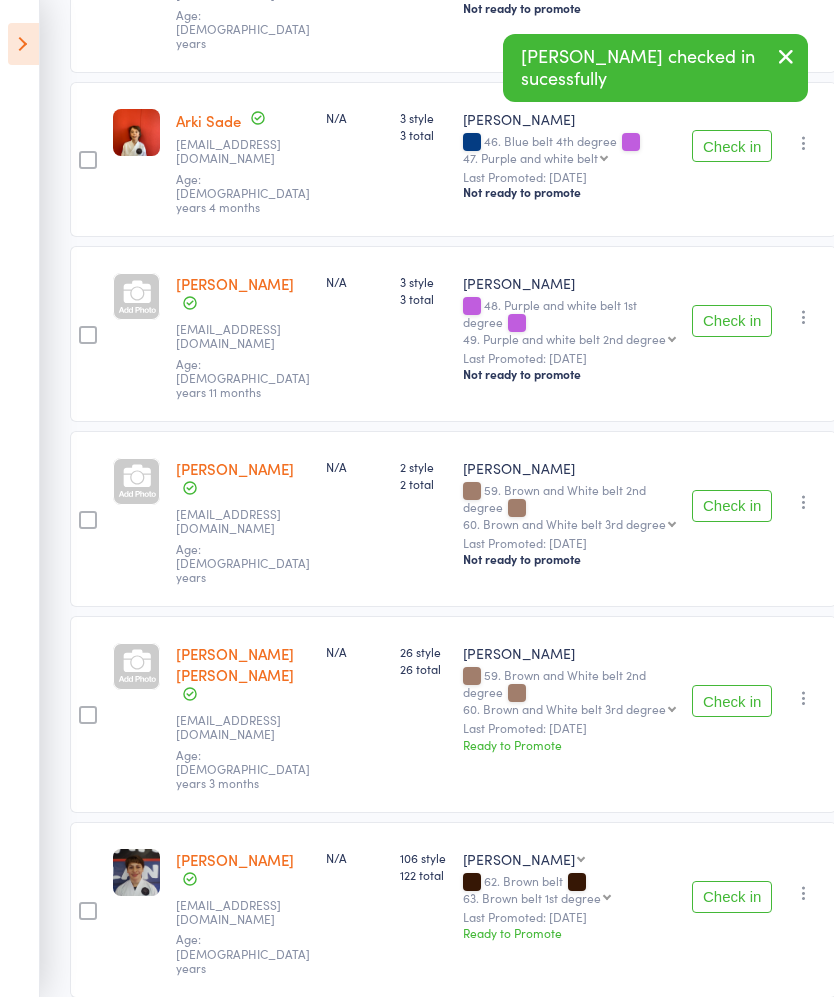 click on "Check in" at bounding box center [732, 506] 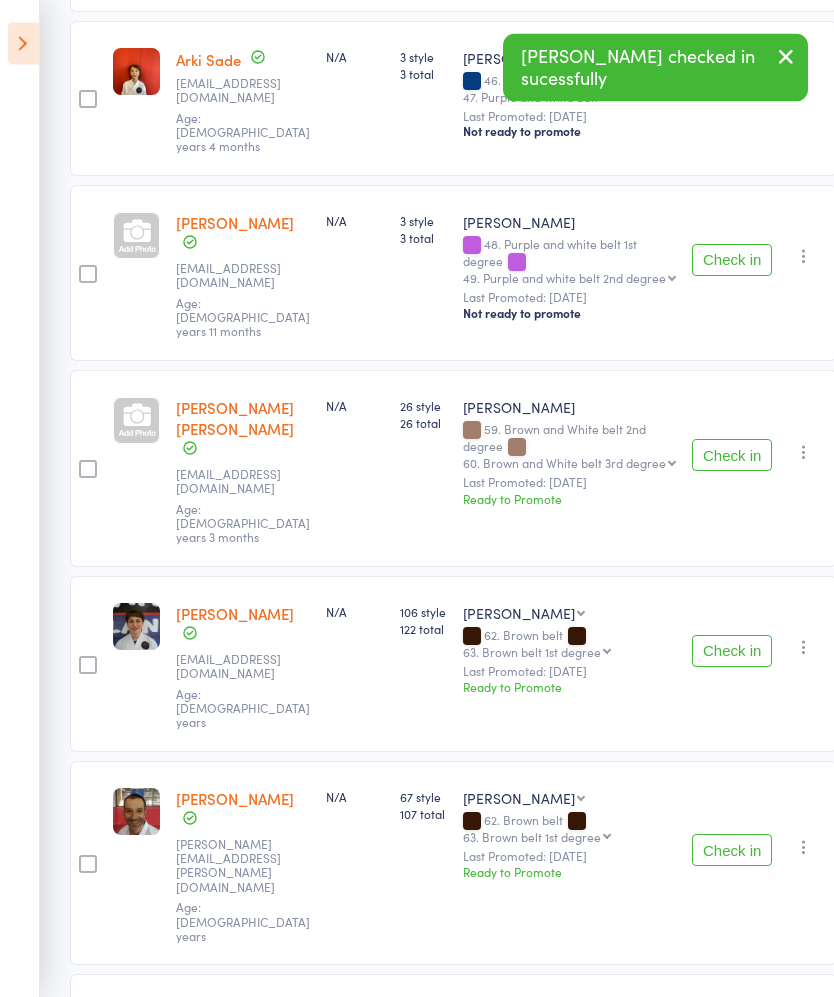 scroll, scrollTop: 966, scrollLeft: 0, axis: vertical 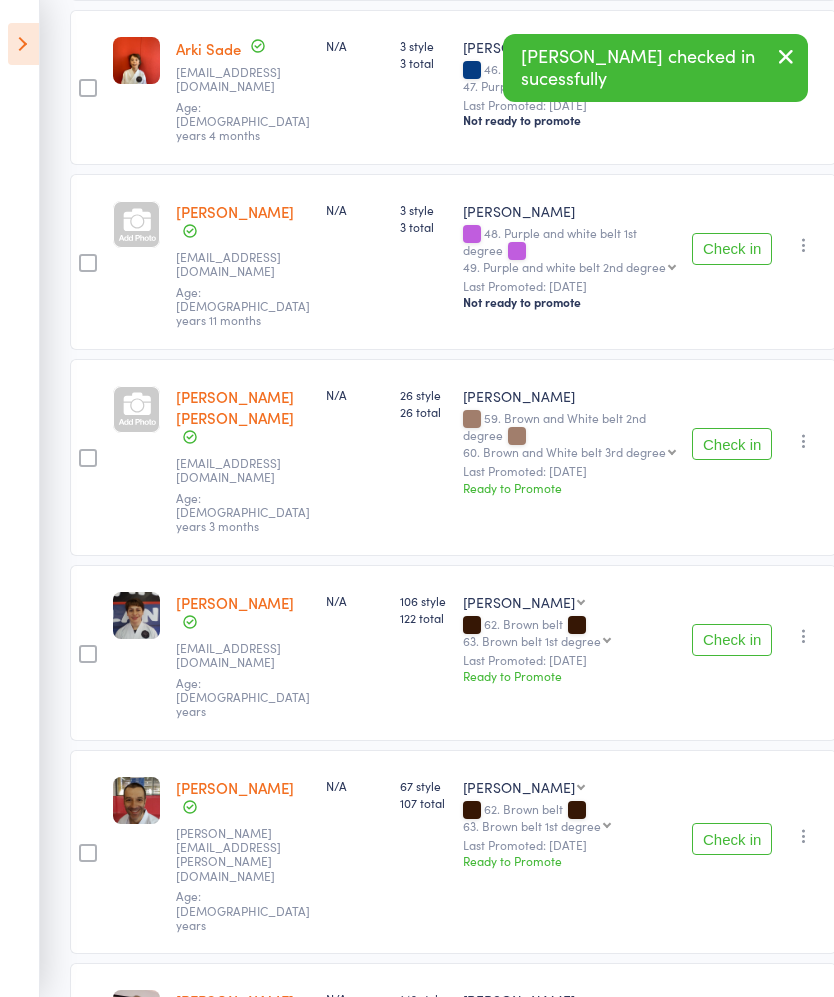 click on "Check in" at bounding box center (732, 1038) 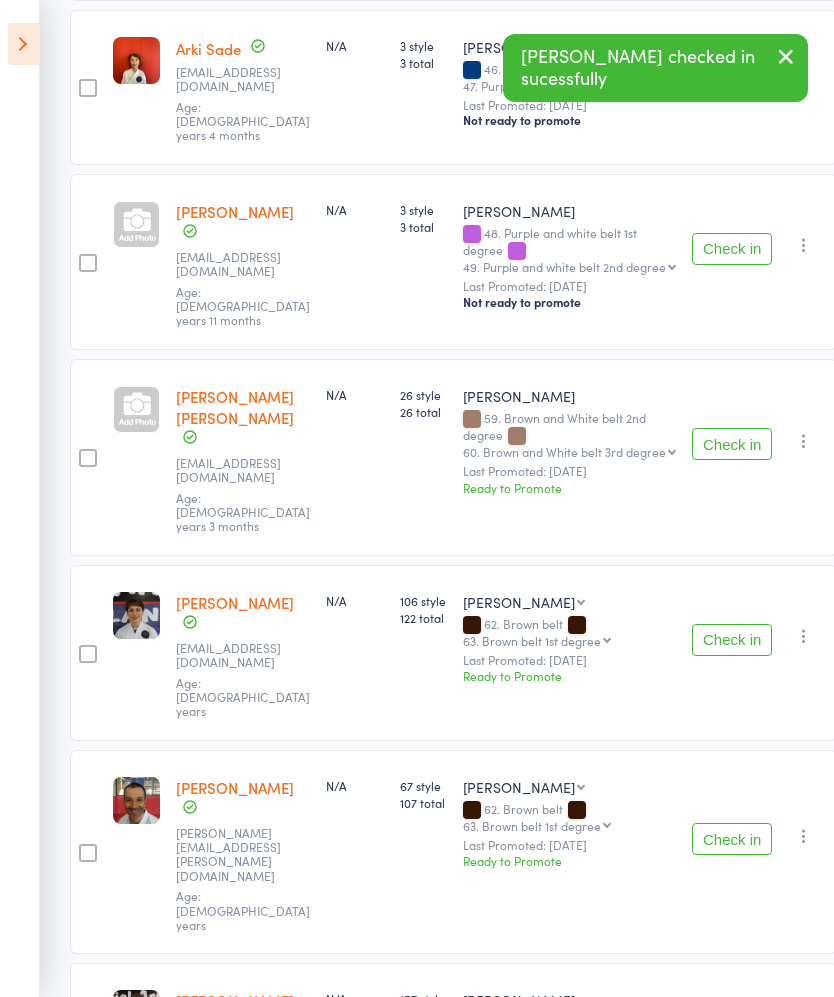 scroll, scrollTop: 816, scrollLeft: 0, axis: vertical 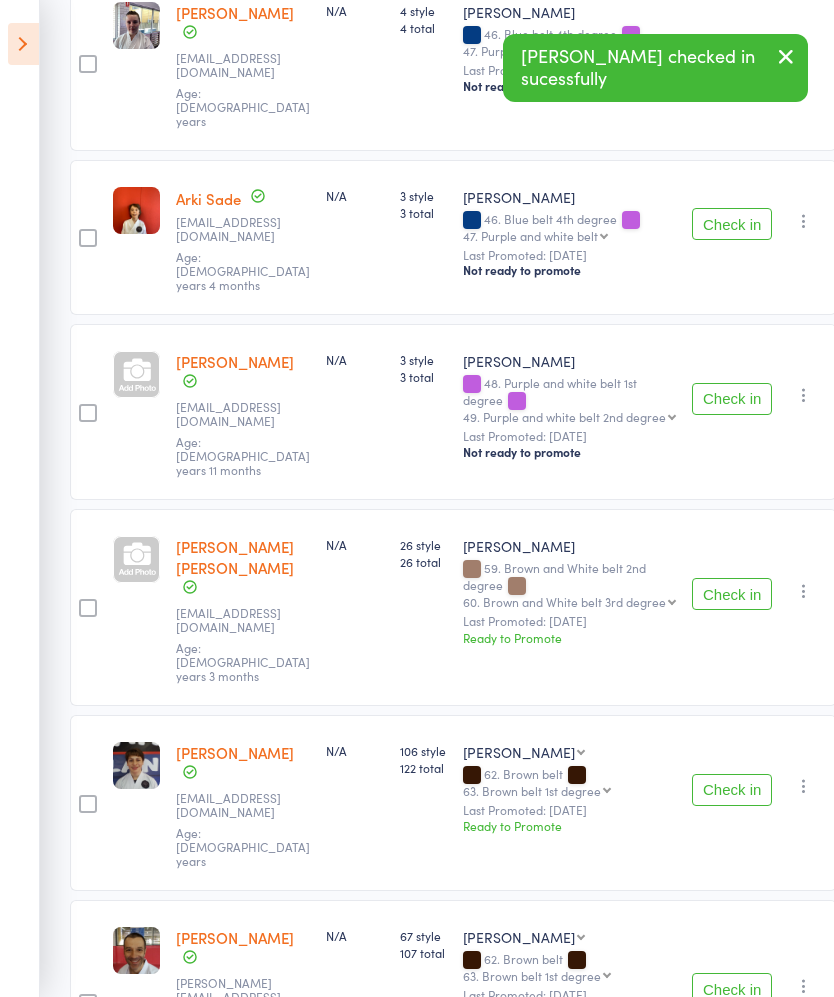 click on "Check in" at bounding box center (732, 1188) 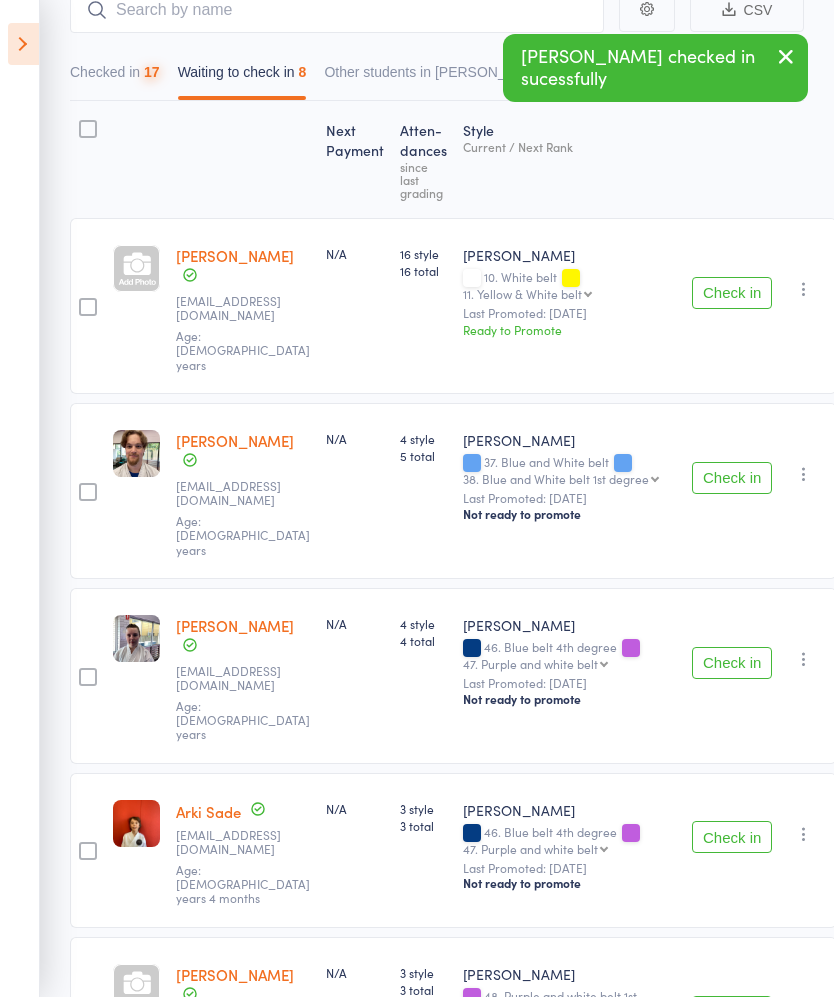 scroll, scrollTop: 0, scrollLeft: 0, axis: both 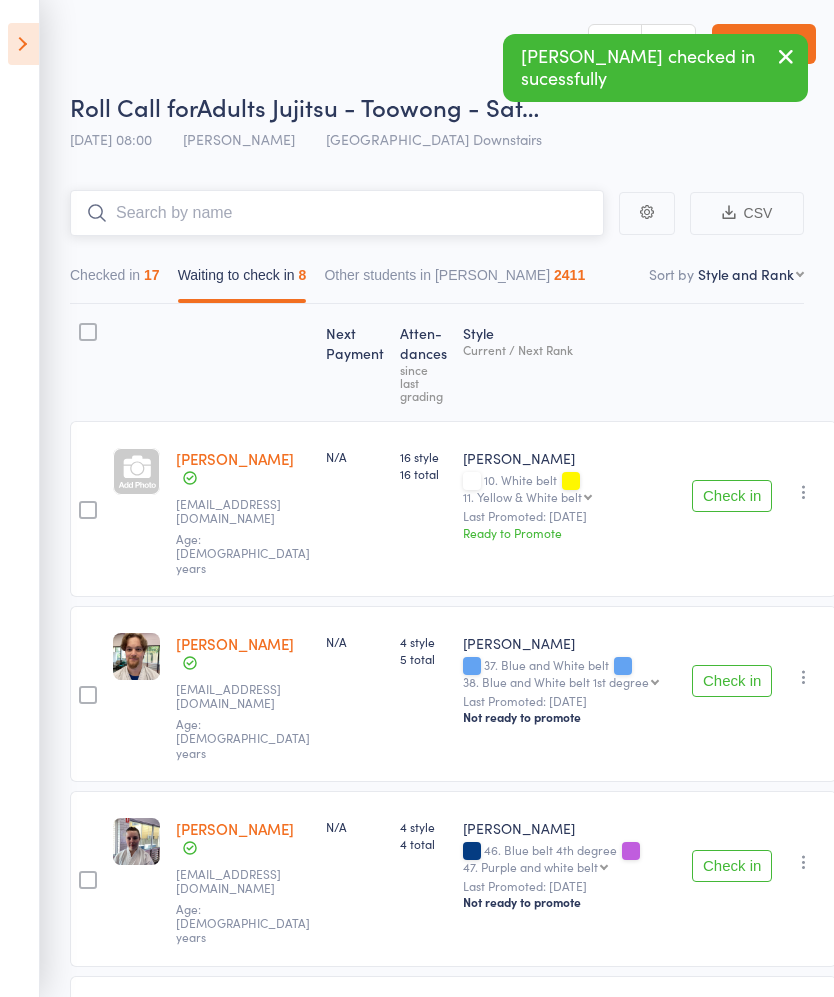 click at bounding box center [337, 213] 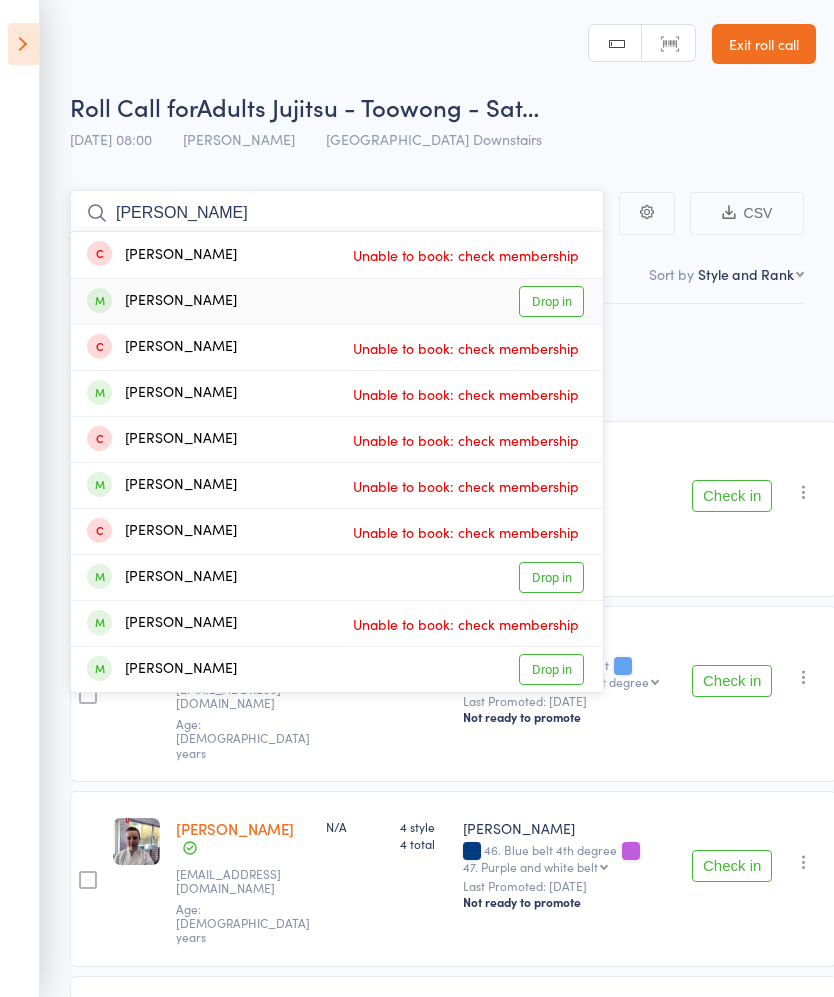 type on "Schulz" 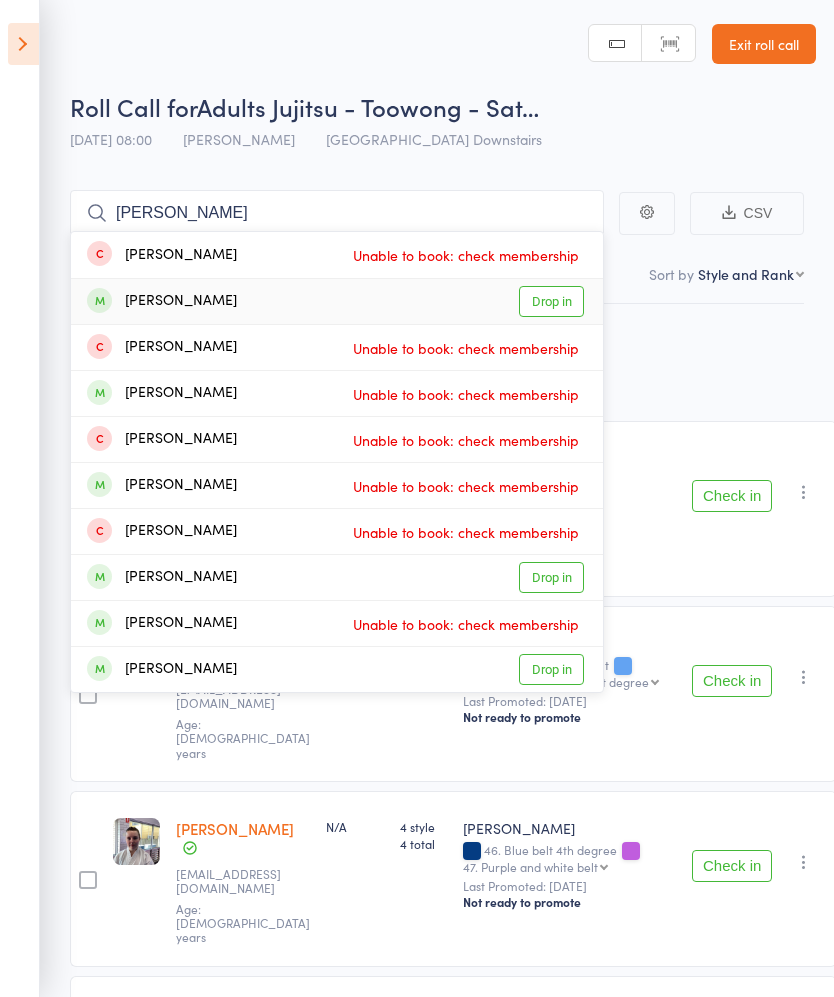 click on "Drop in" at bounding box center (551, 301) 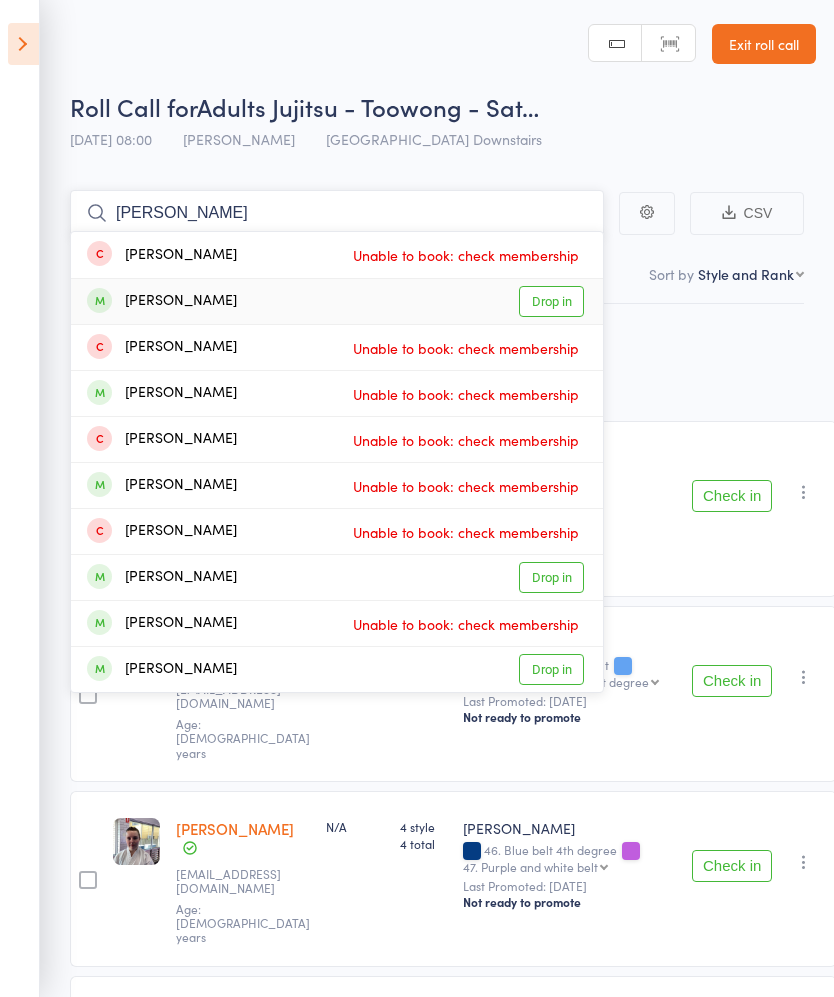 type 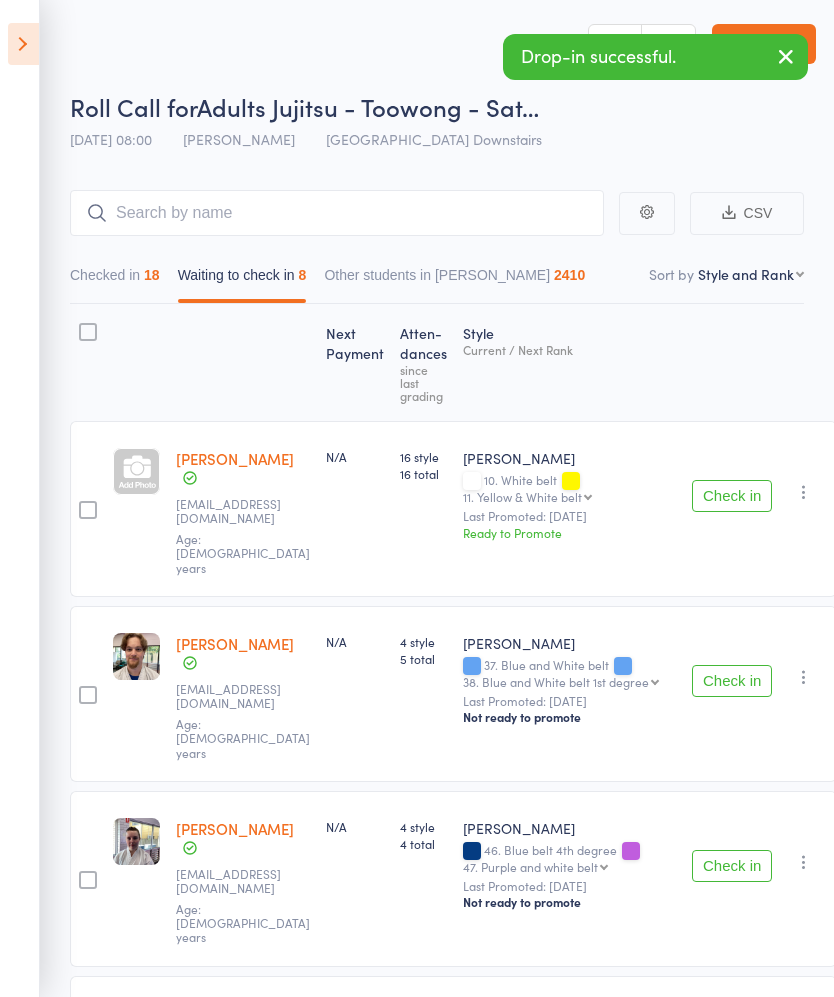 click on "Next Payment Atten­dances since last grading Style Current / Next Rank Tim Jenkinson    jbftcth66@gmail.com Age: 20 years N/A 16 style 16 total Ronin Ryu Jujitsu 10. White belt  11. Yellow & White belt  11. Yellow & White belt 12. Yellow belt 13. Yellow belt 1st degree 14. Yellow belt 2nd degree 15. Yellow belt 3rd degree 16. Yellow belt 4th degree 17. Orange and White belt 18. Orange and White belt 1st degree 19. Orange and White belt 2nd degree 20. Orange and White belt 3rd degree 21. Orange and White belt 4th degree 22. Orange belt 23. Orange belt 1st degree 24. Orange belt 2nd degree 25. Orange belt 3rd degree 26. Orange belt 4th degree 27. Green and white belt 28. Green and white belt 1st degree 29. Green and white belt 2nd degree 30. Green and white belt 3rd degree 31. Green and white belt 4th degree 32. Green belt 33. Green belt 1st degree 34. Green belt 2nd degree 35. Green belt 3rd degree 36. Green belt 4th degree 37. Blue and White belt 38. Blue and White belt 1st degree 42. Blue belt Check in" at bounding box center [453, 1116] 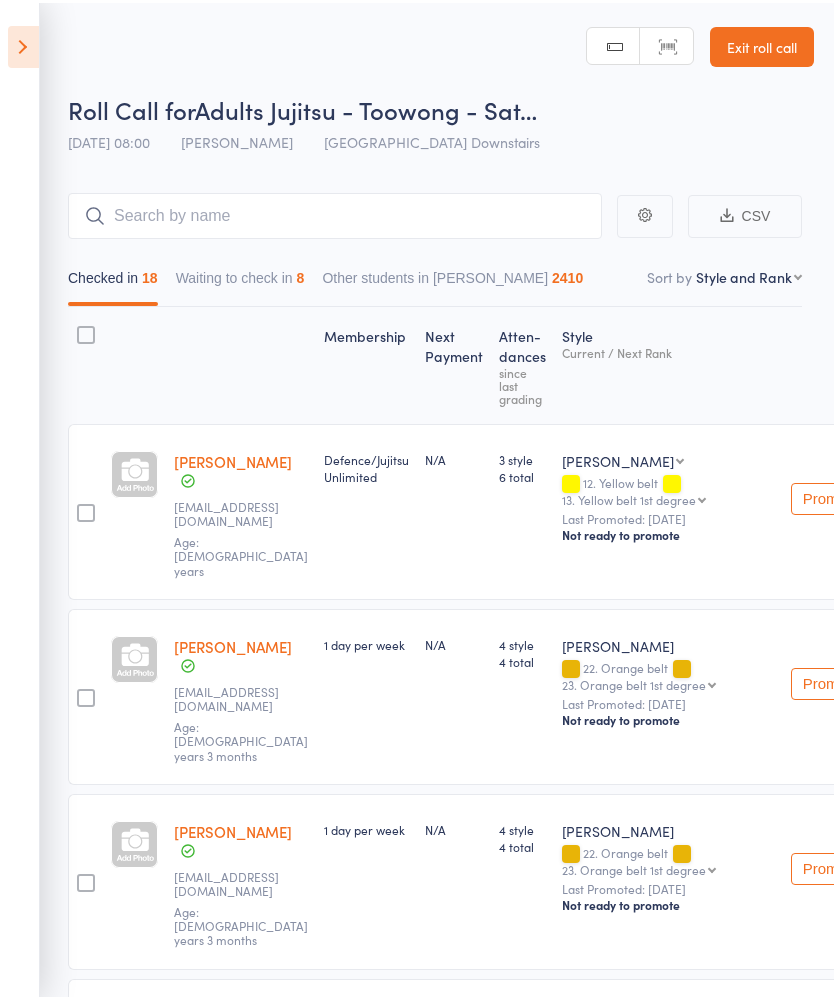 scroll, scrollTop: 0, scrollLeft: 0, axis: both 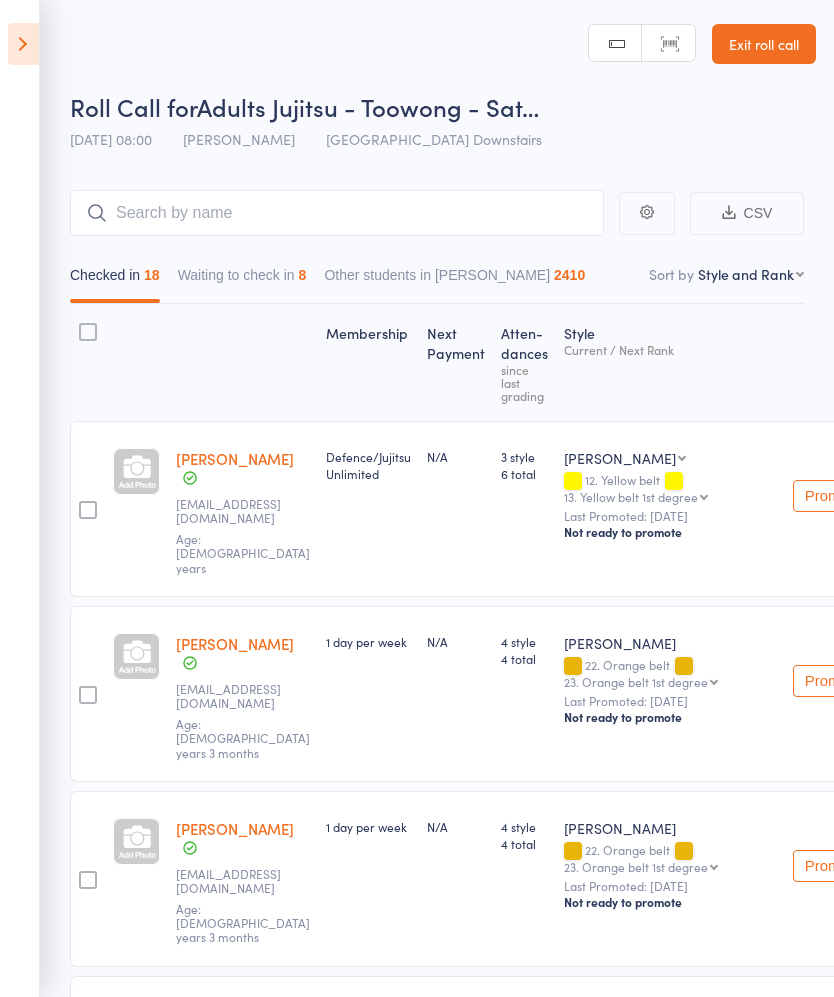 click on "Waiting to check in  8" at bounding box center [242, 280] 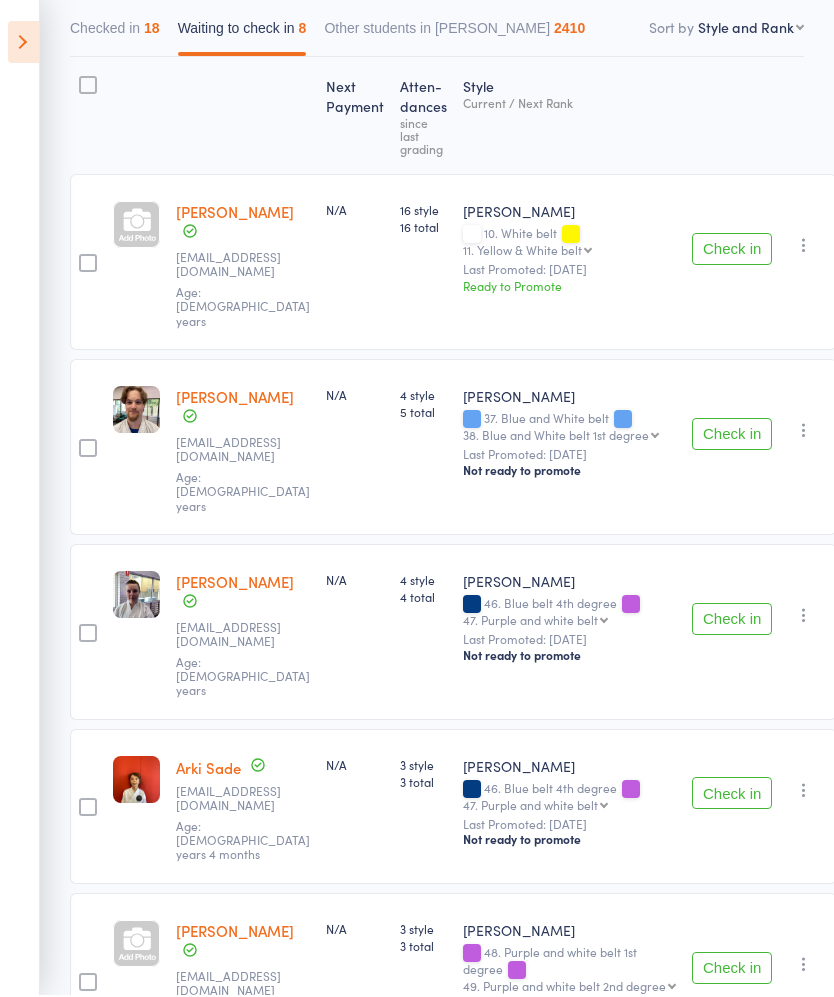 click on "Check in" at bounding box center (732, 970) 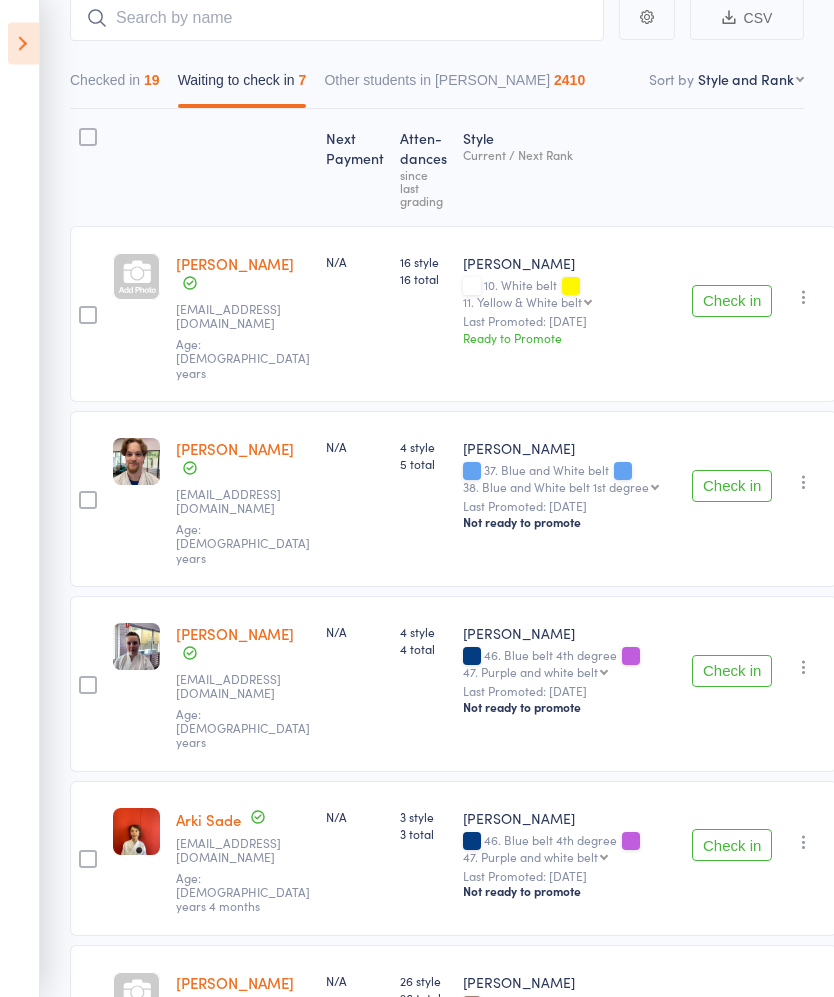 scroll, scrollTop: 0, scrollLeft: 0, axis: both 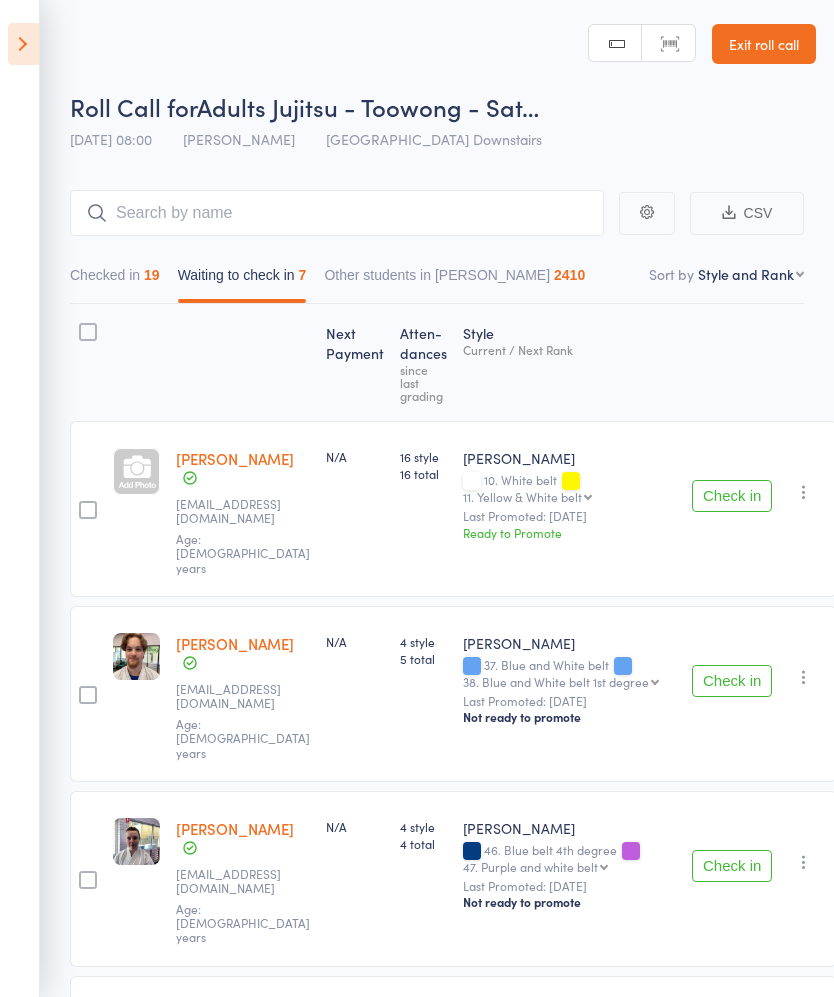 click on "Checked in  19" at bounding box center (115, 280) 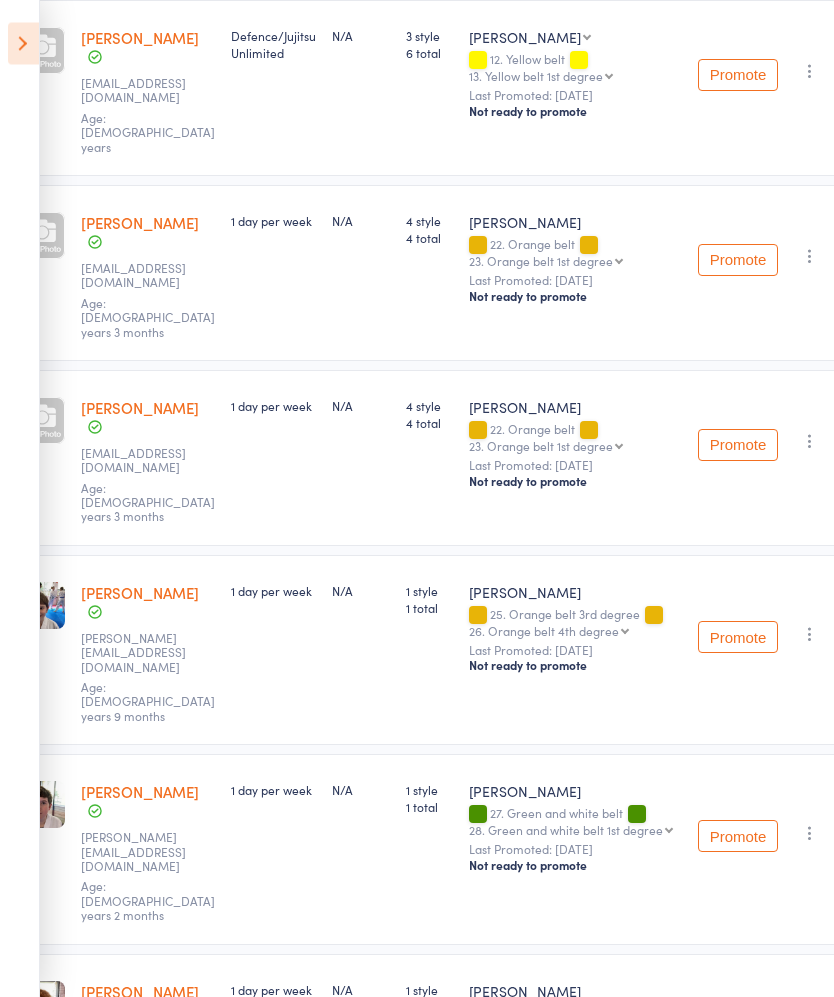scroll, scrollTop: 421, scrollLeft: 95, axis: both 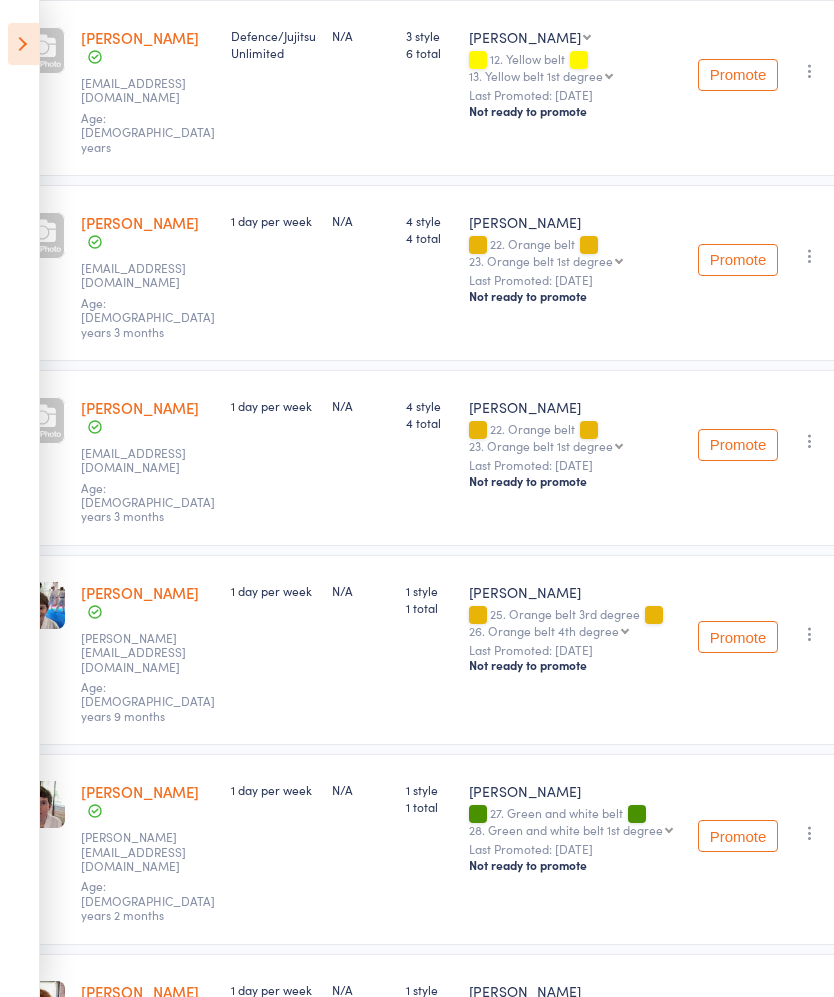 click at bounding box center (810, 833) 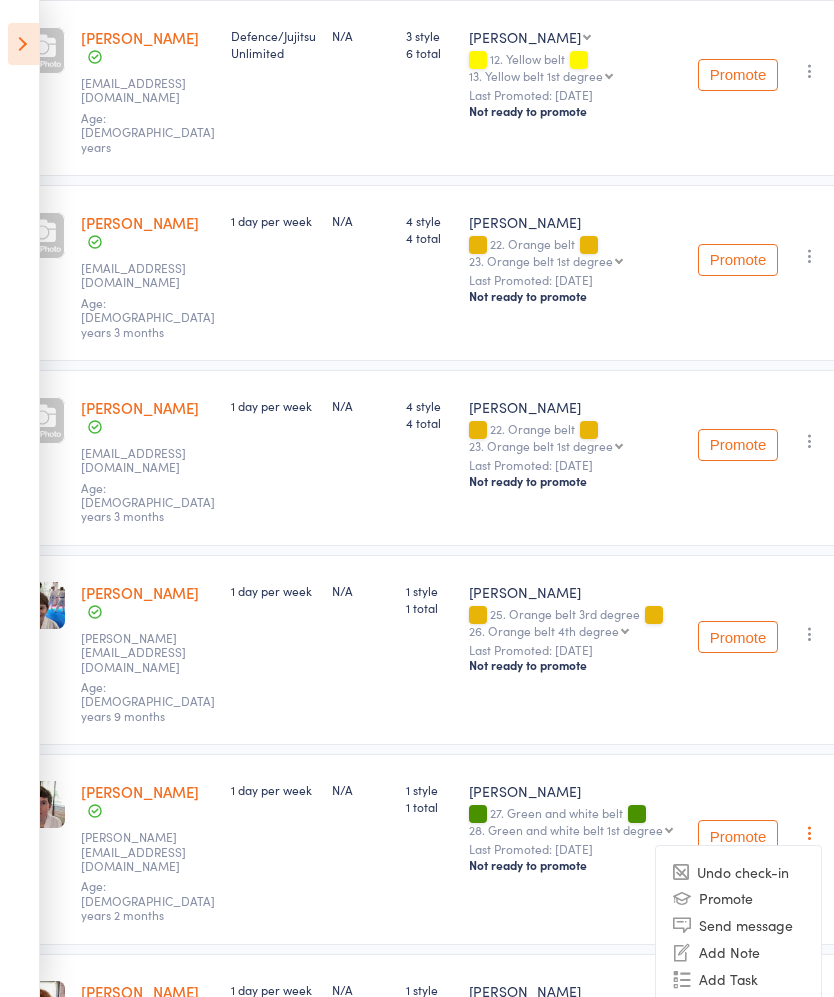 click on "Undo check-in" at bounding box center (738, 872) 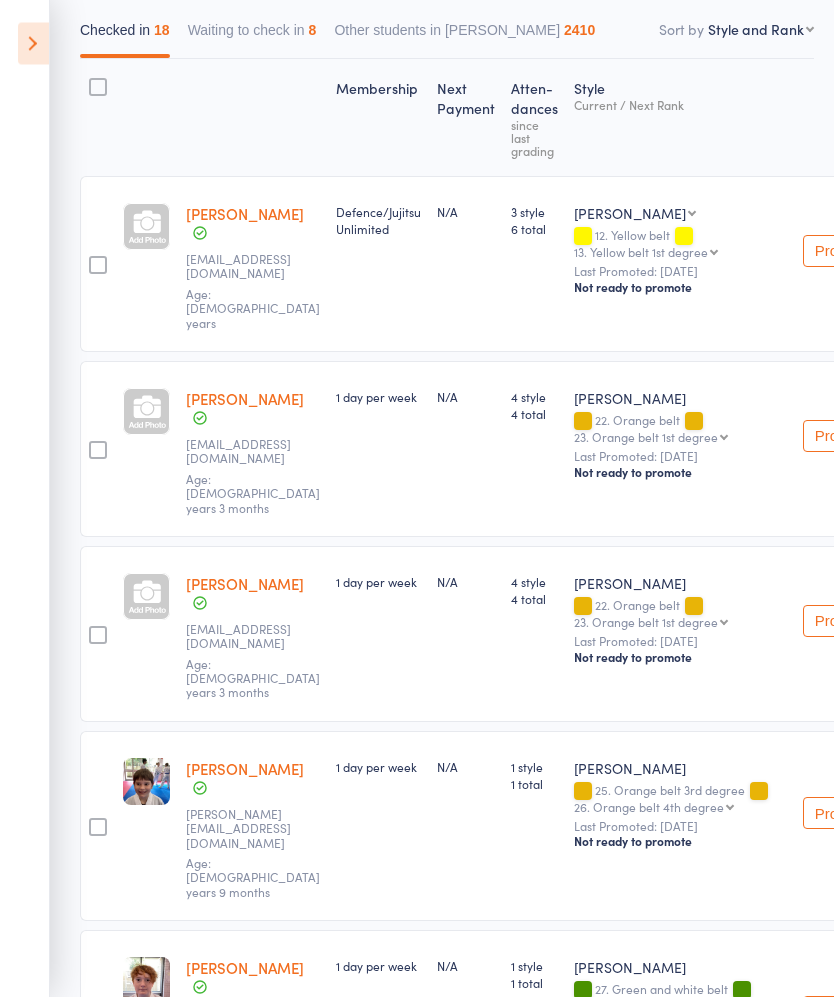 scroll, scrollTop: 0, scrollLeft: 0, axis: both 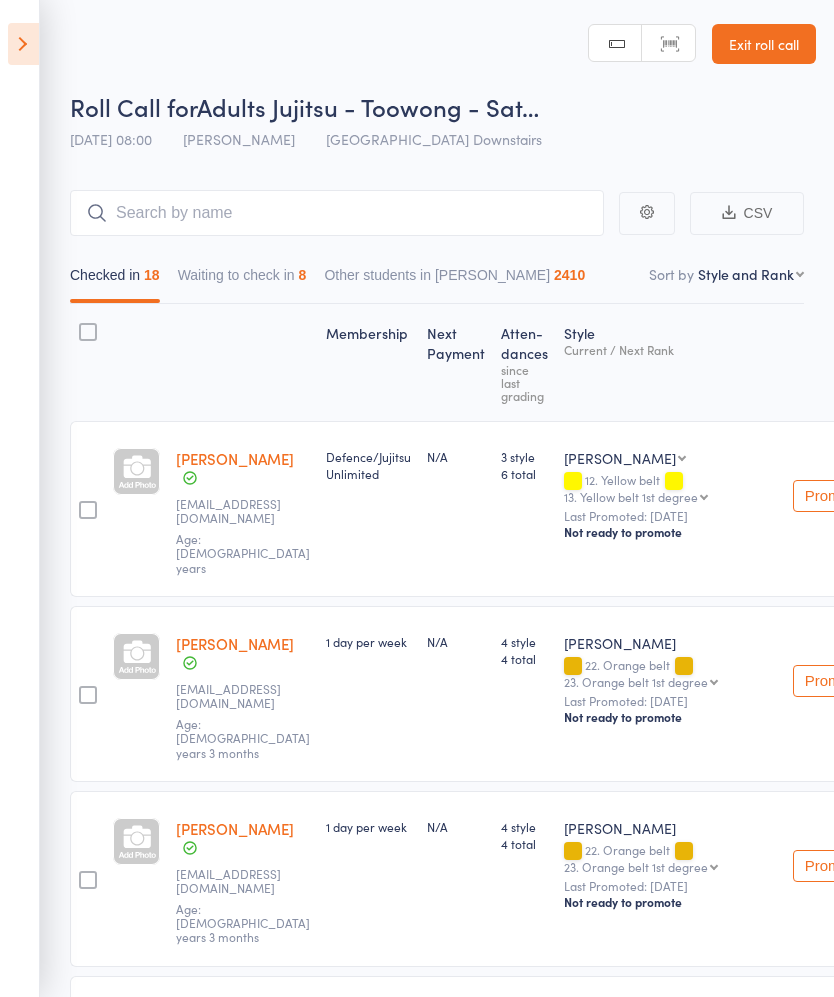 click at bounding box center [23, 44] 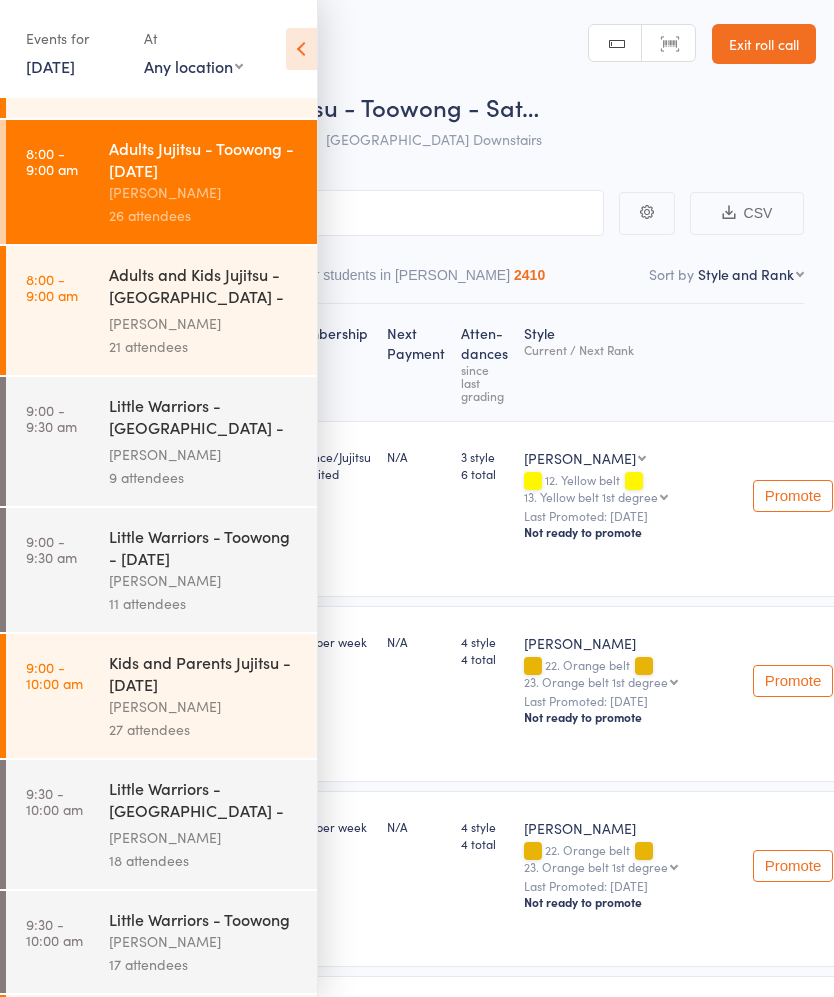 scroll, scrollTop: 170, scrollLeft: 0, axis: vertical 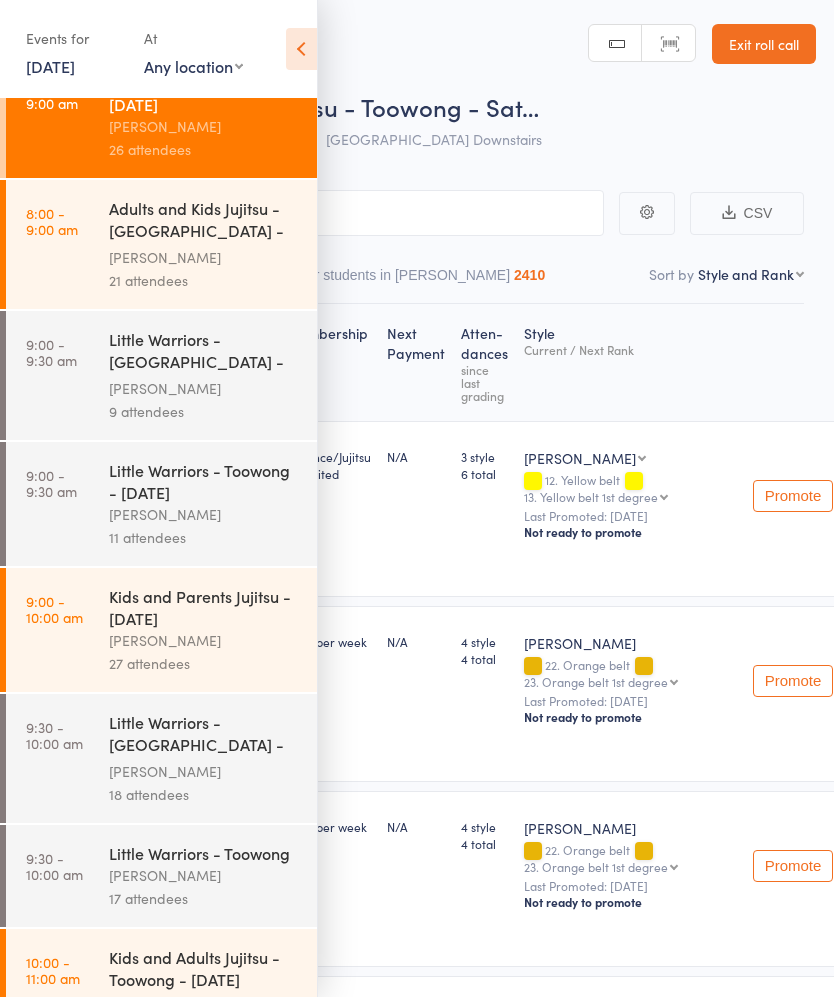 click on "9:00 - 10:00 am Kids and Parents Jujitsu - Saturday Brandon McNamara 27 attendees" at bounding box center (161, 630) 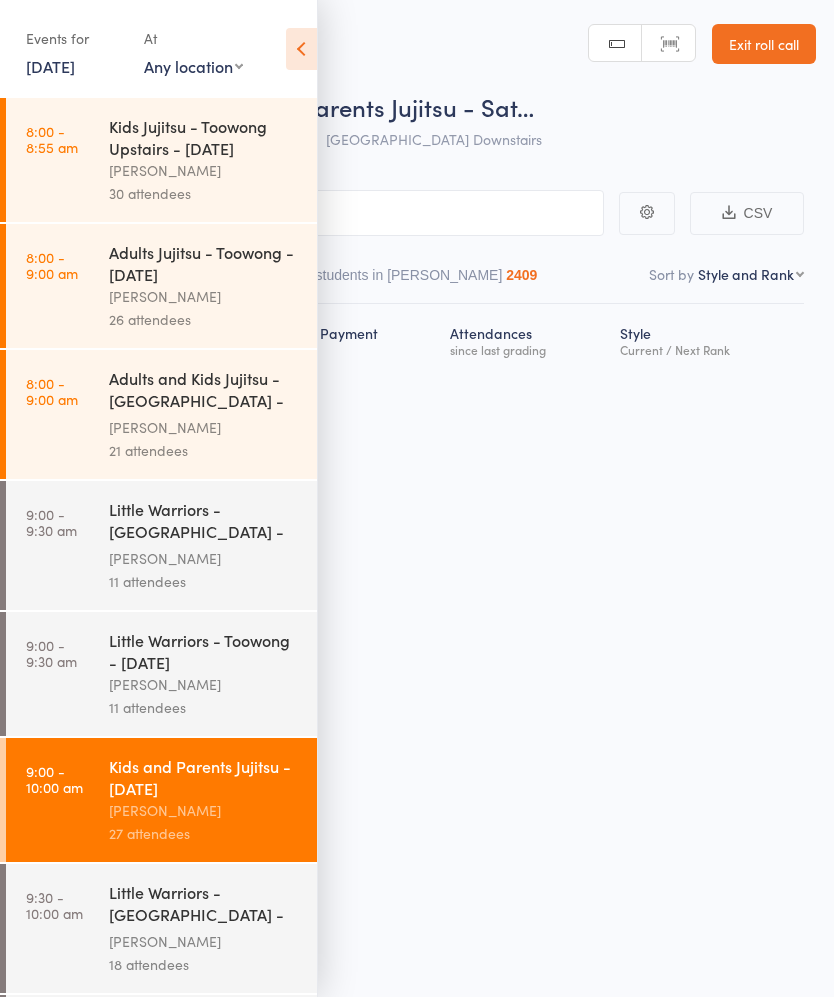 click at bounding box center (301, 49) 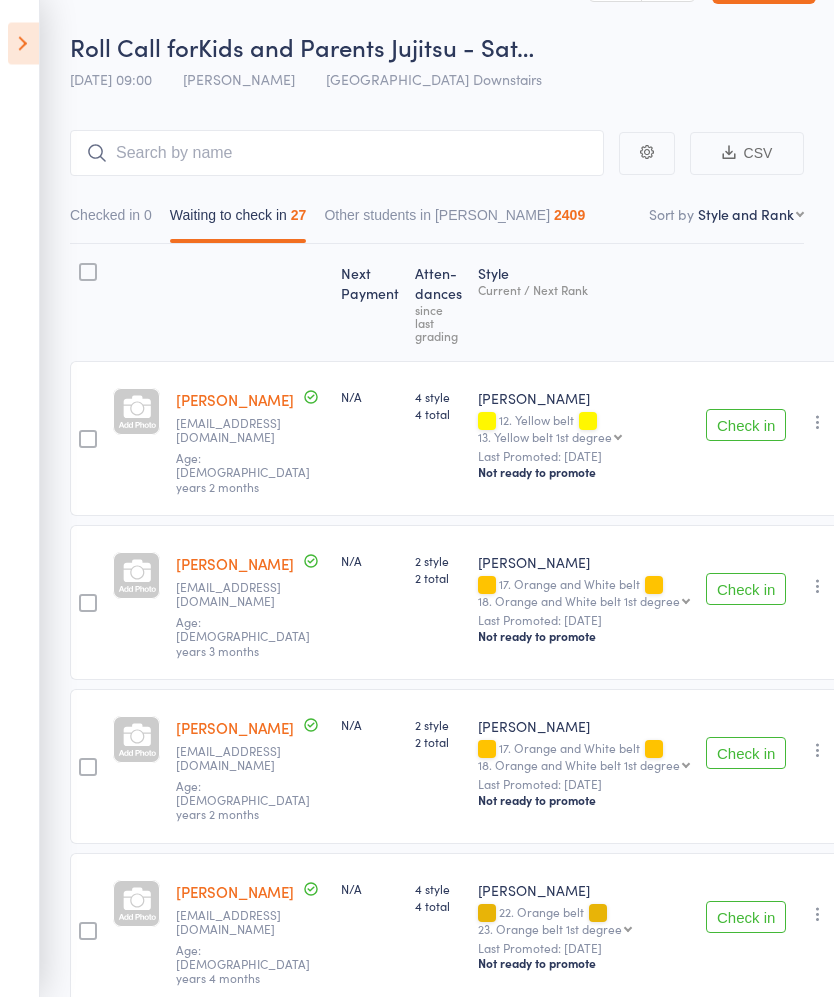 scroll, scrollTop: 60, scrollLeft: 0, axis: vertical 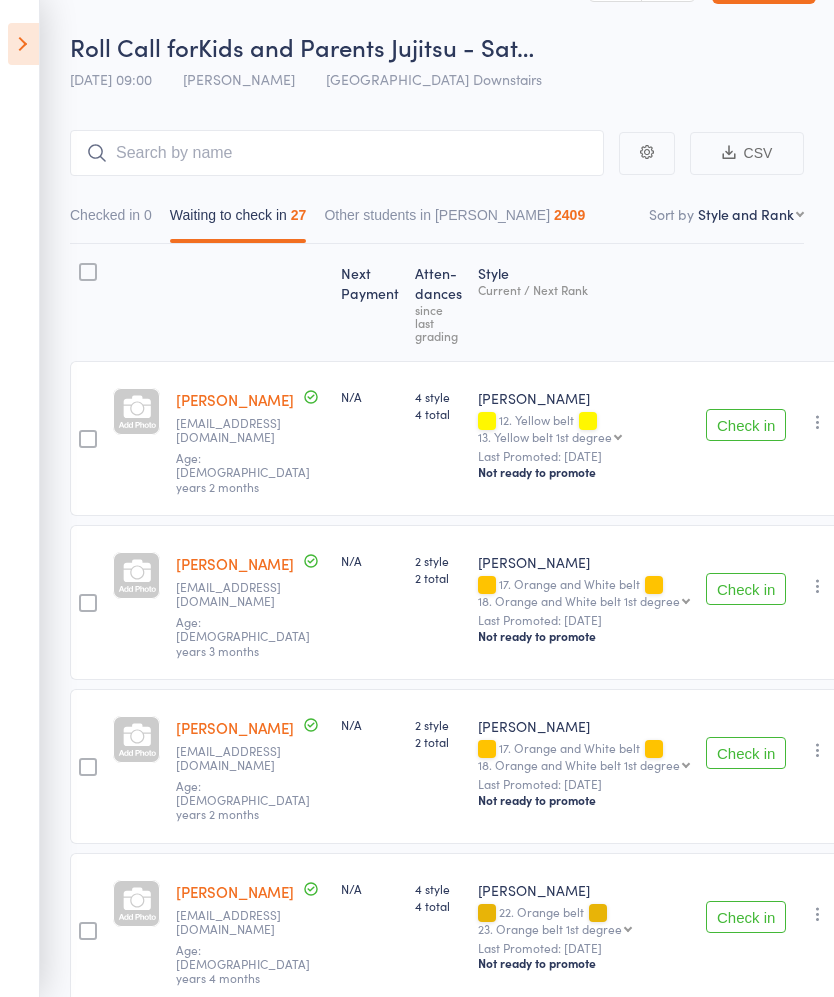 click on "Check in" at bounding box center [746, 753] 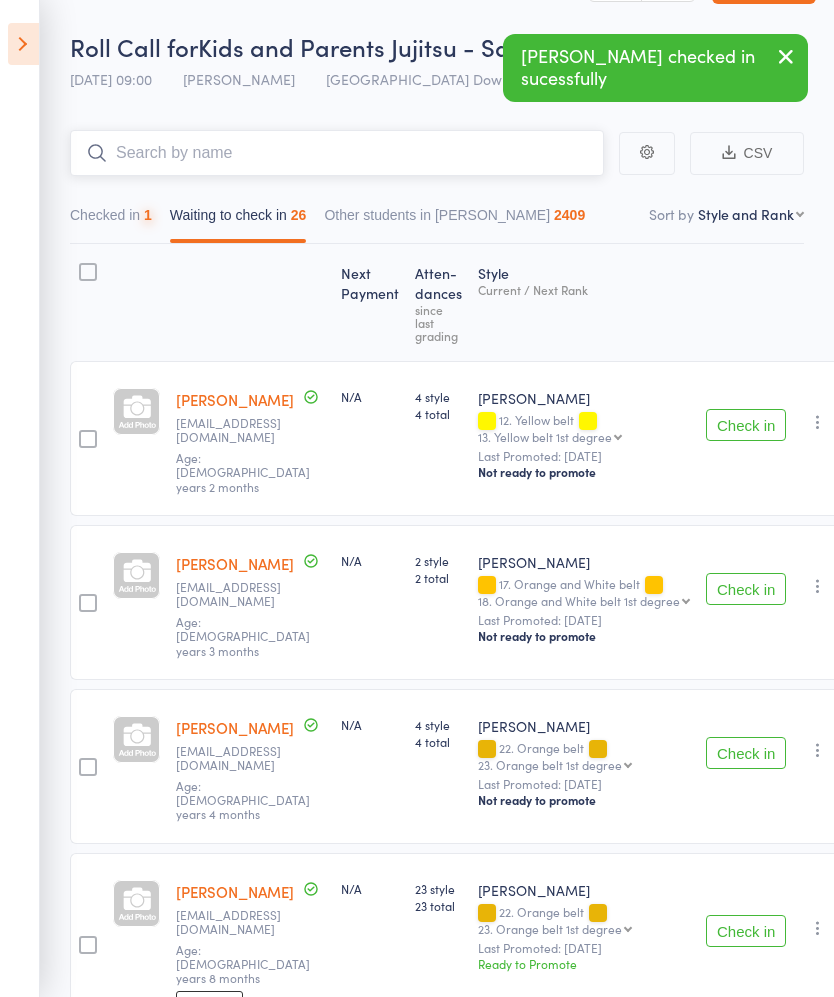 click at bounding box center (337, 153) 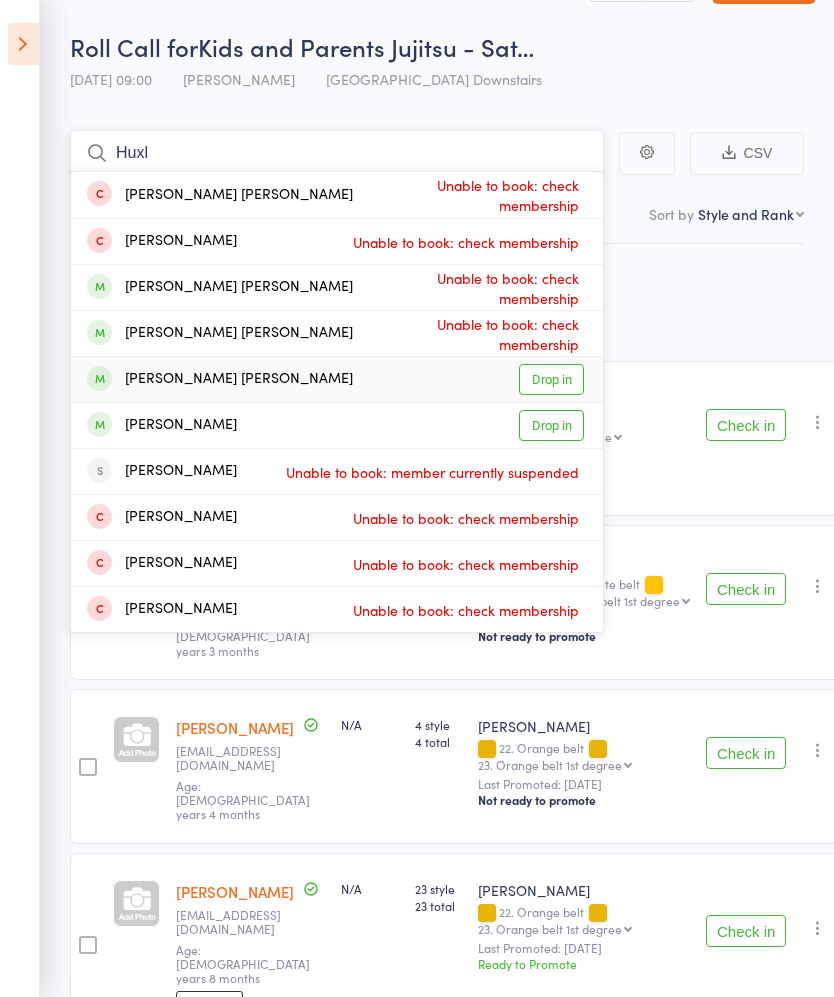 type on "Huxl" 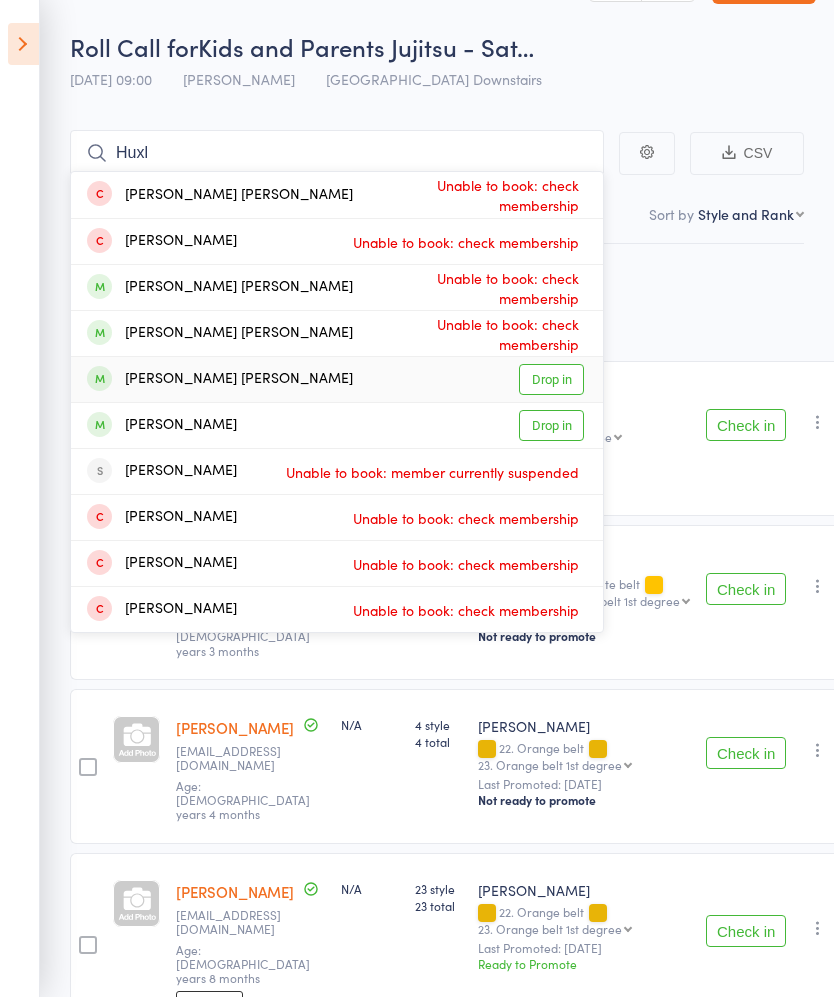 click on "Drop in" at bounding box center (551, 379) 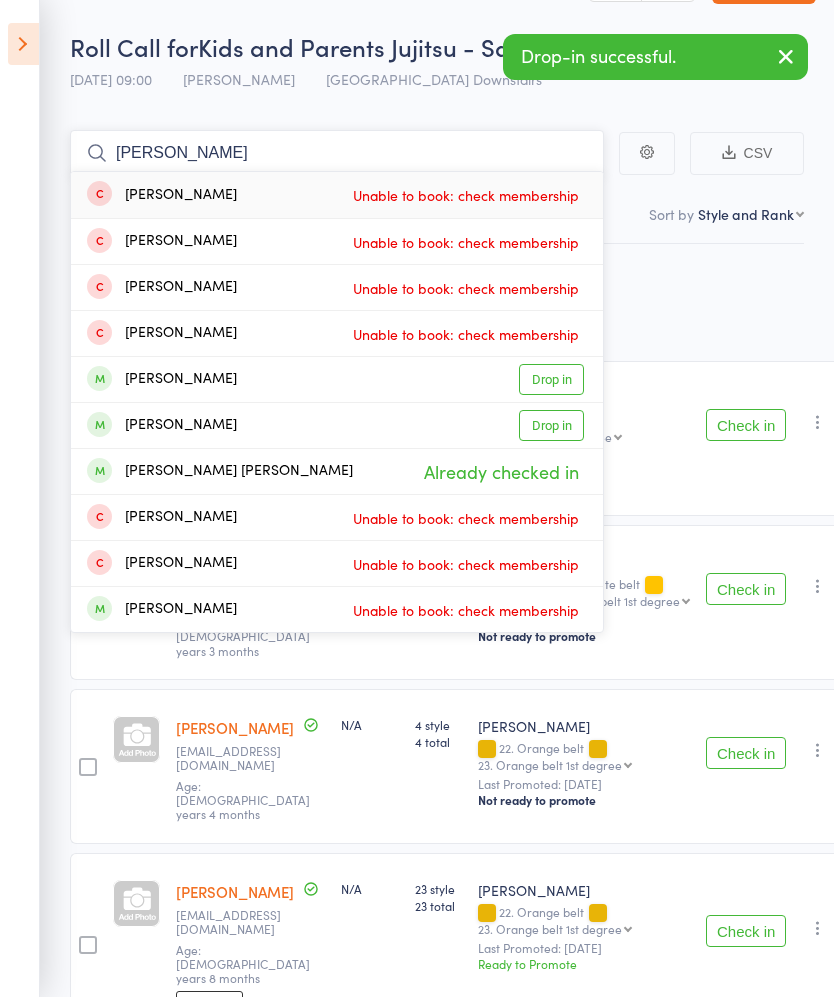 type on "Steven" 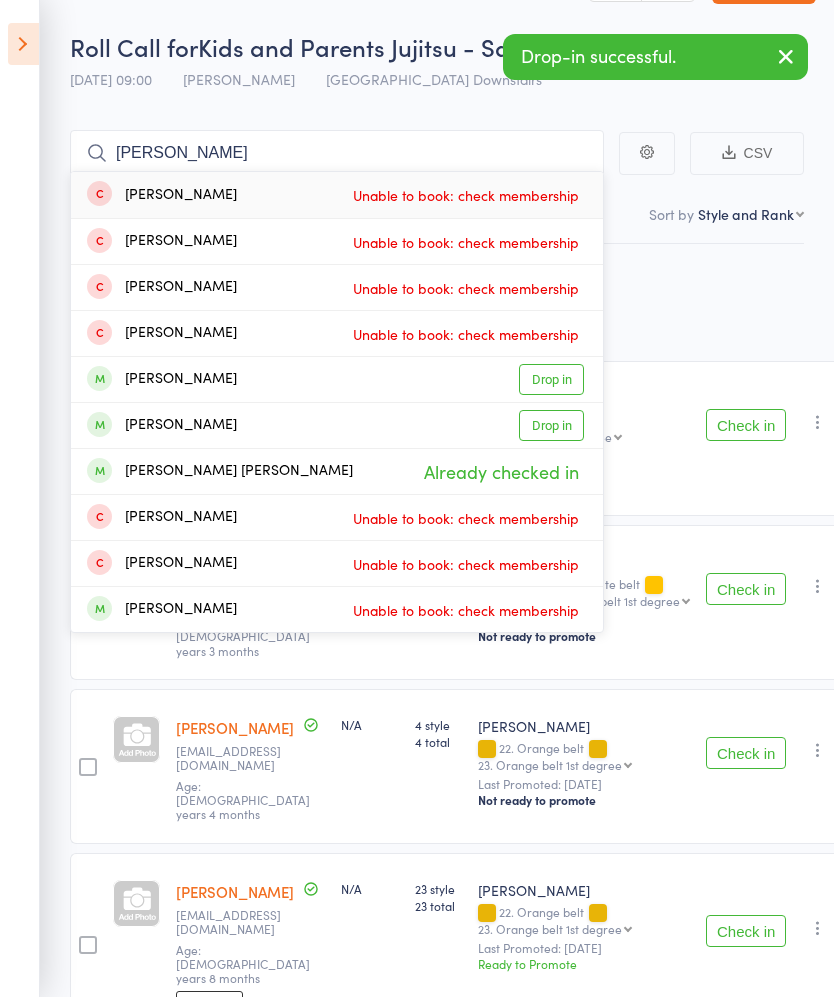 click on "Drop in" at bounding box center (551, 379) 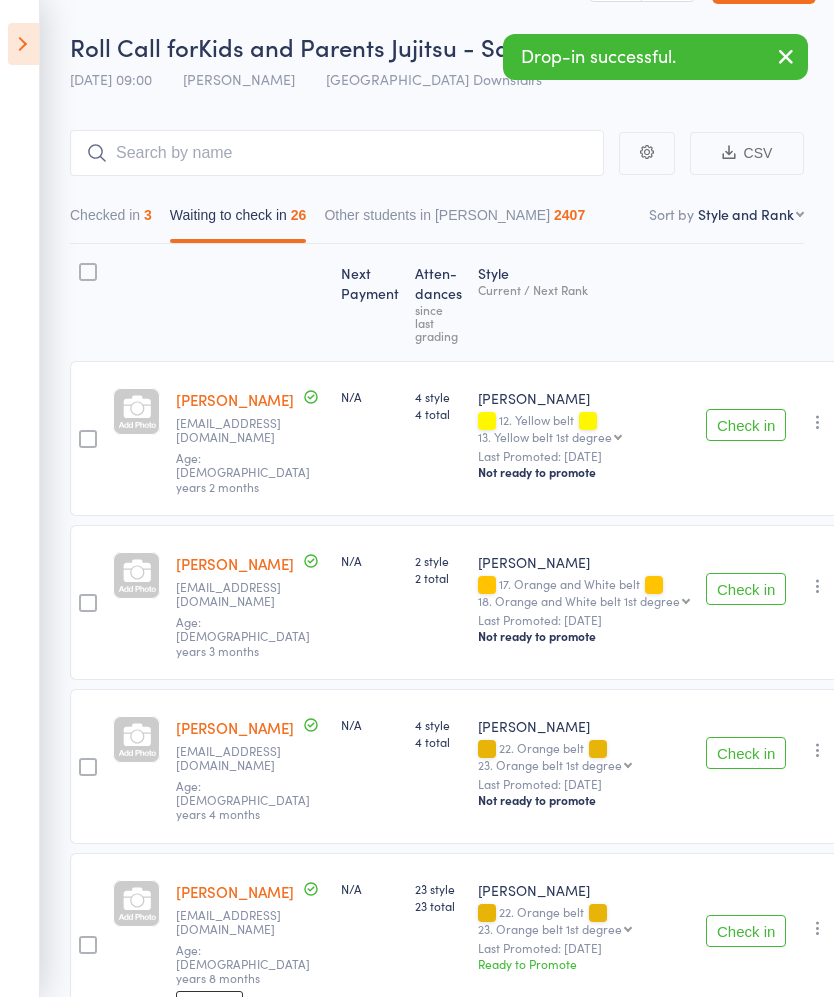 click on "Next Payment Atten­dances since last grading Style Current / Next Rank Charlotte Pearce    patrick0@me.com Age: 6 years 2 months N/A 4 style 4 total Ronin Ryu Jujitsu 12. Yellow belt  13. Yellow belt 1st degree  13. Yellow belt 1st degree 14. Yellow belt 2nd degree 15. Yellow belt 3rd degree 16. Yellow belt 4th degree 17. Orange and White belt 18. Orange and White belt 1st degree 19. Orange and White belt 2nd degree 20. Orange and White belt 3rd degree 21. Orange and White belt 4th degree 22. Orange belt 23. Orange belt 1st degree 24. Orange belt 2nd degree 25. Orange belt 3rd degree 26. Orange belt 4th degree 27. Green and white belt 28. Green and white belt 1st degree 29. Green and white belt 2nd degree 30. Green and white belt 3rd degree 31. Green and white belt 4th degree 32. Green belt 33. Green belt 1st degree 34. Green belt 2nd degree 35. Green belt 3rd degree 36. Green belt 4th degree 37. Blue and White belt 38. Blue and White belt 1st degree 39. Blue and White belt 2nd degree 42. Blue belt Check in" at bounding box center (460, 2539) 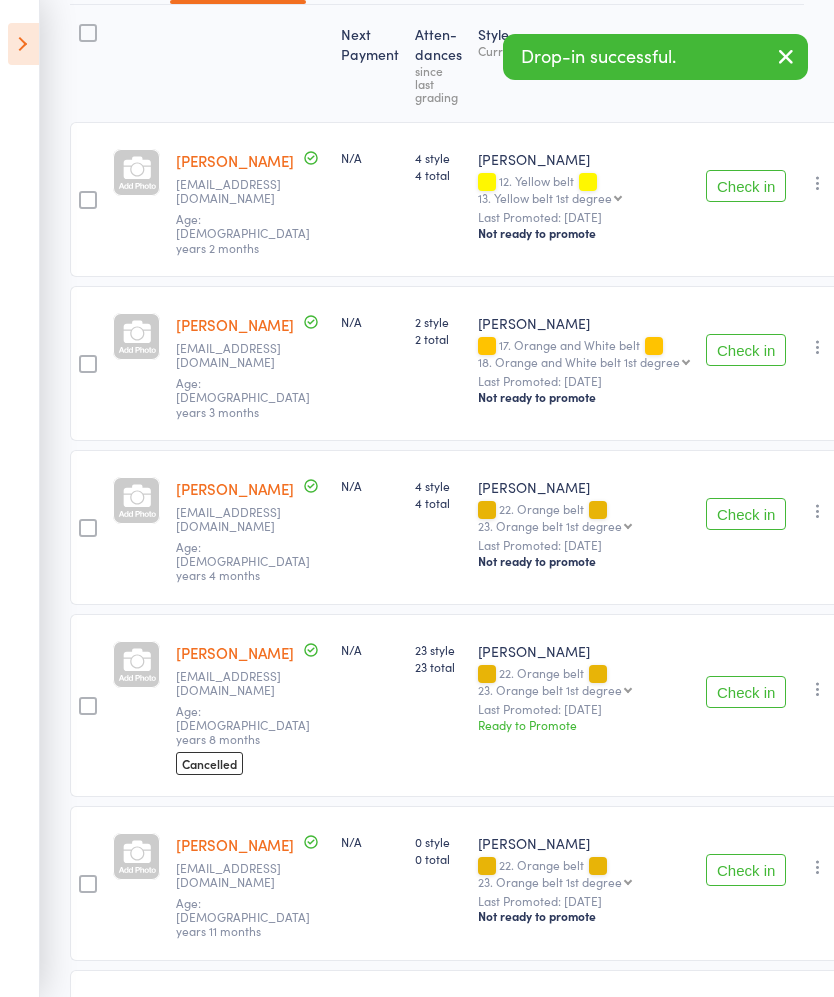 scroll, scrollTop: 300, scrollLeft: 0, axis: vertical 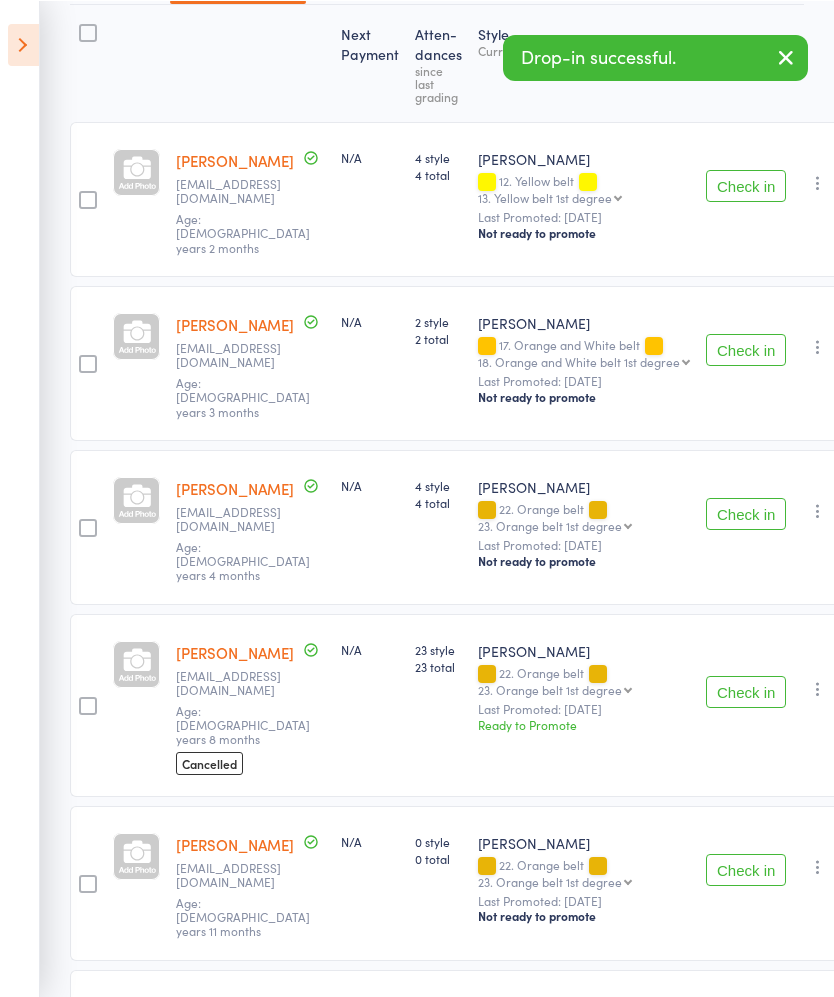 click at bounding box center (818, 688) 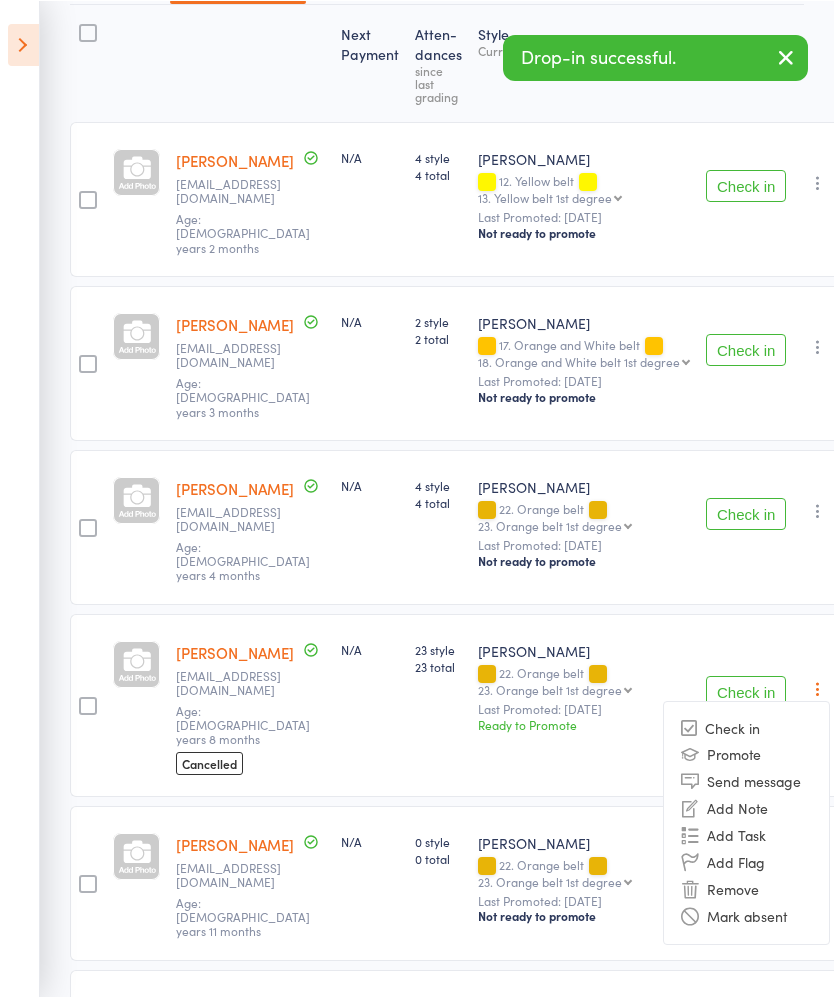scroll, scrollTop: 299, scrollLeft: 0, axis: vertical 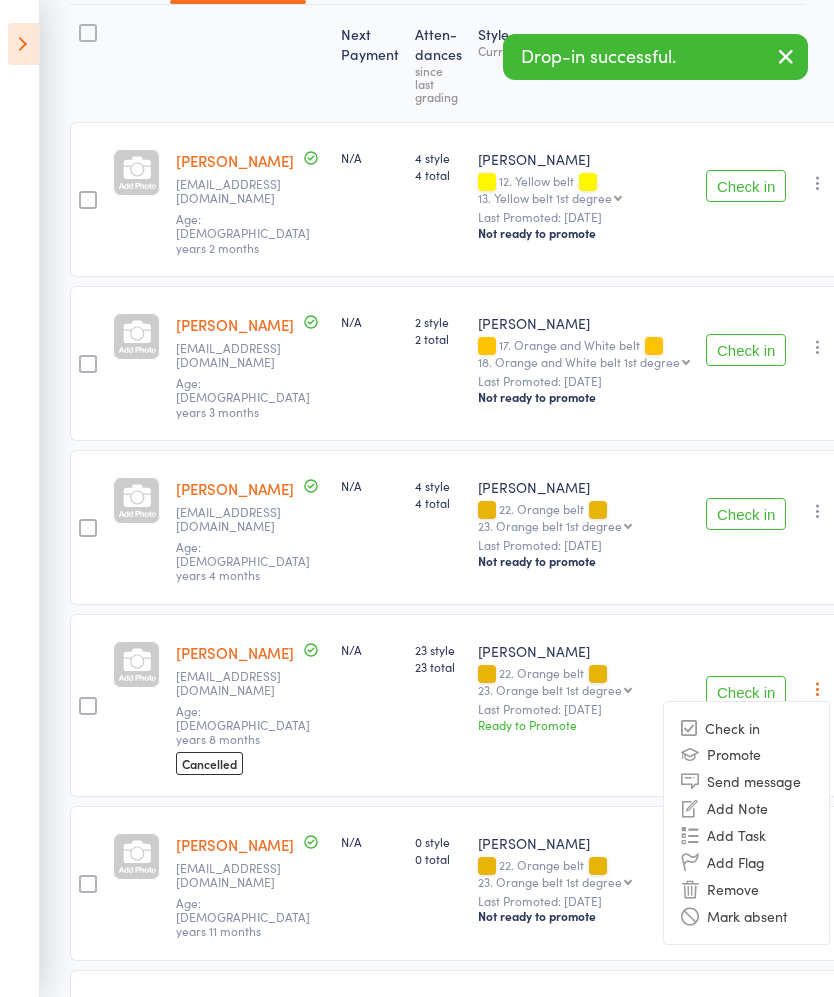 click on "Remove" at bounding box center (746, 889) 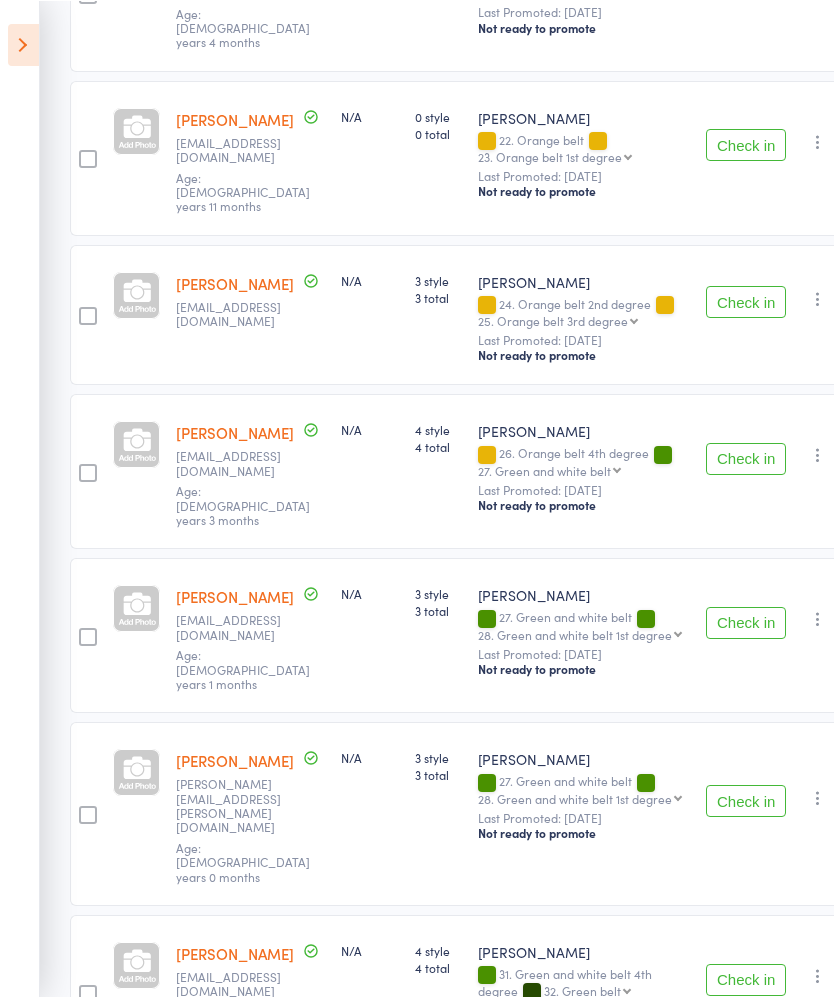 scroll, scrollTop: 832, scrollLeft: 0, axis: vertical 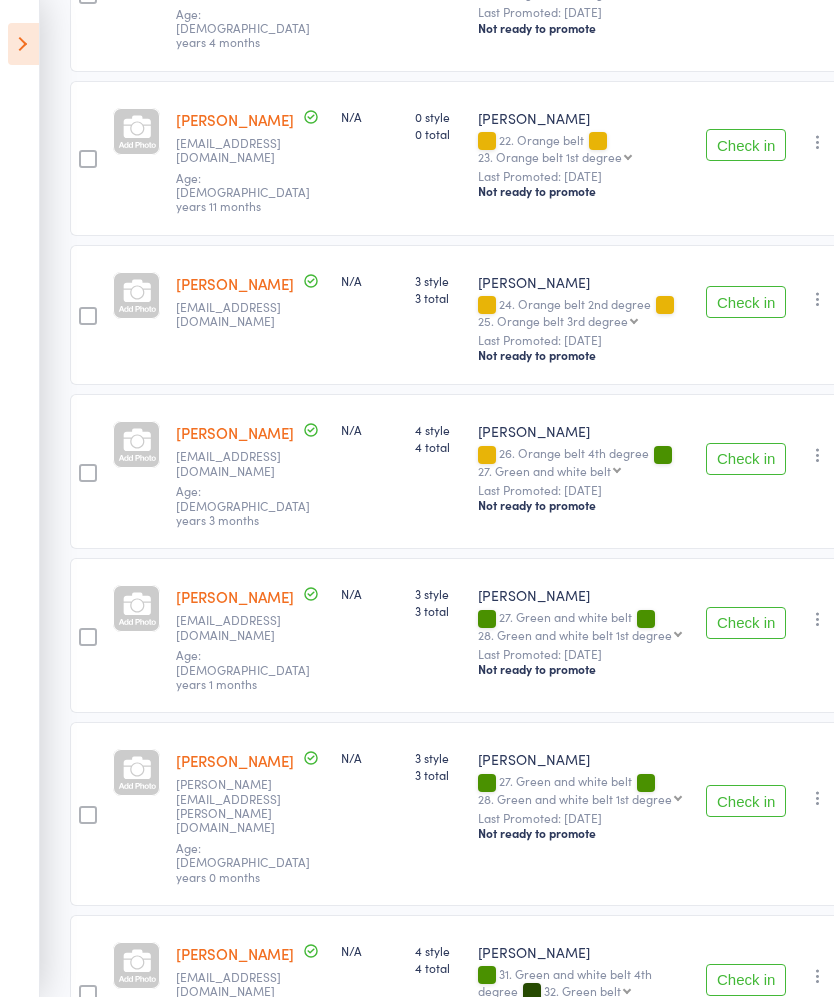click on "Check in" at bounding box center (746, 623) 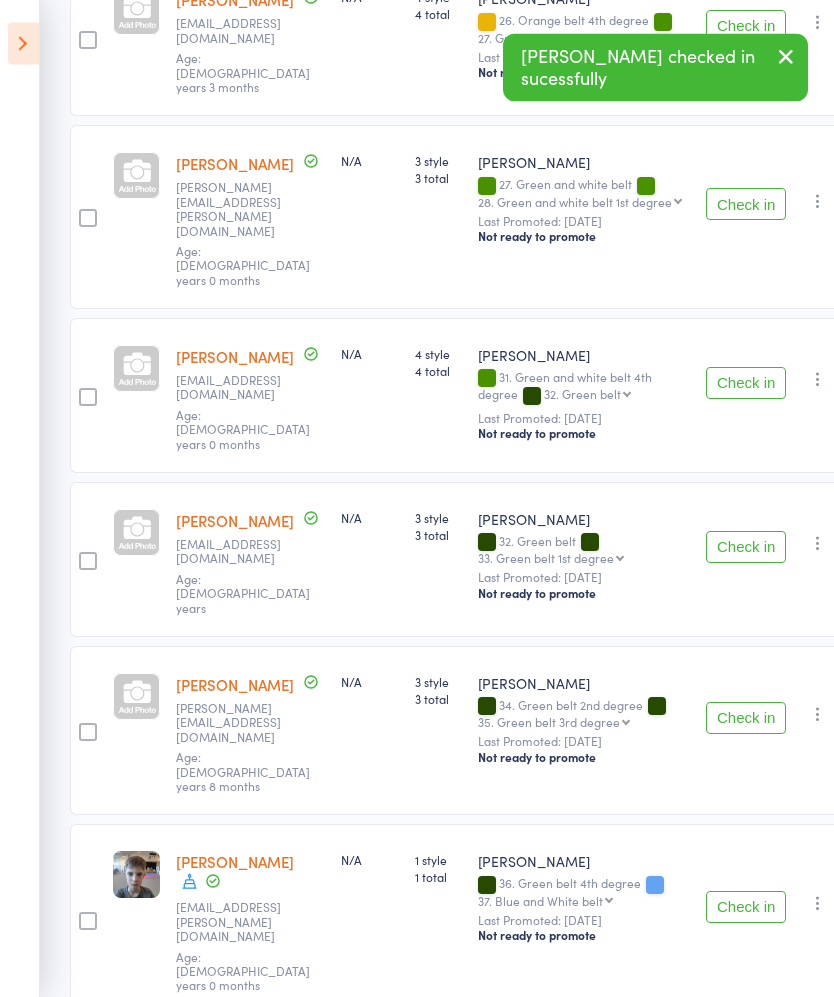 scroll, scrollTop: 1265, scrollLeft: 0, axis: vertical 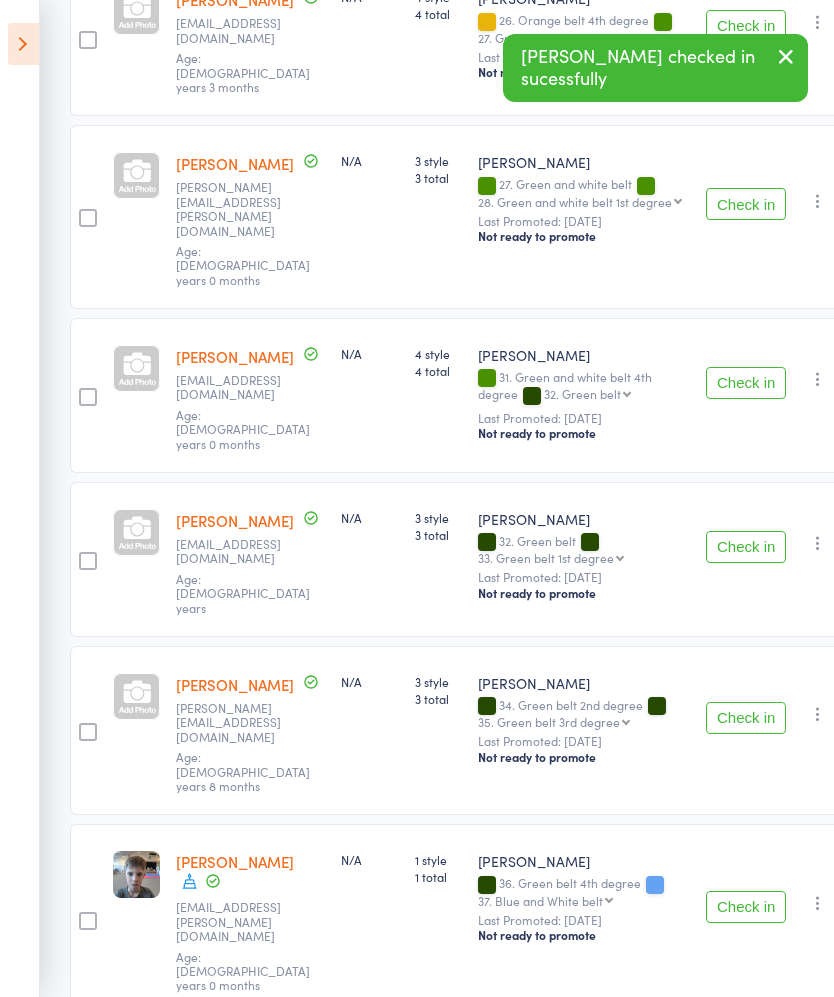 click on "Check in" at bounding box center [746, 718] 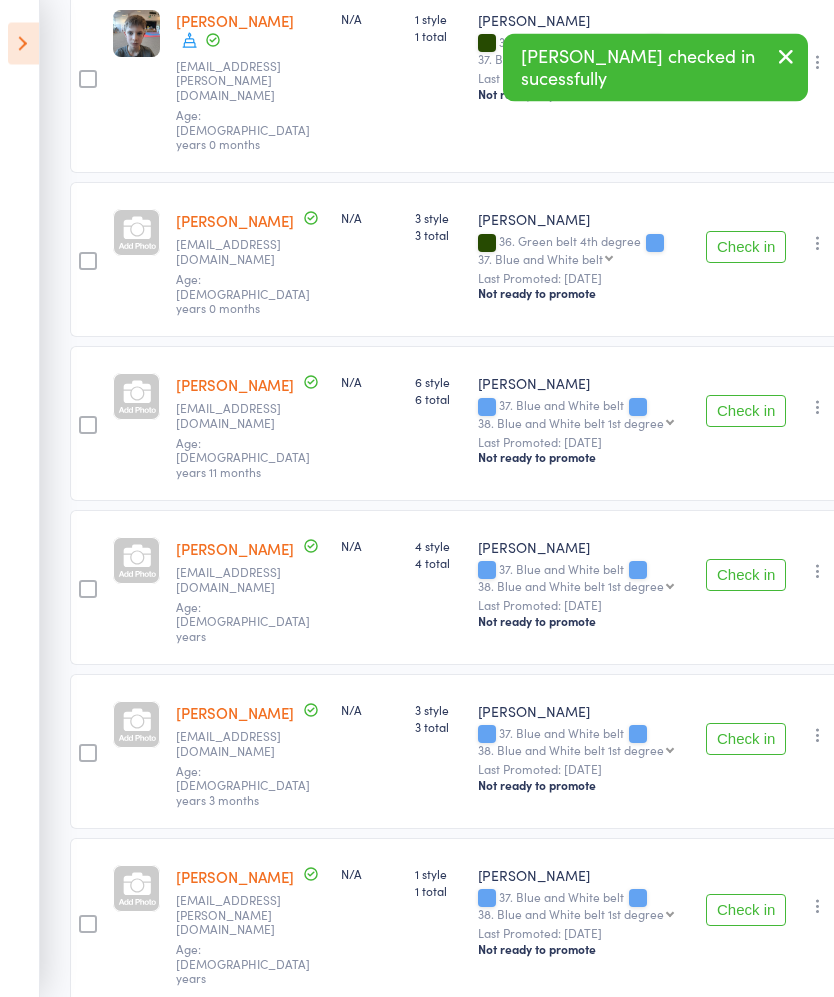 scroll, scrollTop: 1927, scrollLeft: 0, axis: vertical 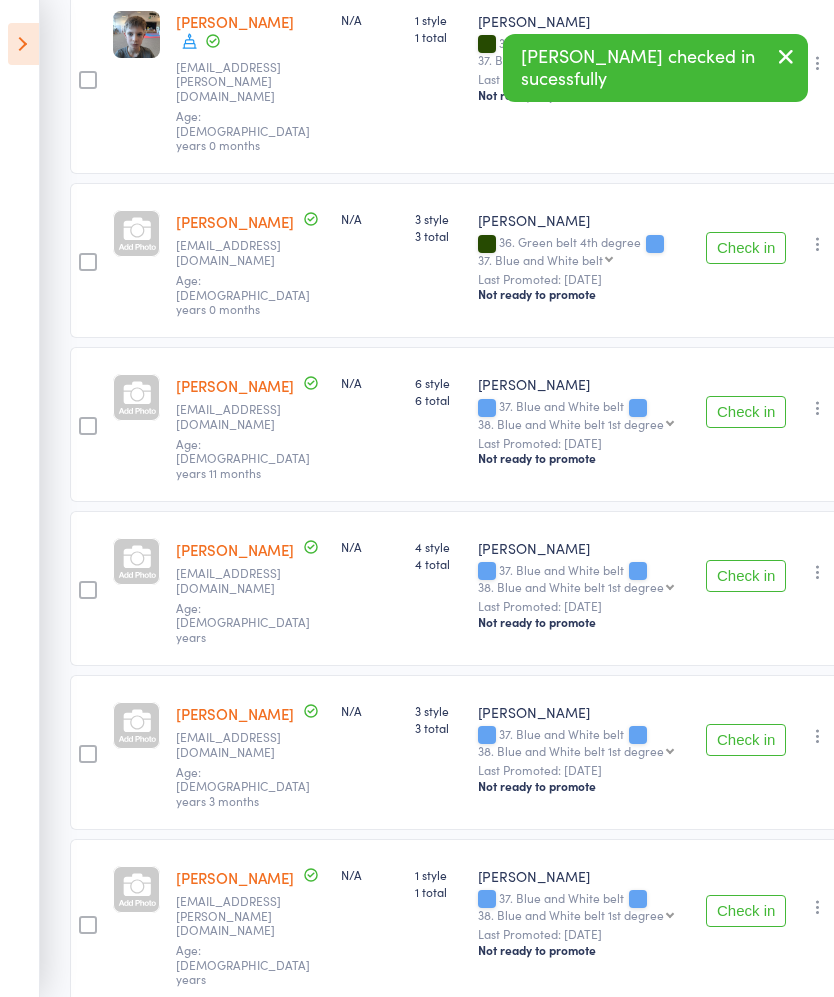 click on "Check in" at bounding box center (746, 740) 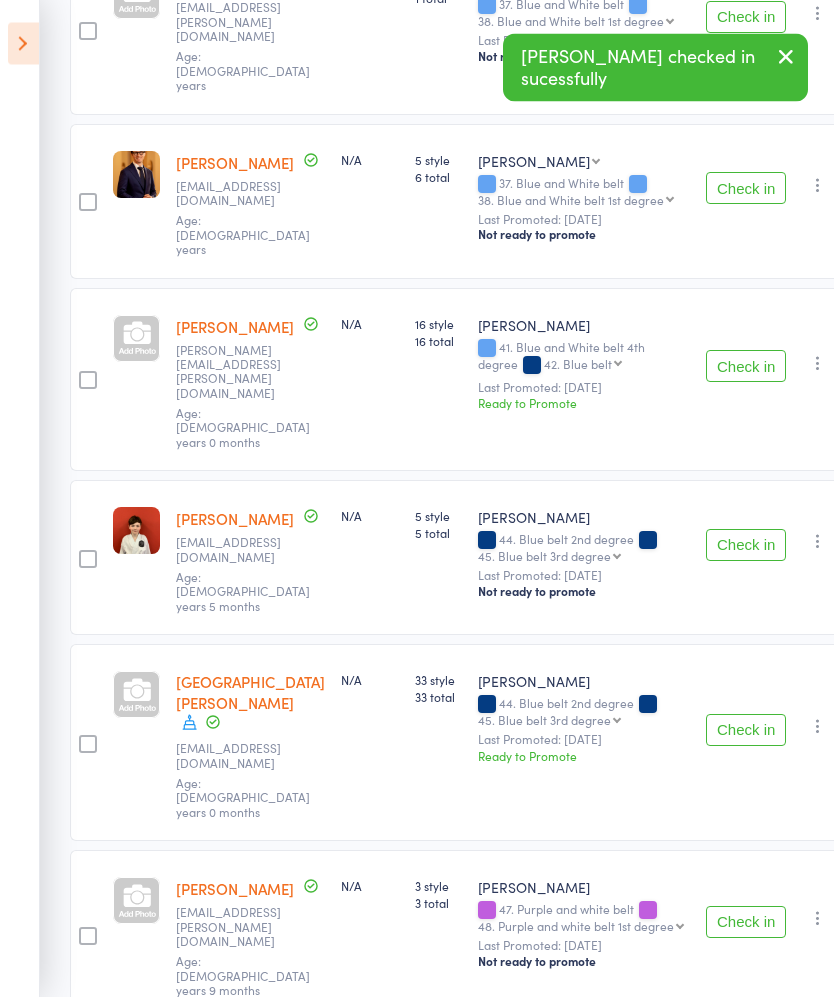 scroll, scrollTop: 2656, scrollLeft: 0, axis: vertical 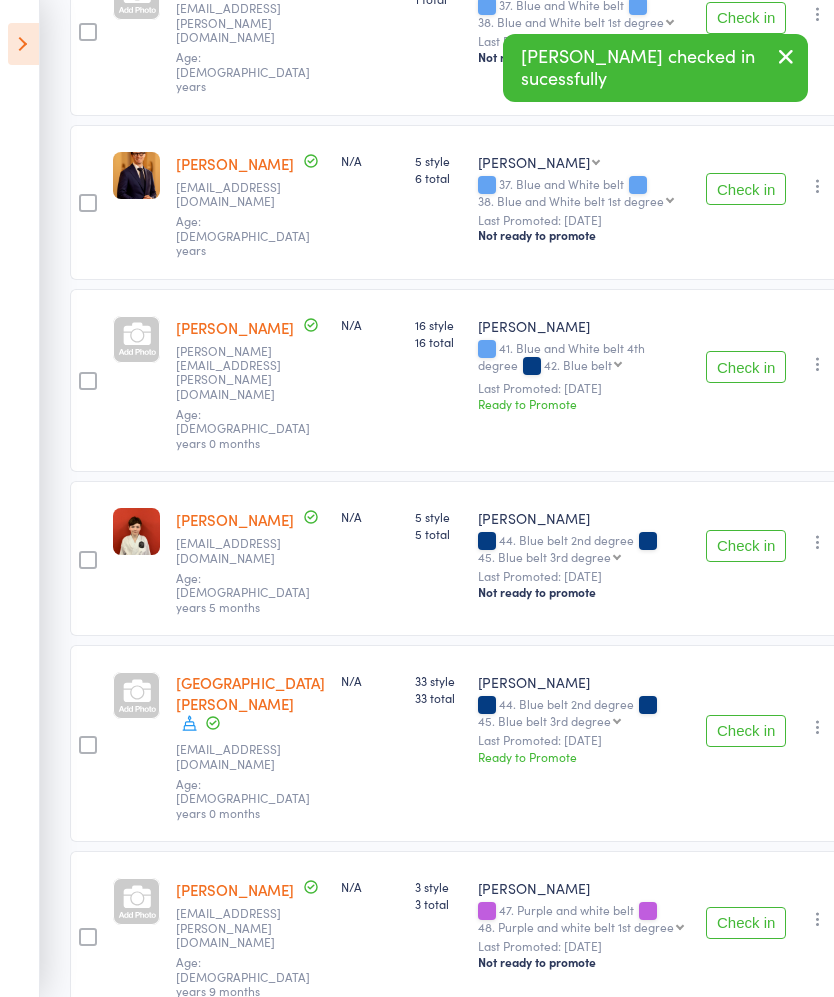 click on "Check in" at bounding box center (746, 923) 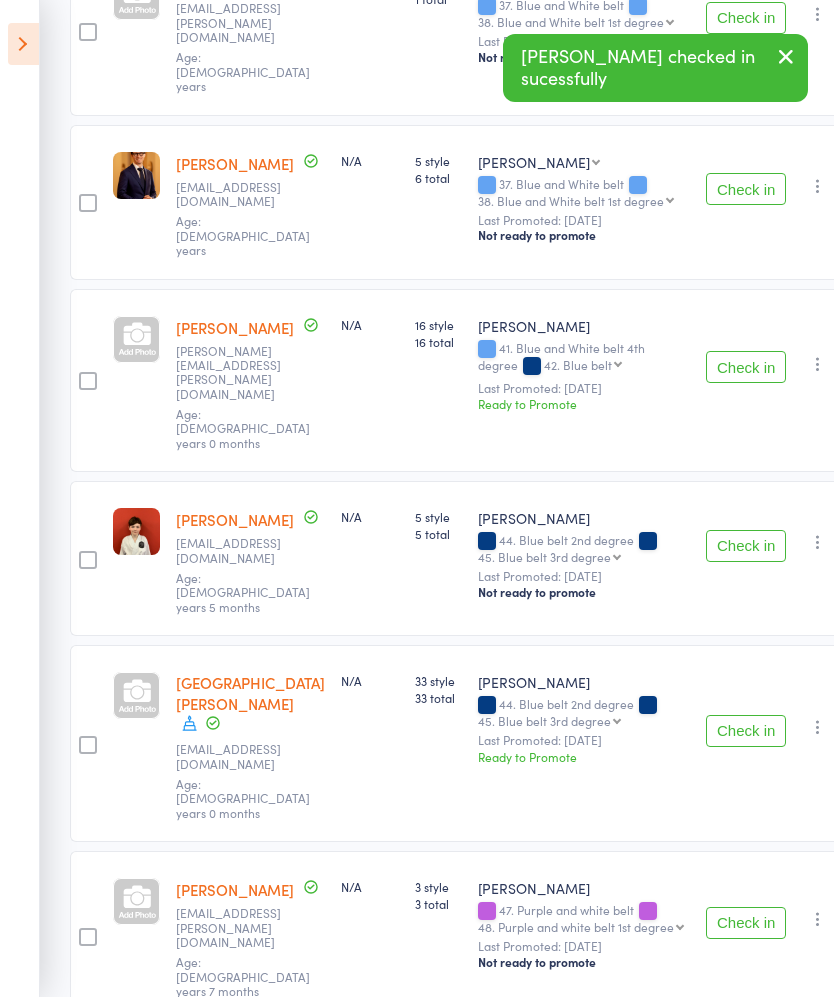 scroll, scrollTop: 2609, scrollLeft: 0, axis: vertical 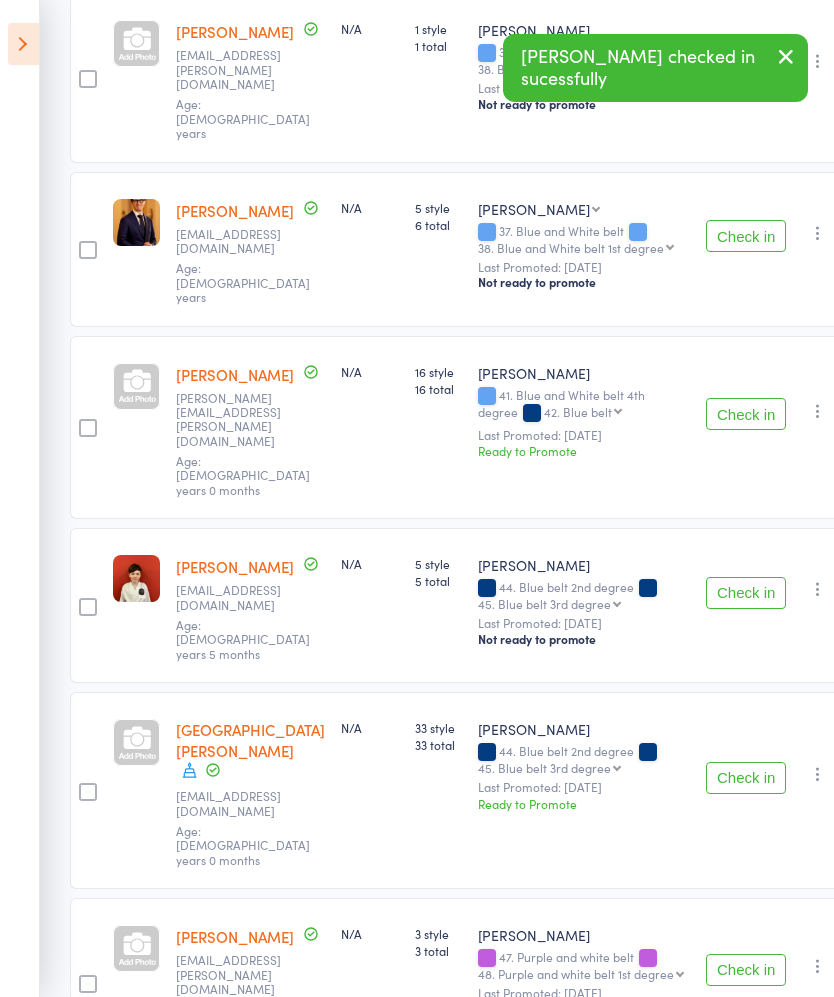 click on "Check in" at bounding box center [746, 970] 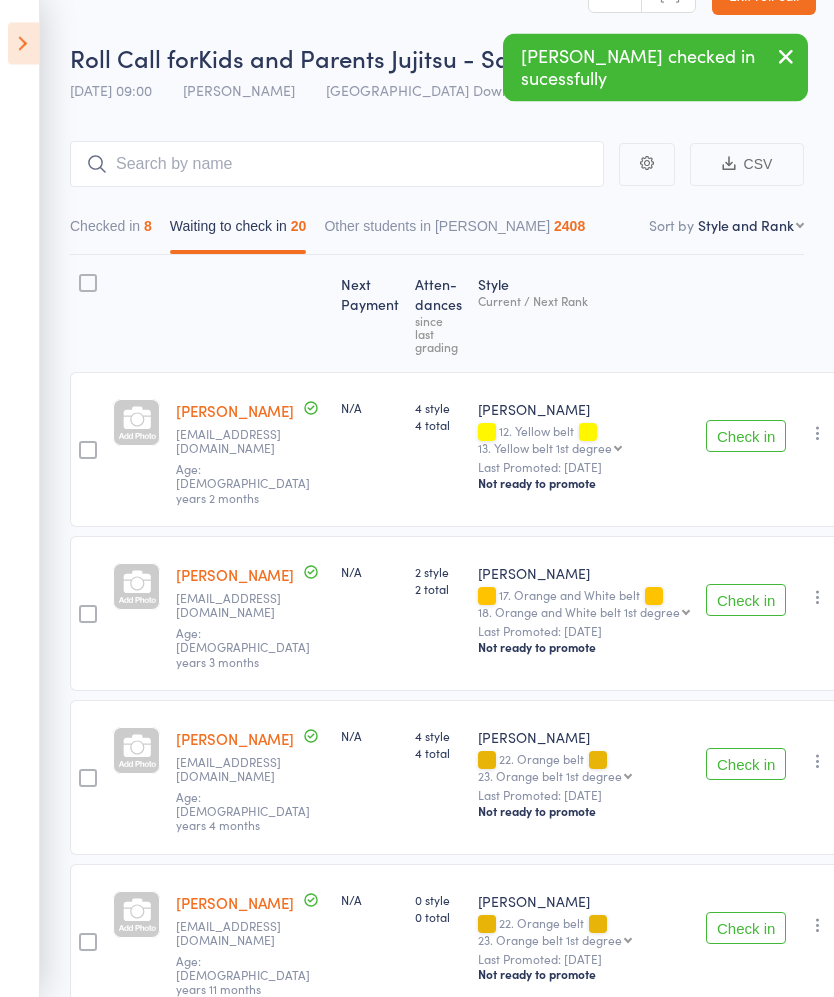 scroll, scrollTop: 0, scrollLeft: 0, axis: both 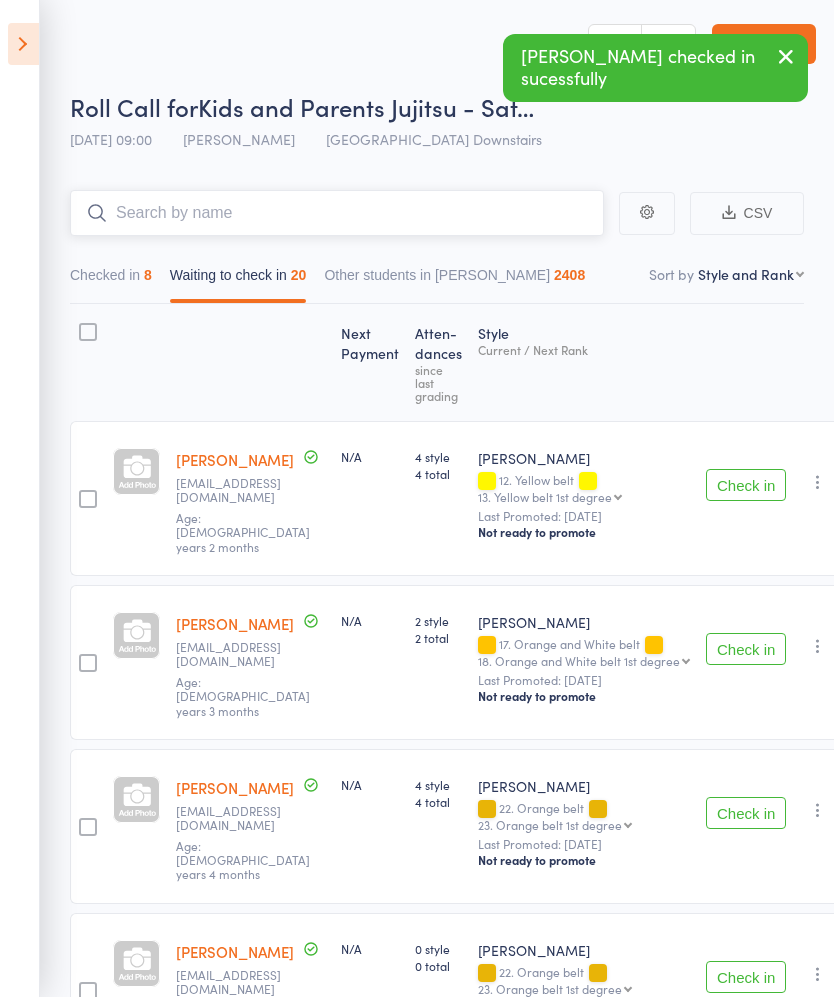 click at bounding box center [337, 213] 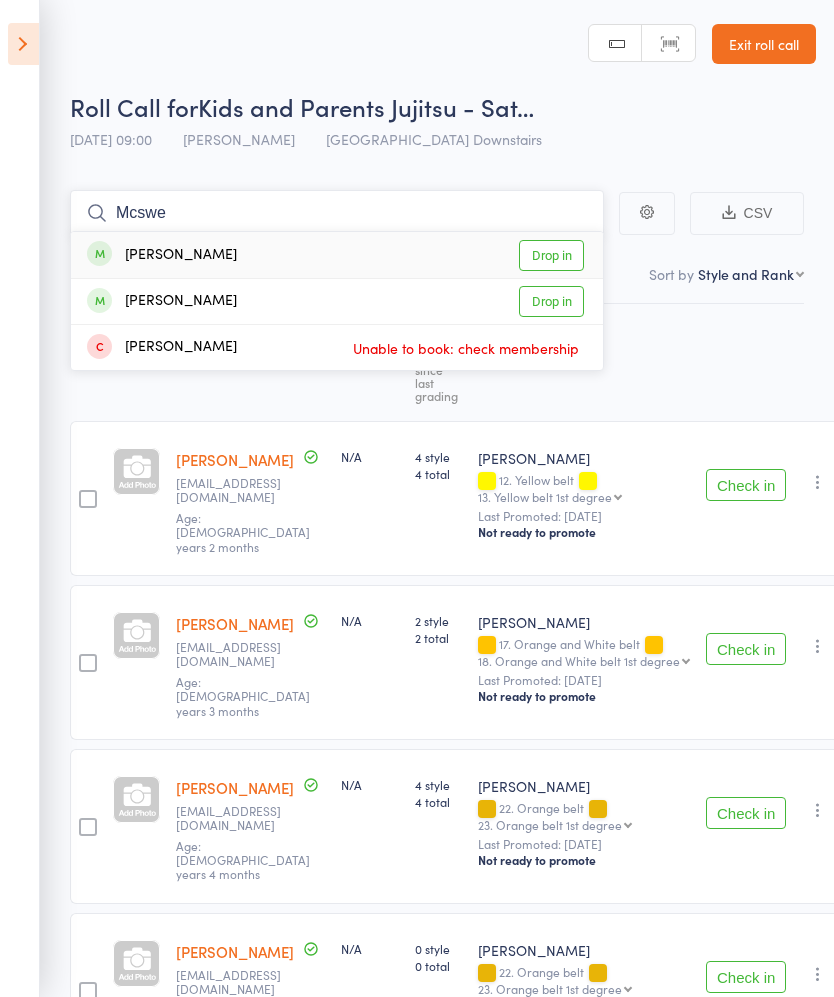 type on "Mcswe" 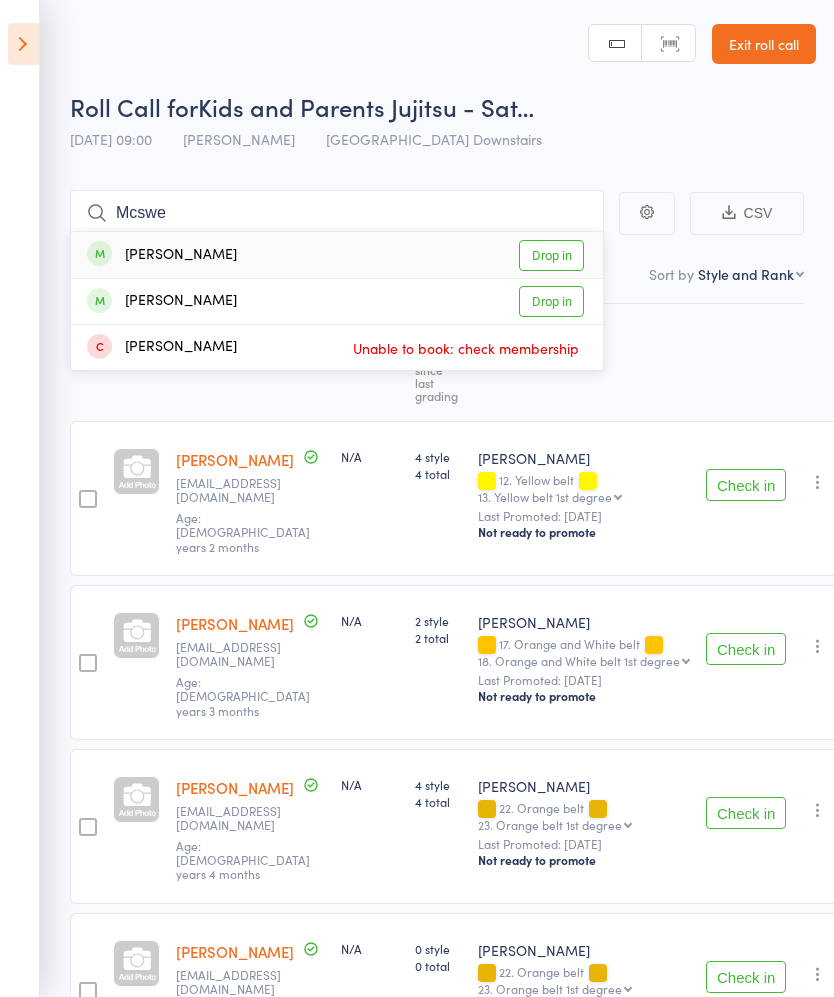 click on "Drop in" at bounding box center (551, 255) 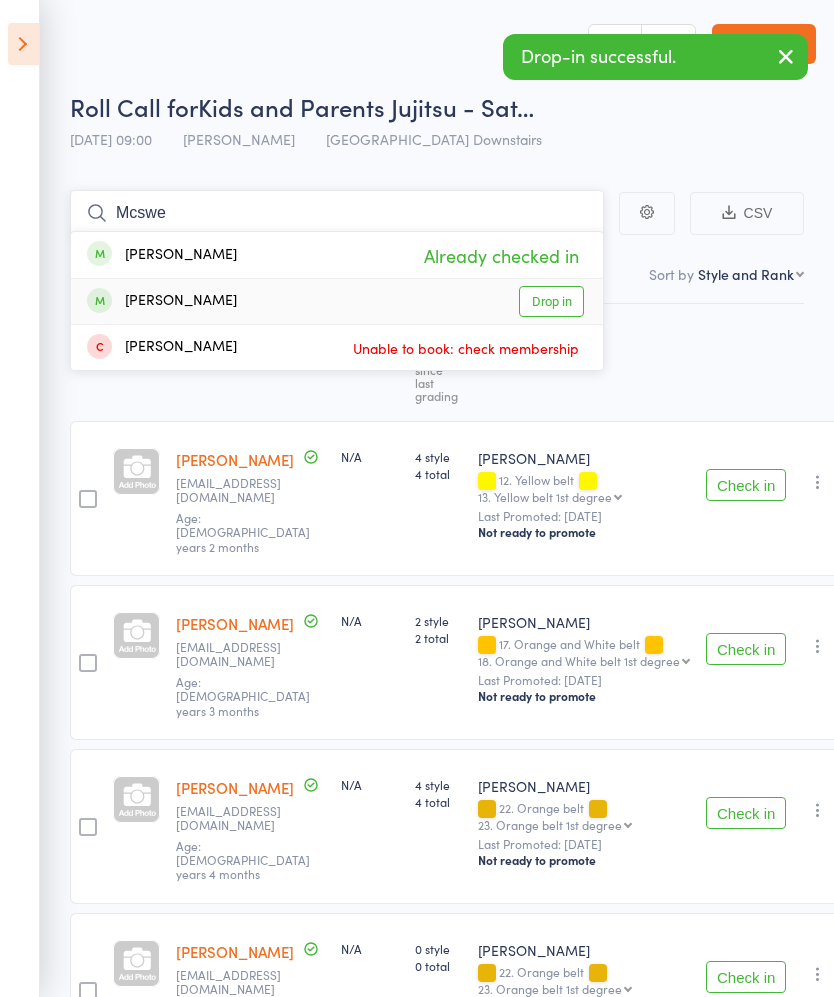 type on "Mcswe" 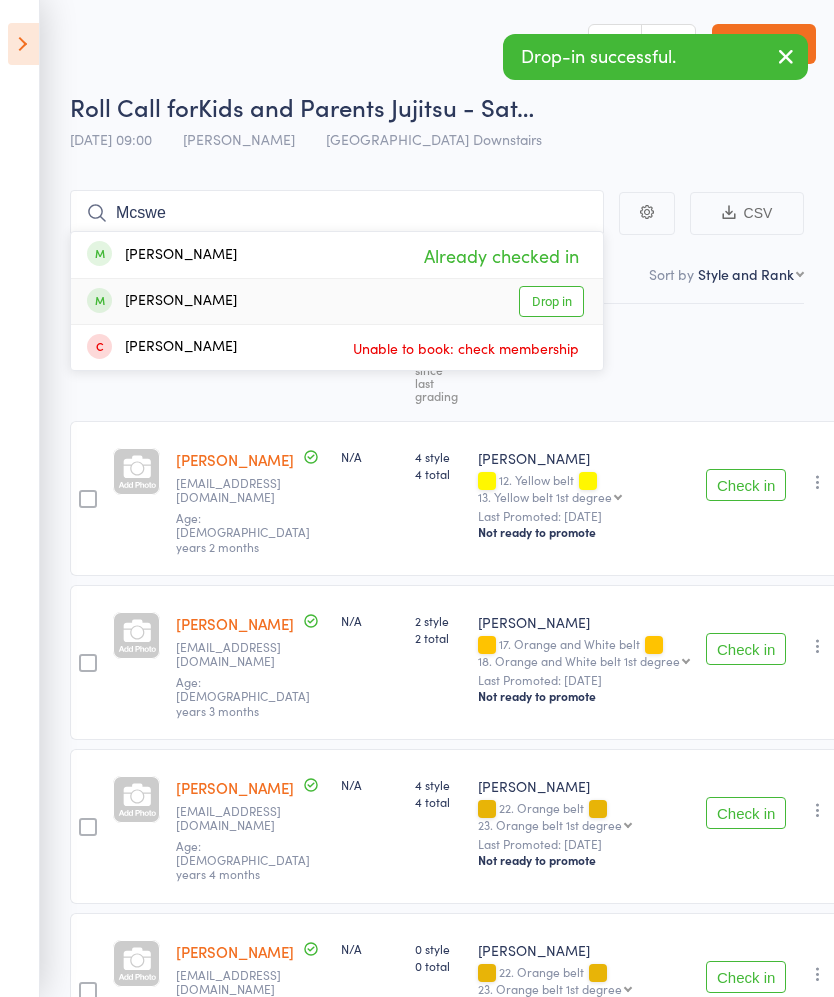 click on "Drop in" at bounding box center (551, 301) 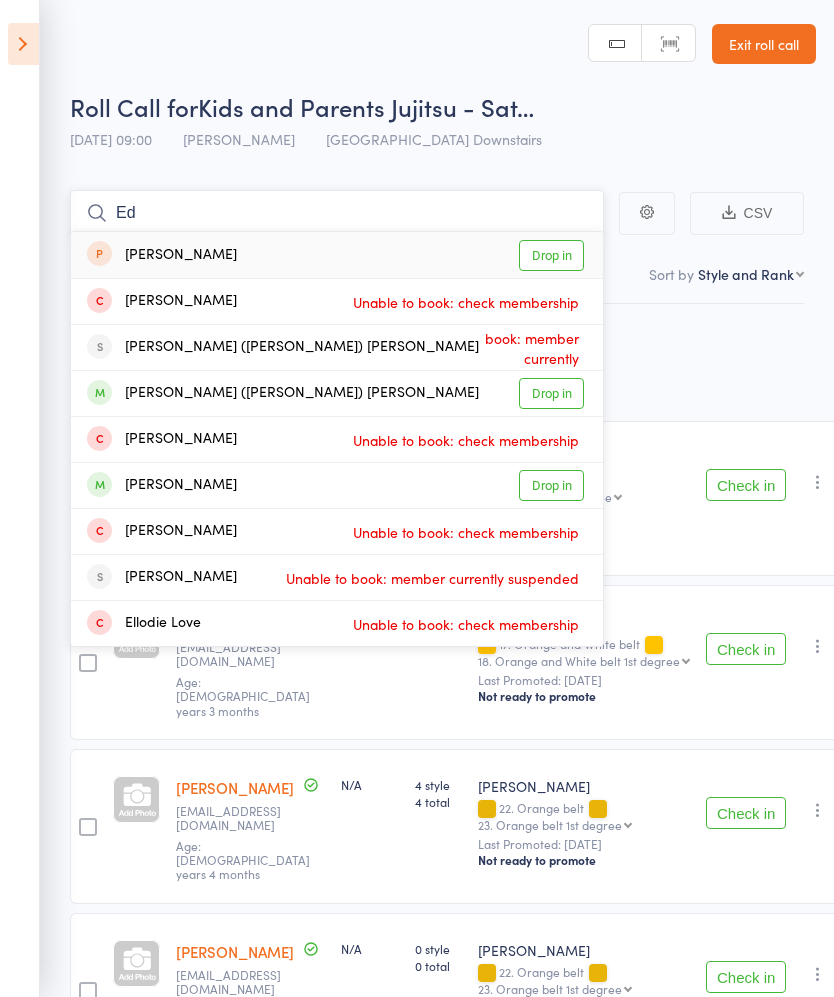 type on "E" 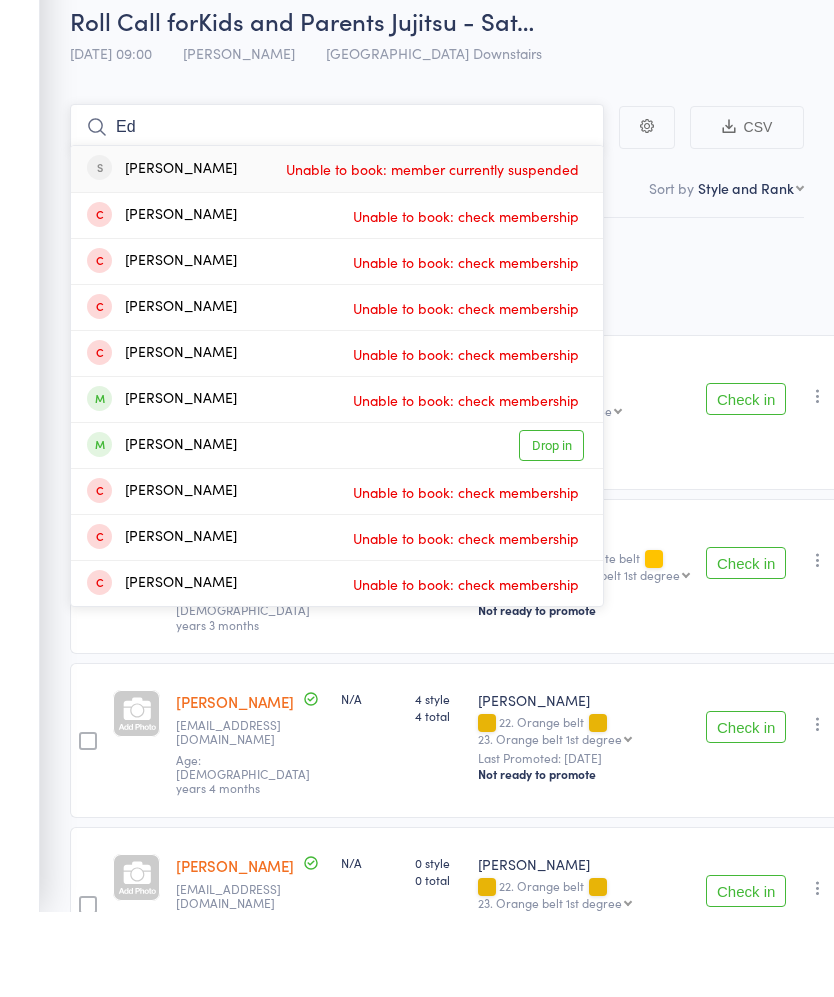 type on "E" 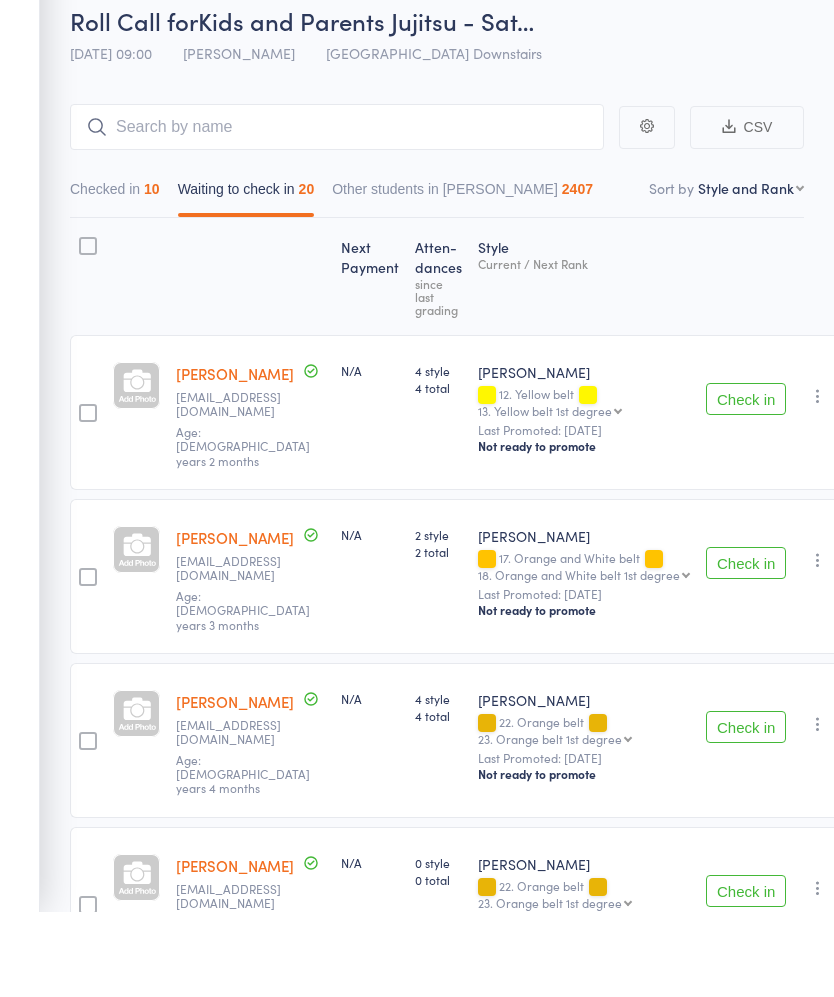 click on "Next Payment Atten­dances since last grading Style Current / Next Rank Charlotte Pearce    patrick0@me.com Age: 6 years 2 months N/A 4 style 4 total Ronin Ryu Jujitsu 12. Yellow belt  13. Yellow belt 1st degree  13. Yellow belt 1st degree 14. Yellow belt 2nd degree 15. Yellow belt 3rd degree 16. Yellow belt 4th degree 17. Orange and White belt 18. Orange and White belt 1st degree 19. Orange and White belt 2nd degree 20. Orange and White belt 3rd degree 21. Orange and White belt 4th degree 22. Orange belt 23. Orange belt 1st degree 24. Orange belt 2nd degree 25. Orange belt 3rd degree 26. Orange belt 4th degree 27. Green and white belt 28. Green and white belt 1st degree 29. Green and white belt 2nd degree 30. Green and white belt 3rd degree 31. Green and white belt 4th degree 32. Green belt 33. Green belt 1st degree 34. Green belt 2nd degree 35. Green belt 3rd degree 36. Green belt 4th degree 37. Blue and White belt 38. Blue and White belt 1st degree 39. Blue and White belt 2nd degree 42. Blue belt Check in" at bounding box center [460, 2071] 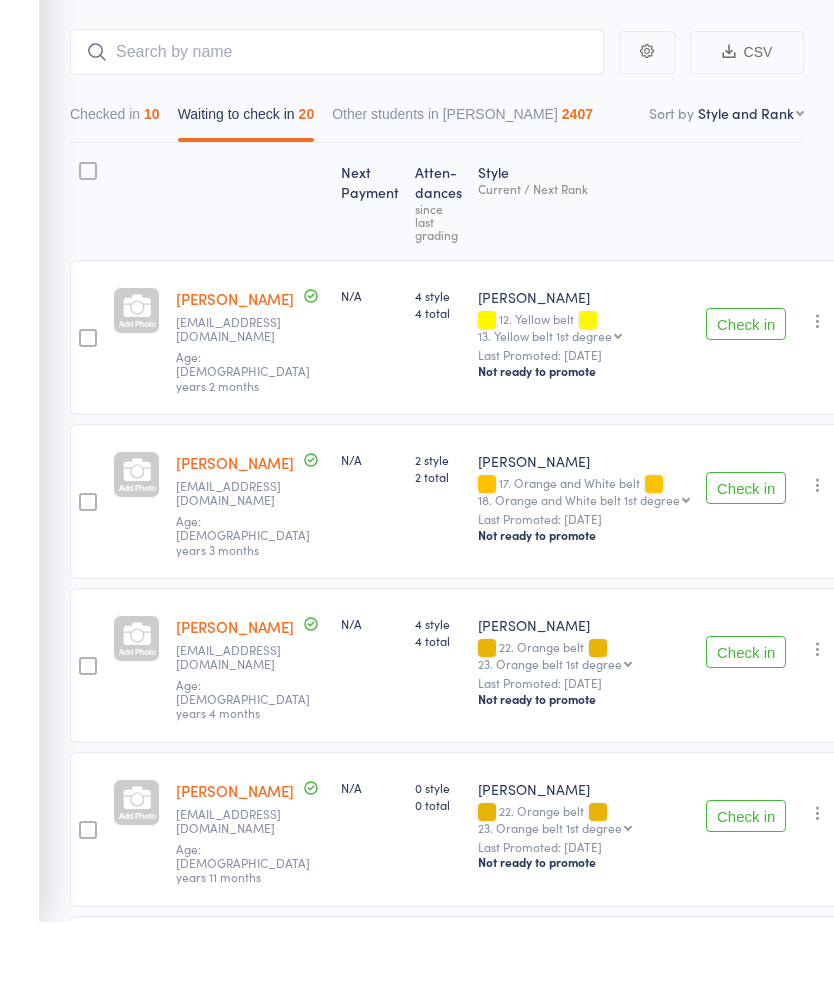 click on "Check in" at bounding box center (746, 563) 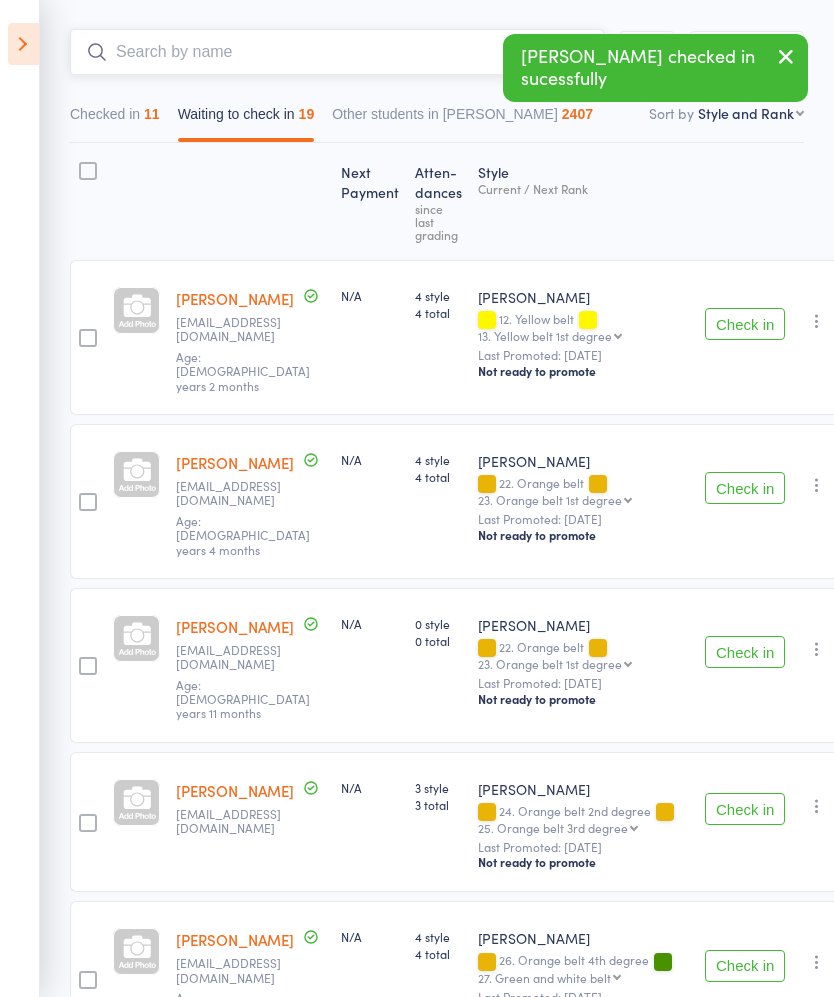 click at bounding box center [337, 52] 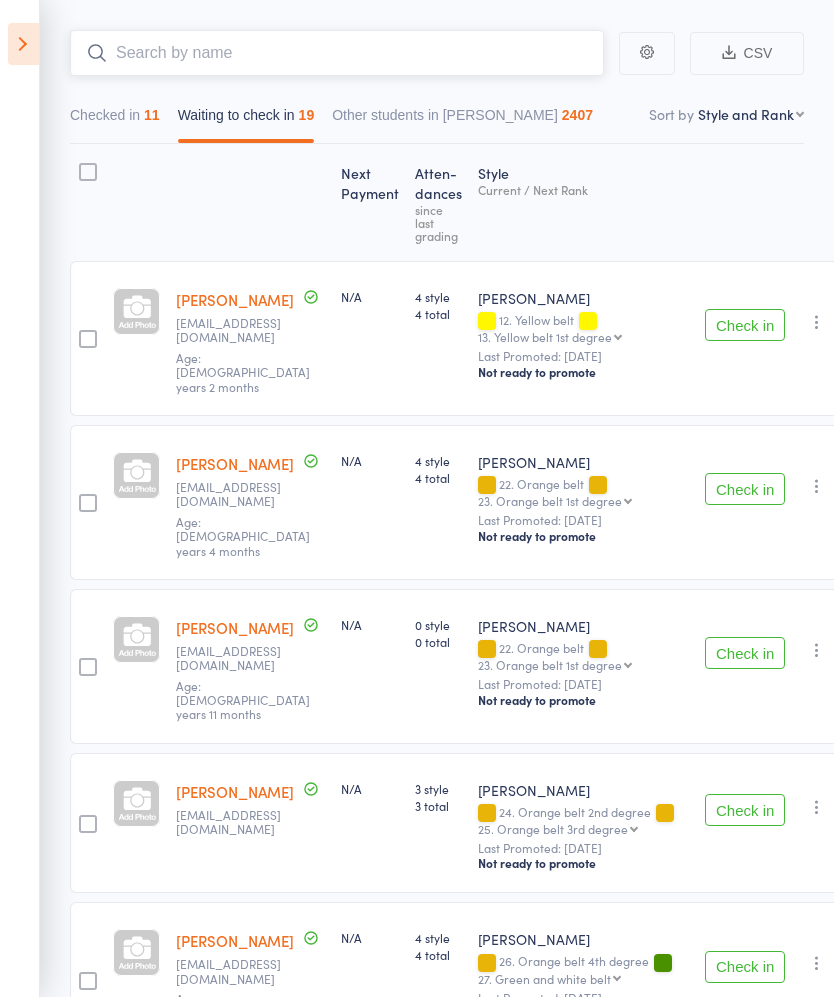click on "Checked in  11" at bounding box center (115, 120) 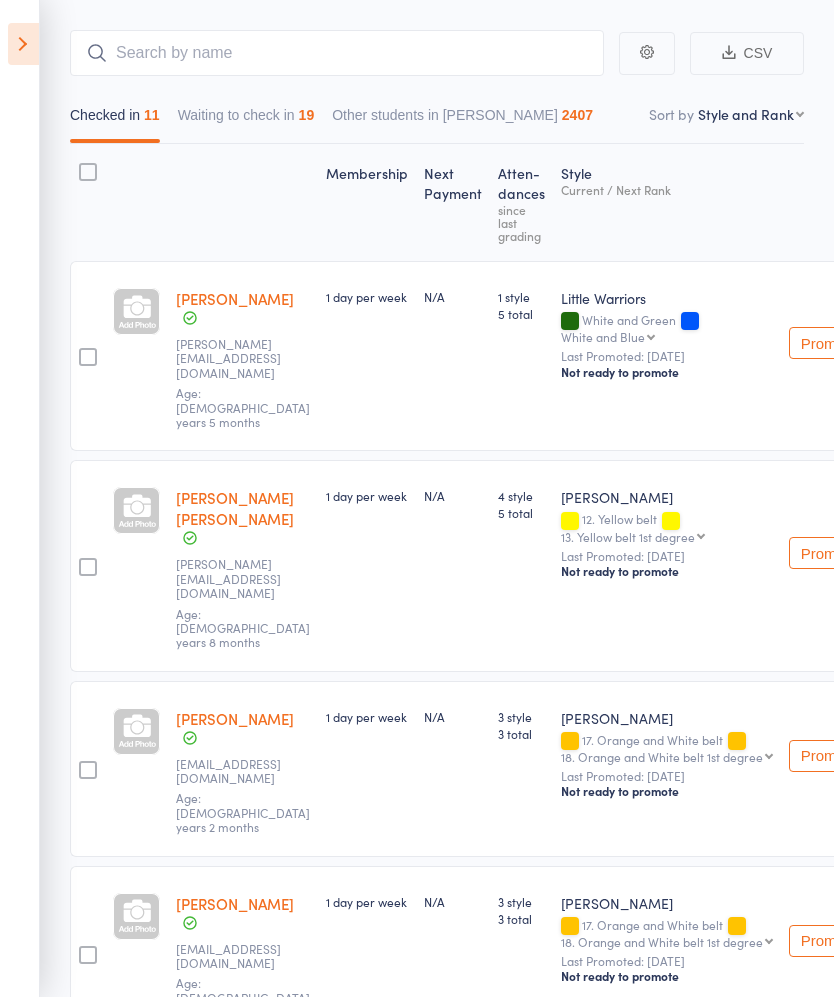 click on "Current / Next Rank" at bounding box center (667, 189) 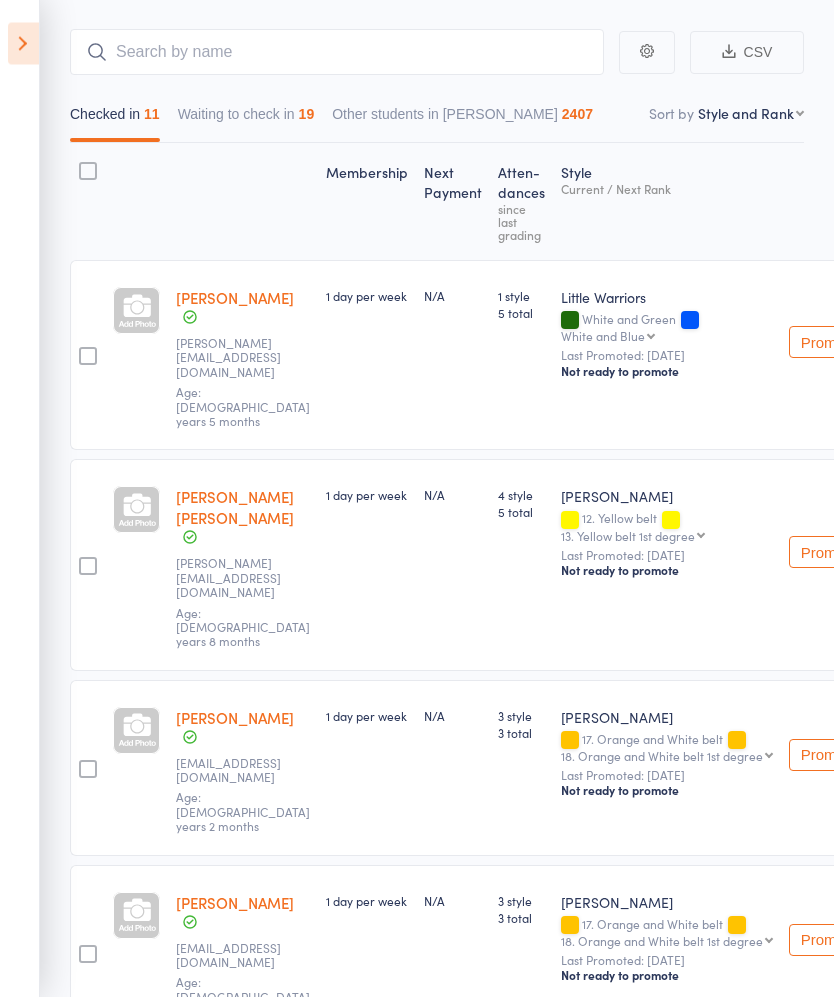scroll, scrollTop: 160, scrollLeft: 0, axis: vertical 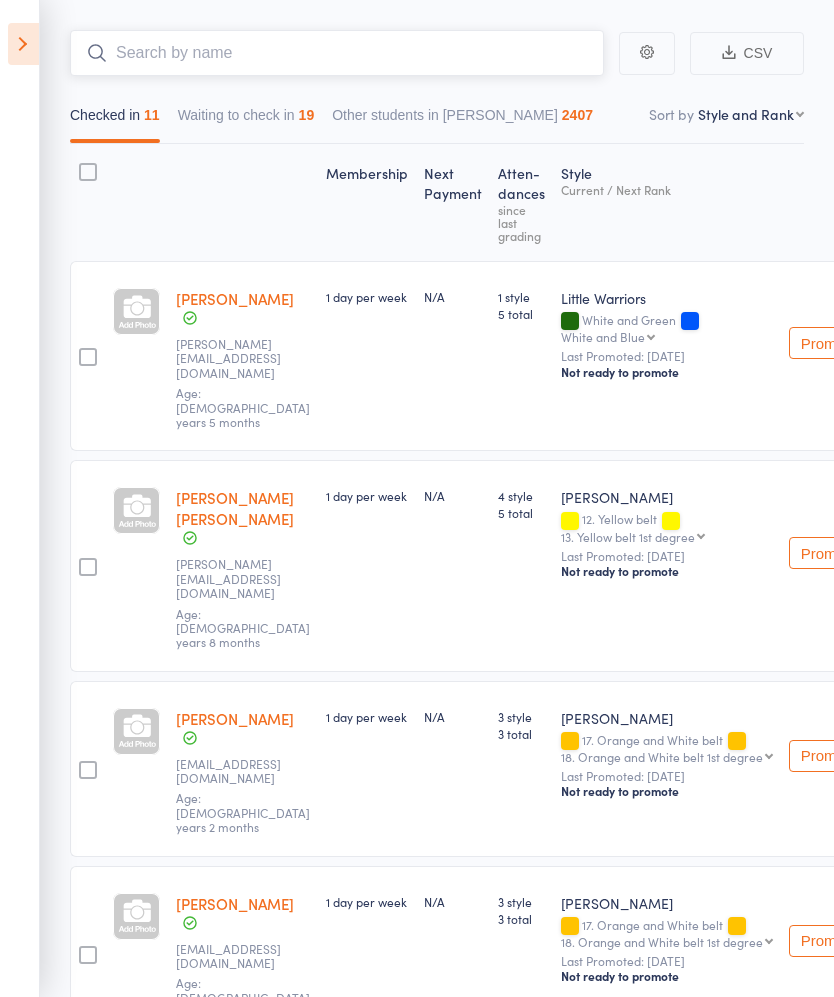 click at bounding box center [337, 53] 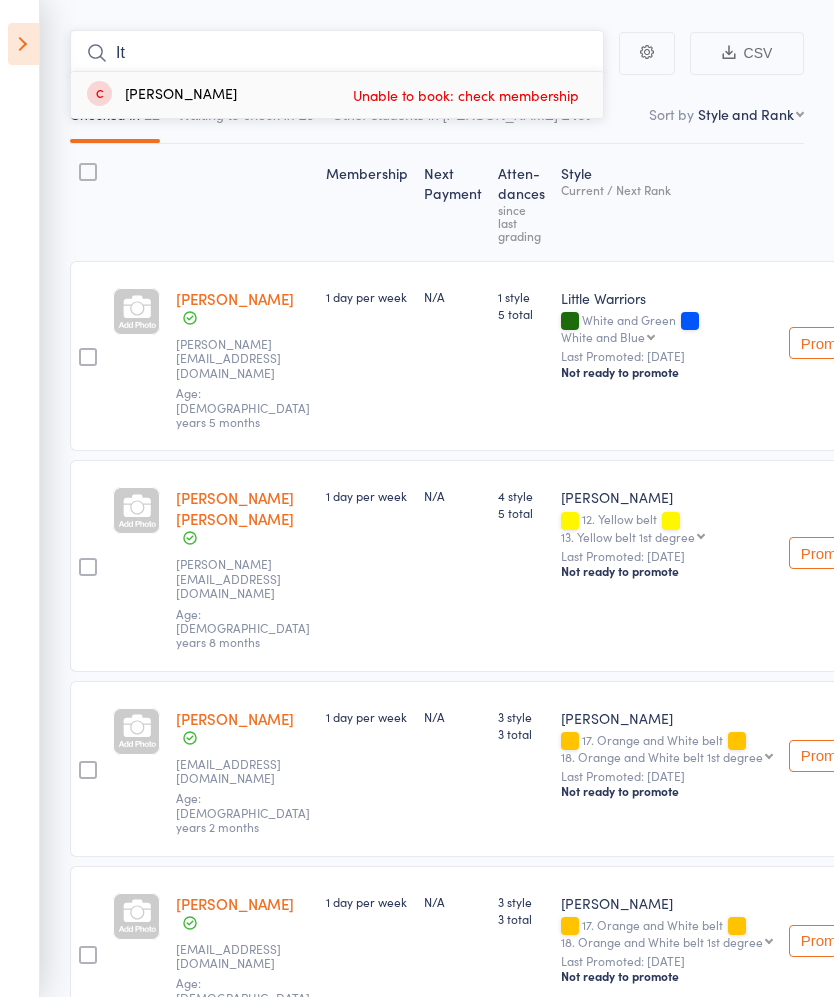 type on "I" 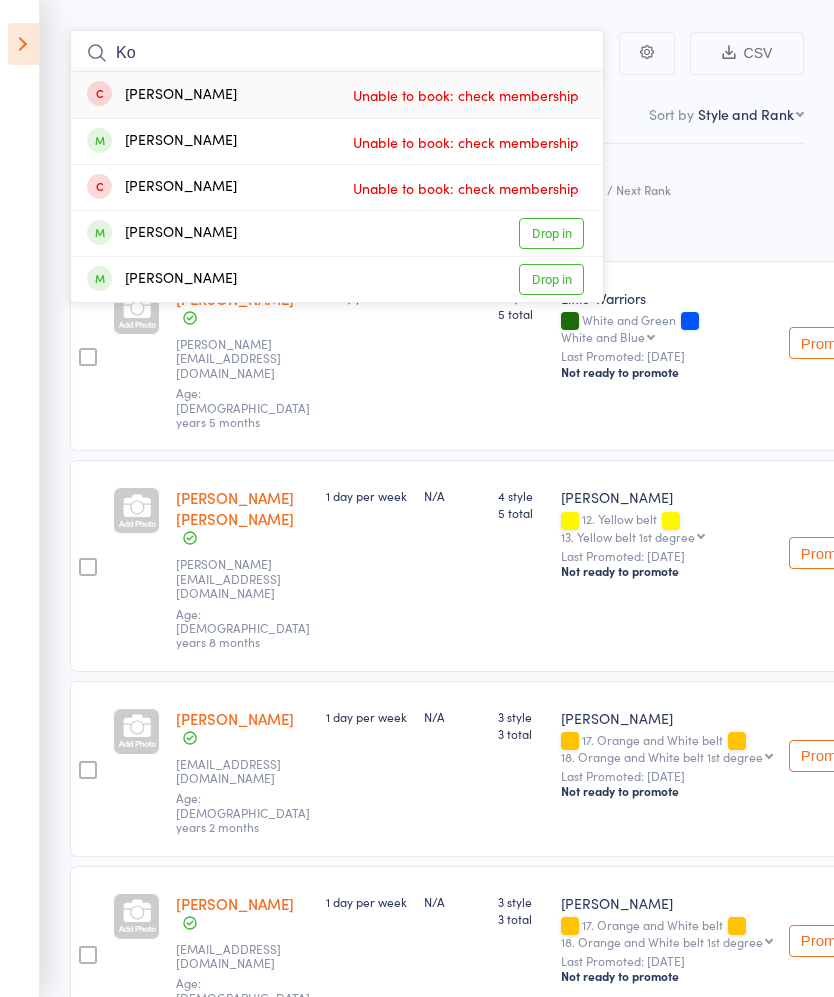 type on "K" 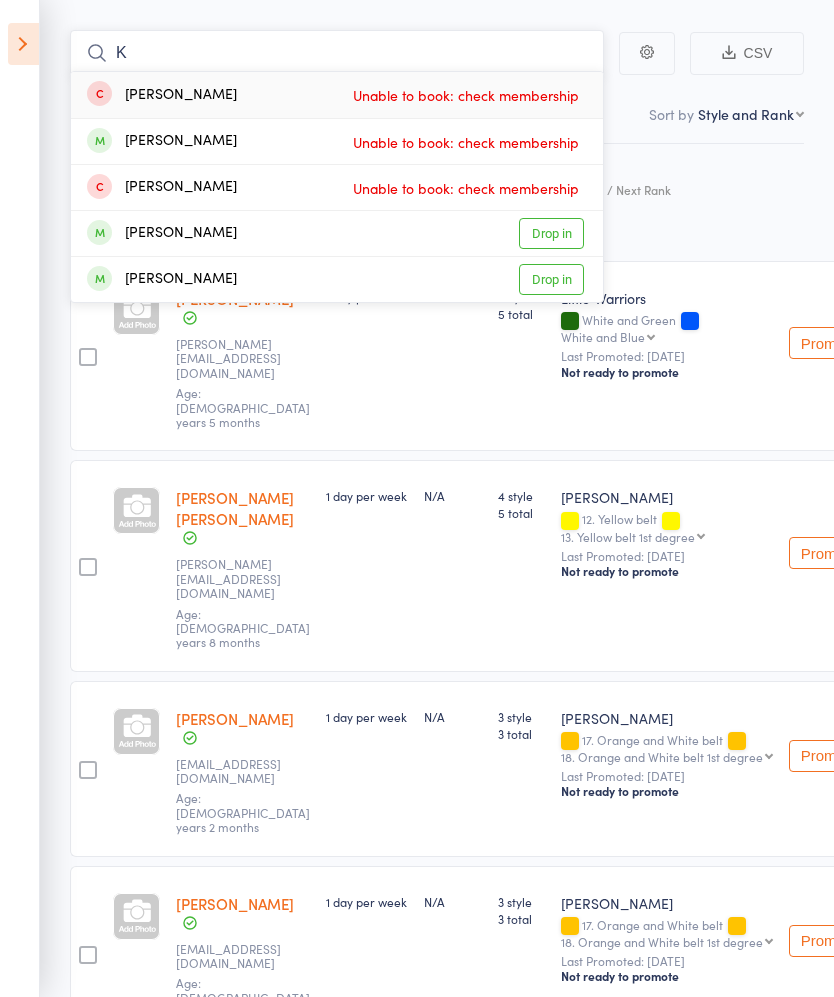 type 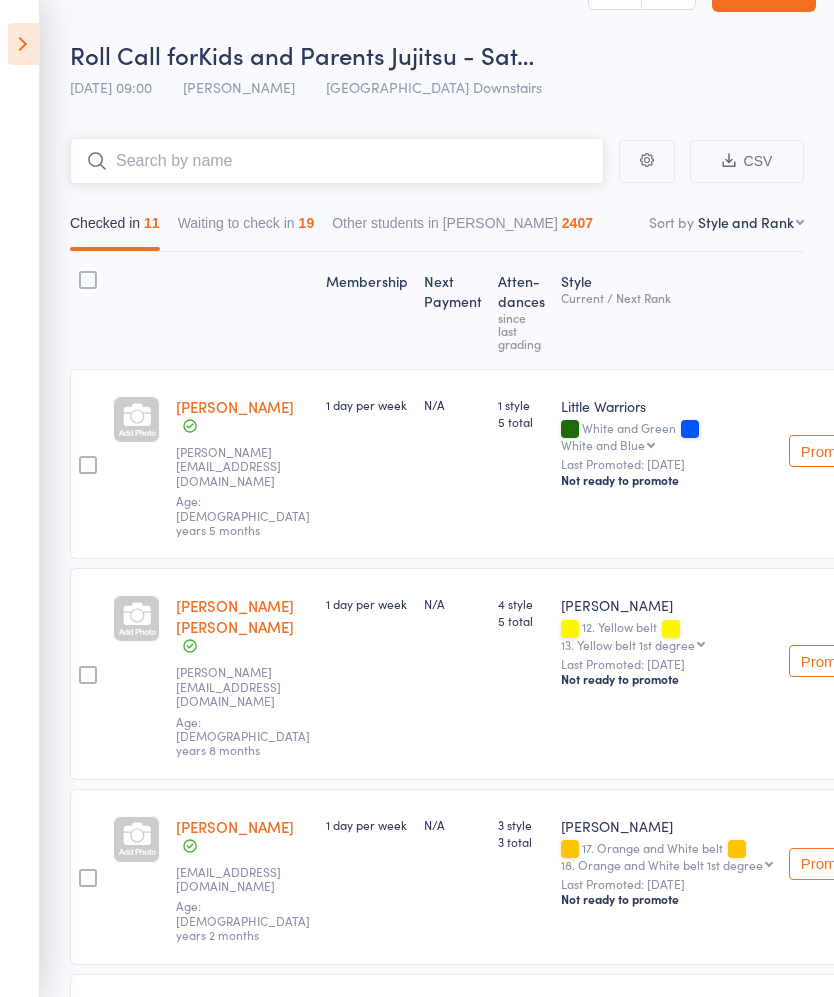 scroll, scrollTop: 0, scrollLeft: 0, axis: both 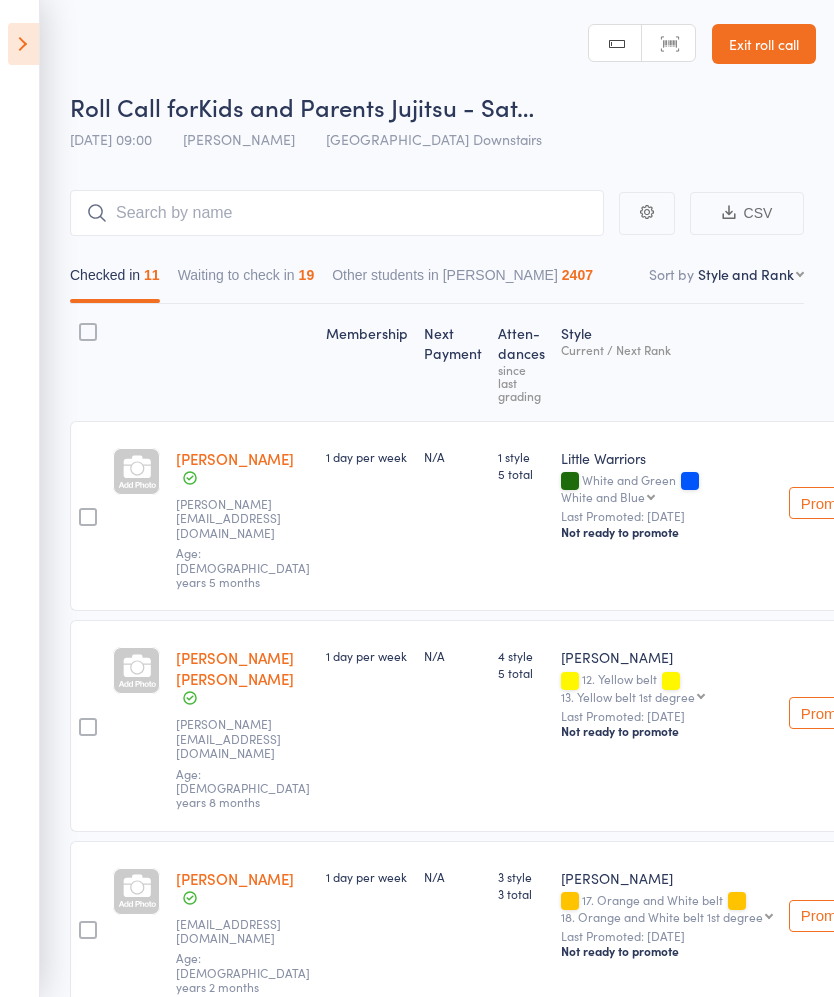 click on "Exit roll call" at bounding box center [764, 44] 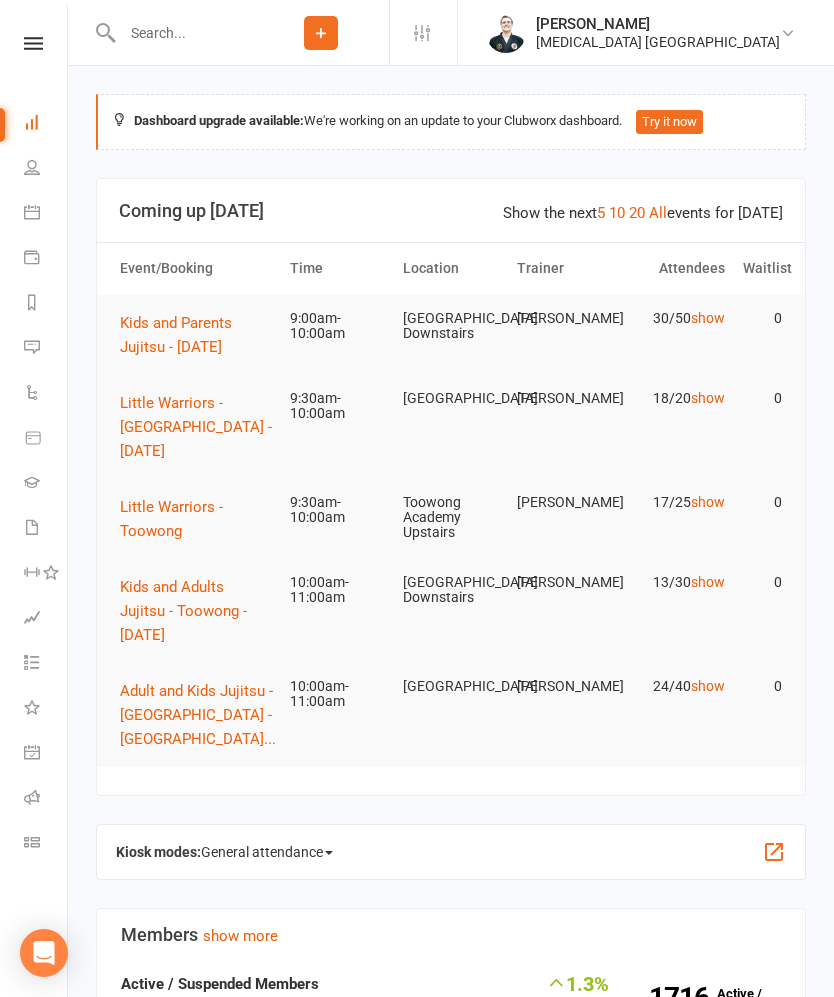 scroll, scrollTop: 0, scrollLeft: 0, axis: both 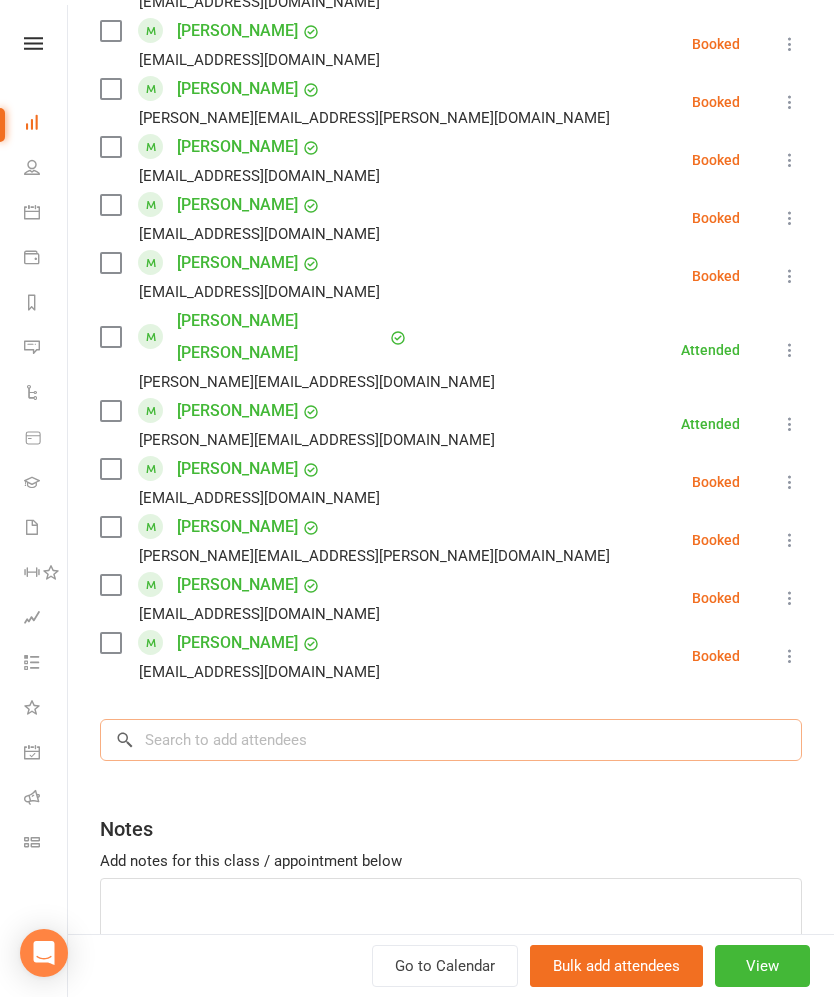 click at bounding box center (451, 740) 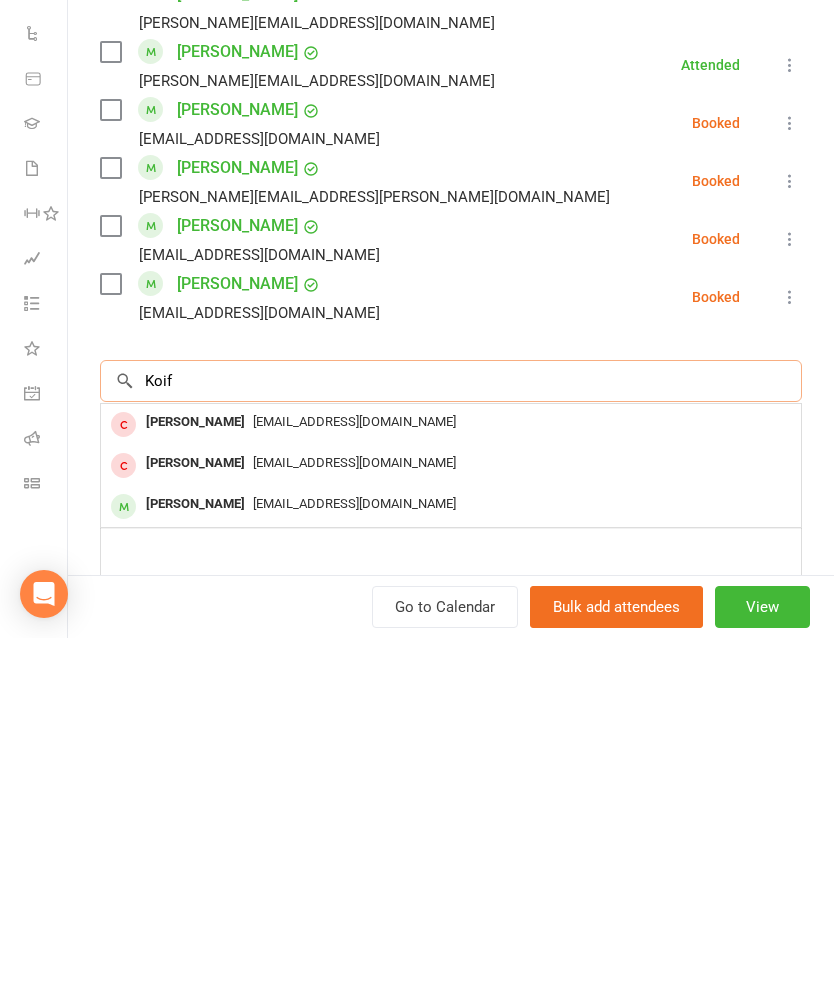 type on "Koif" 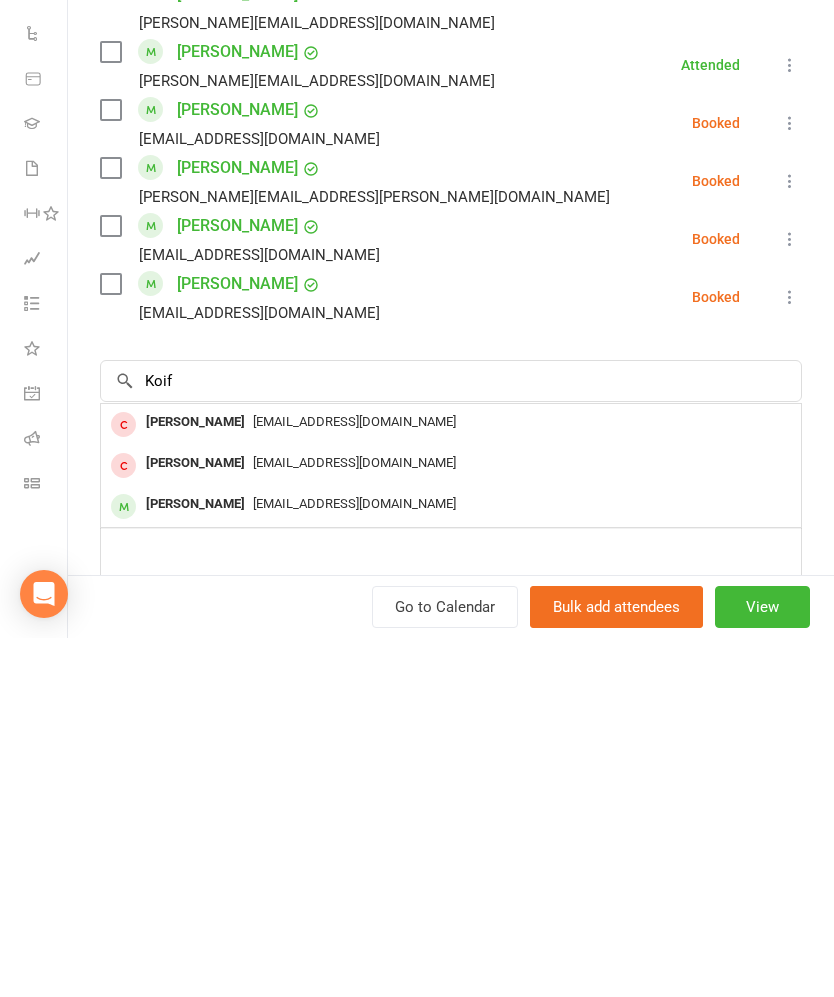click on "[PERSON_NAME]" at bounding box center [195, 781] 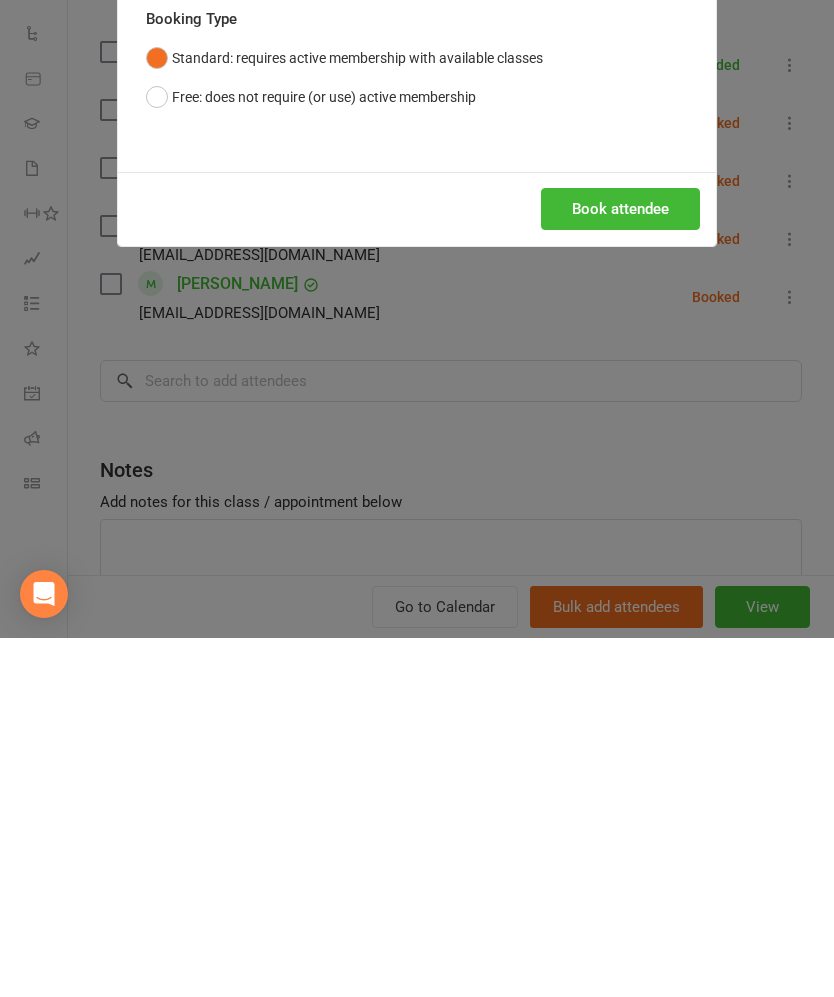 scroll, scrollTop: 359, scrollLeft: 0, axis: vertical 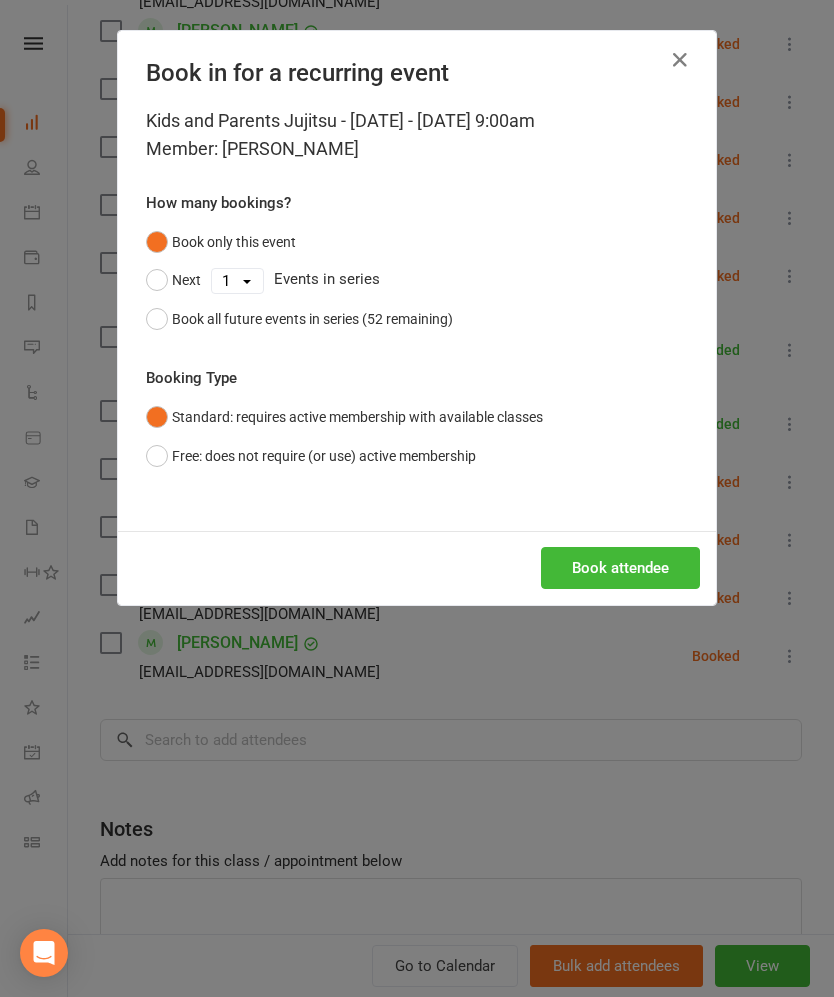 click on "Free: does not require (or use) active membership" at bounding box center [311, 456] 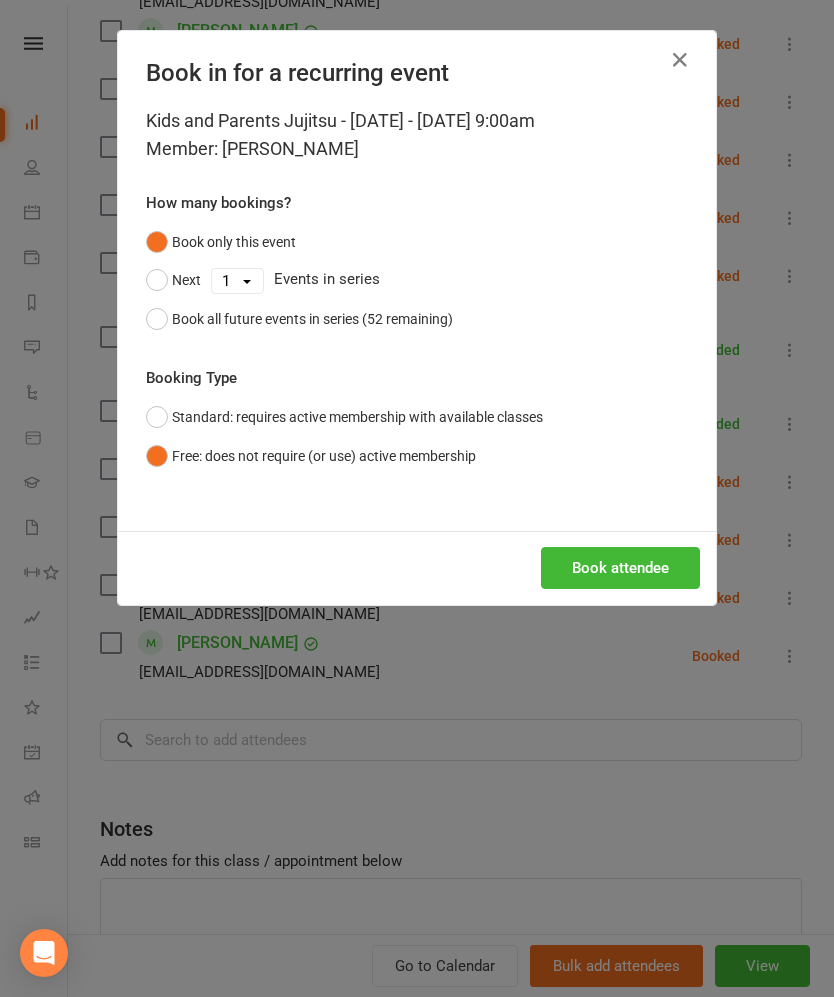 click on "Book attendee" at bounding box center [620, 568] 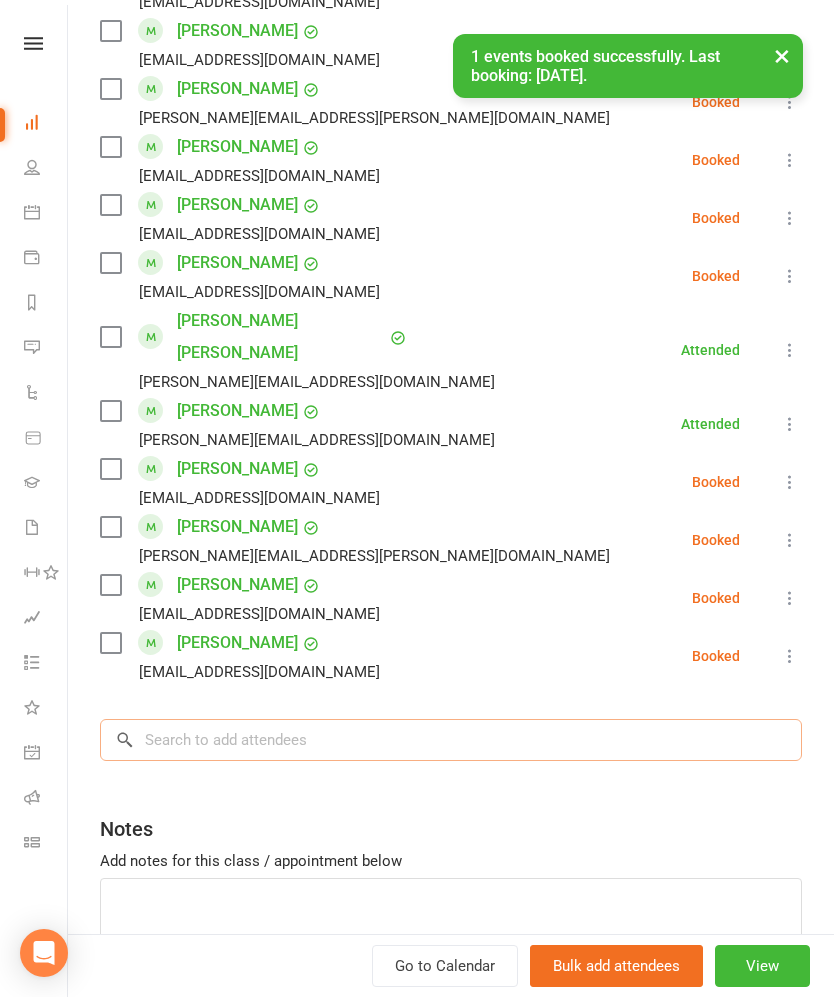 click at bounding box center [451, 740] 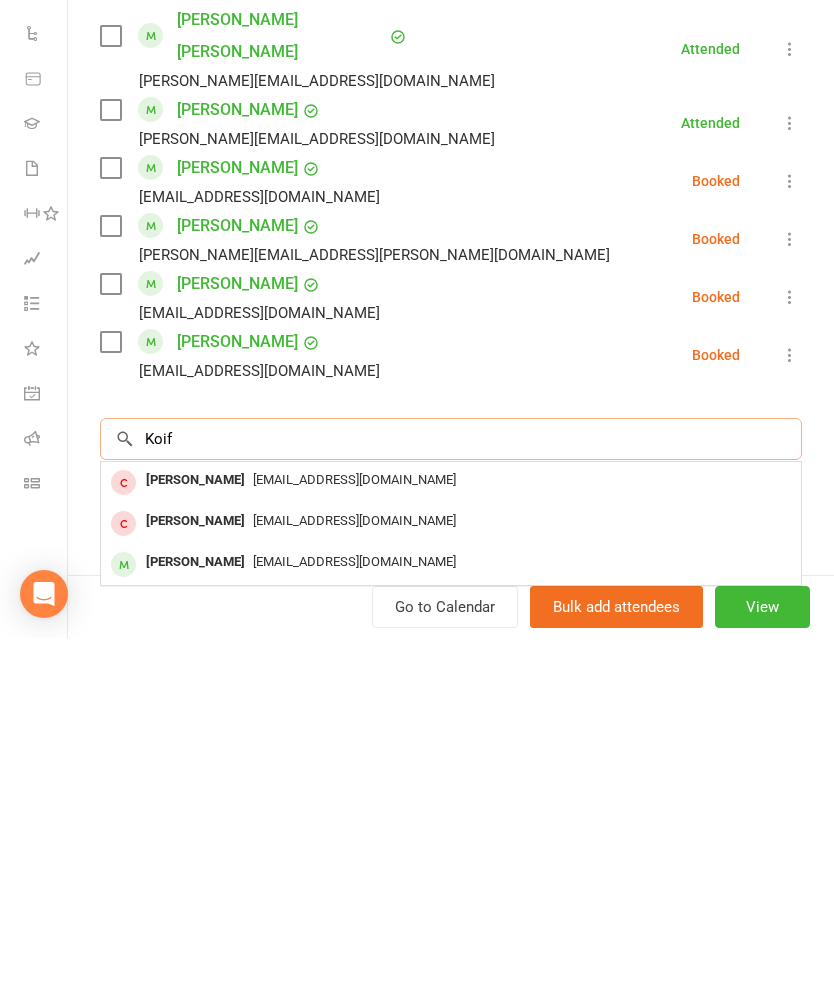 type on "Koif" 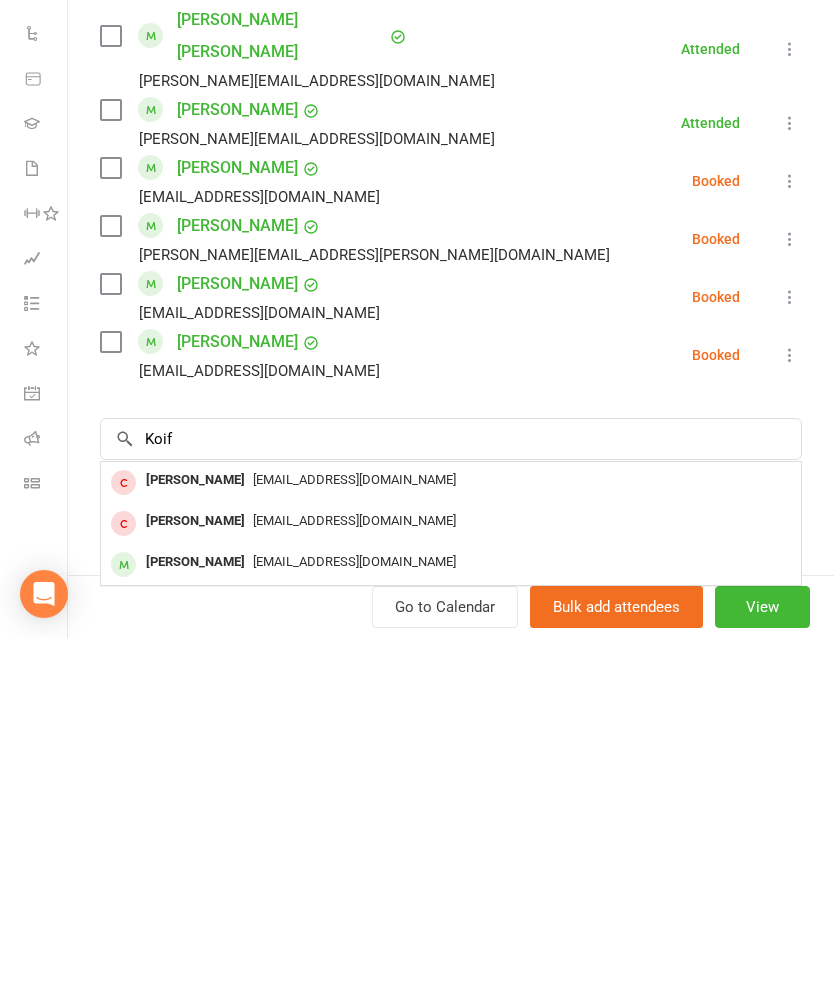 click on "[PERSON_NAME]" at bounding box center (195, 880) 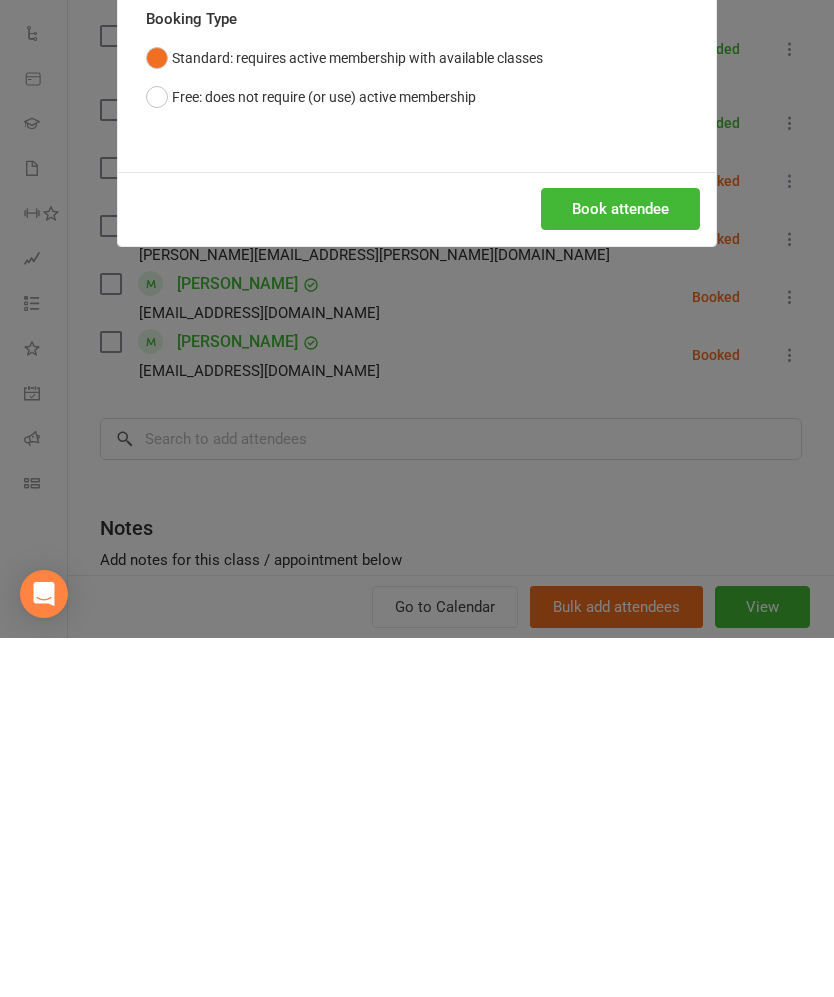 scroll, scrollTop: 718, scrollLeft: 34, axis: both 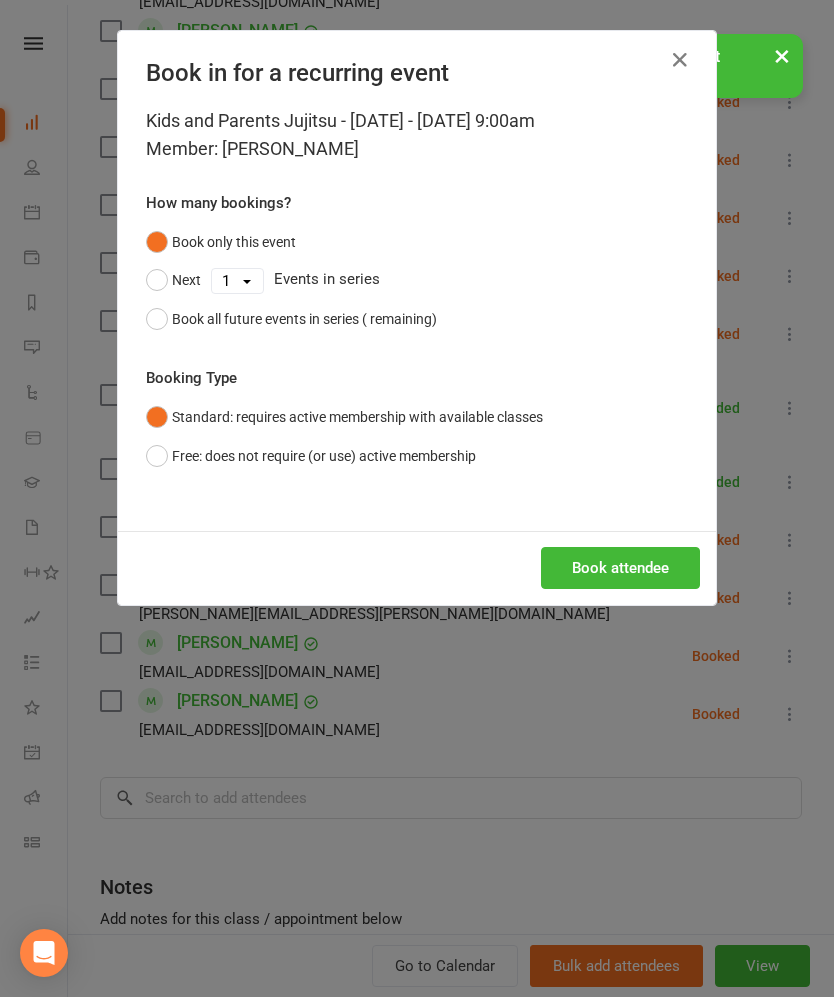 click on "Free: does not require (or use) active membership" at bounding box center [311, 456] 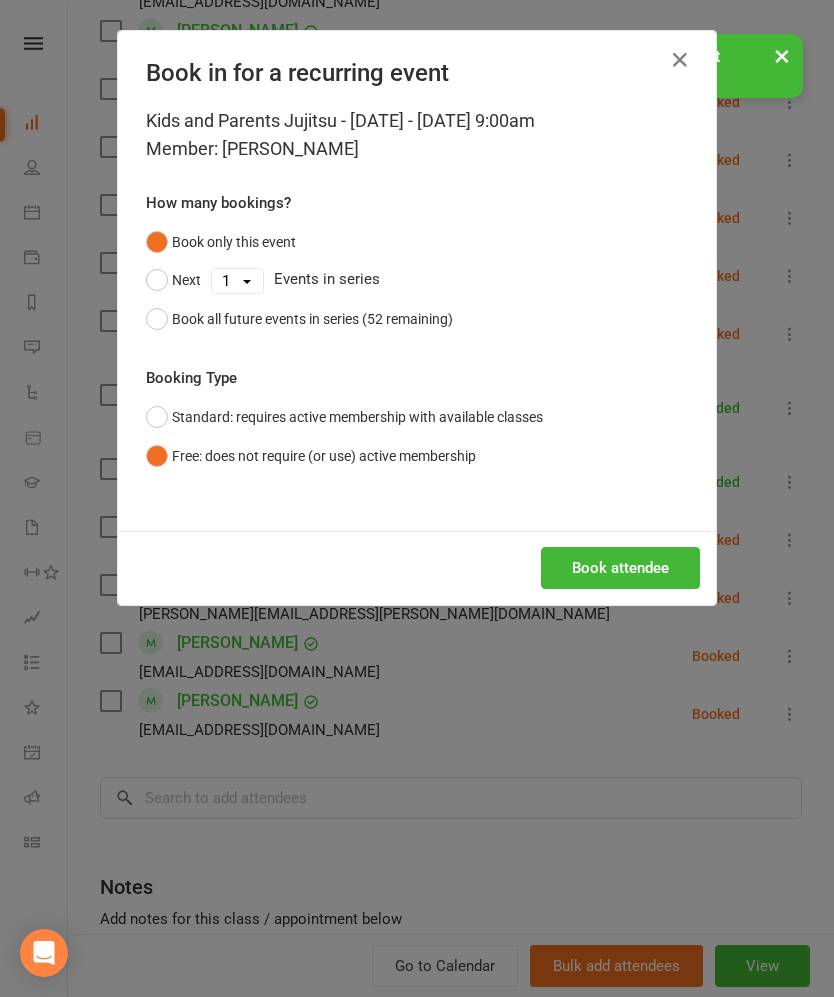 click on "Book attendee" at bounding box center [620, 568] 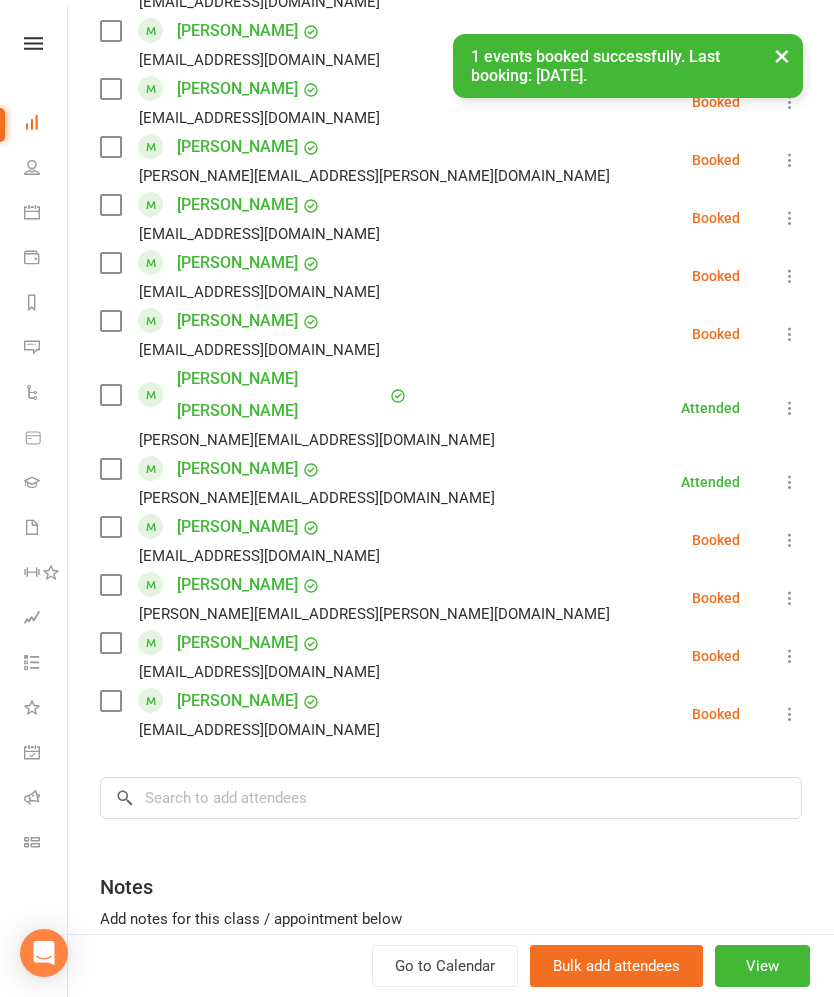 scroll, scrollTop: 1259, scrollLeft: 0, axis: vertical 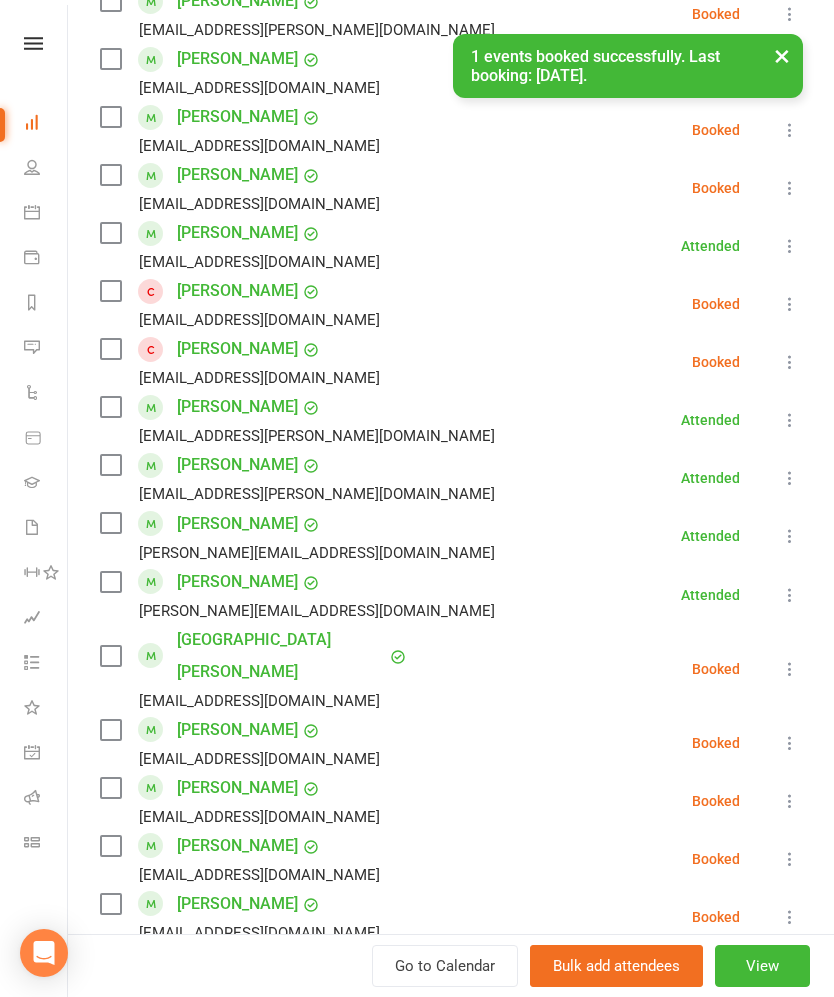 click at bounding box center [790, 304] 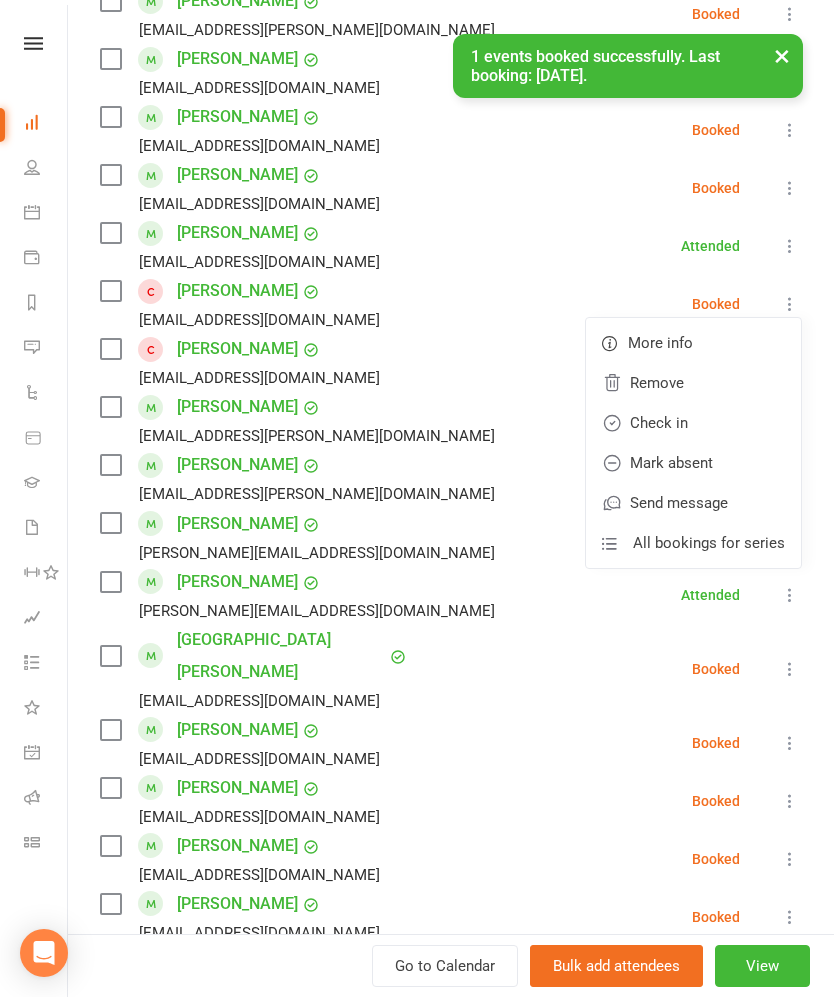 click on "Check in" at bounding box center [693, 423] 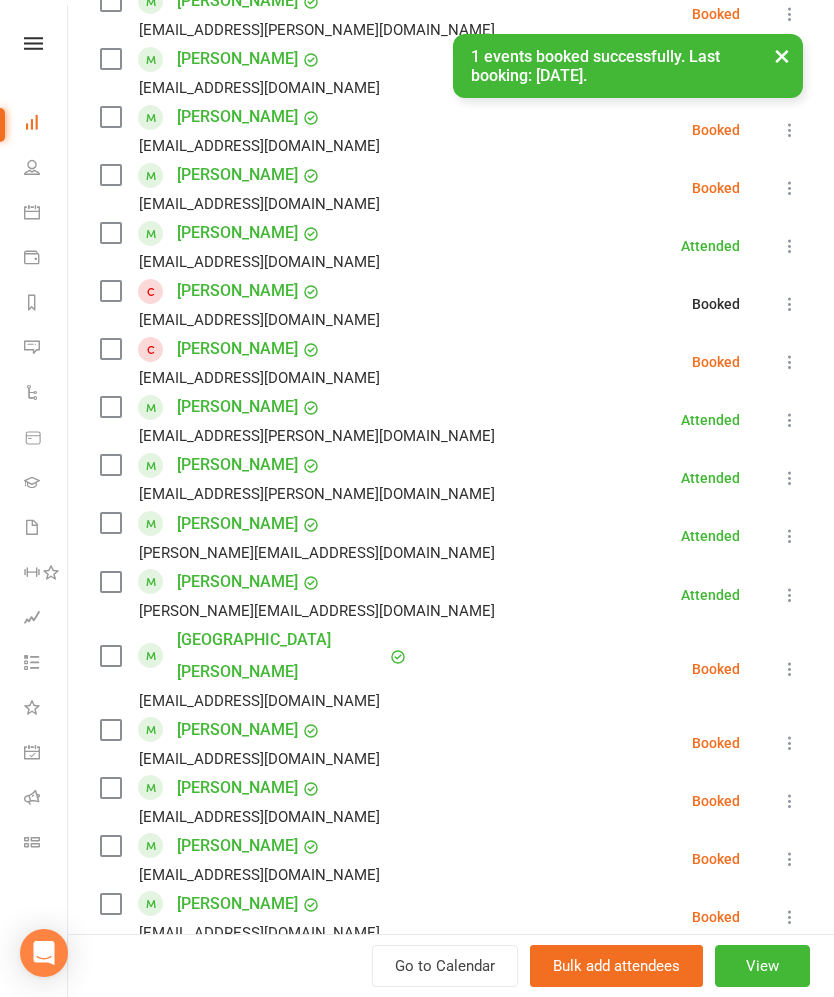 click at bounding box center (790, 362) 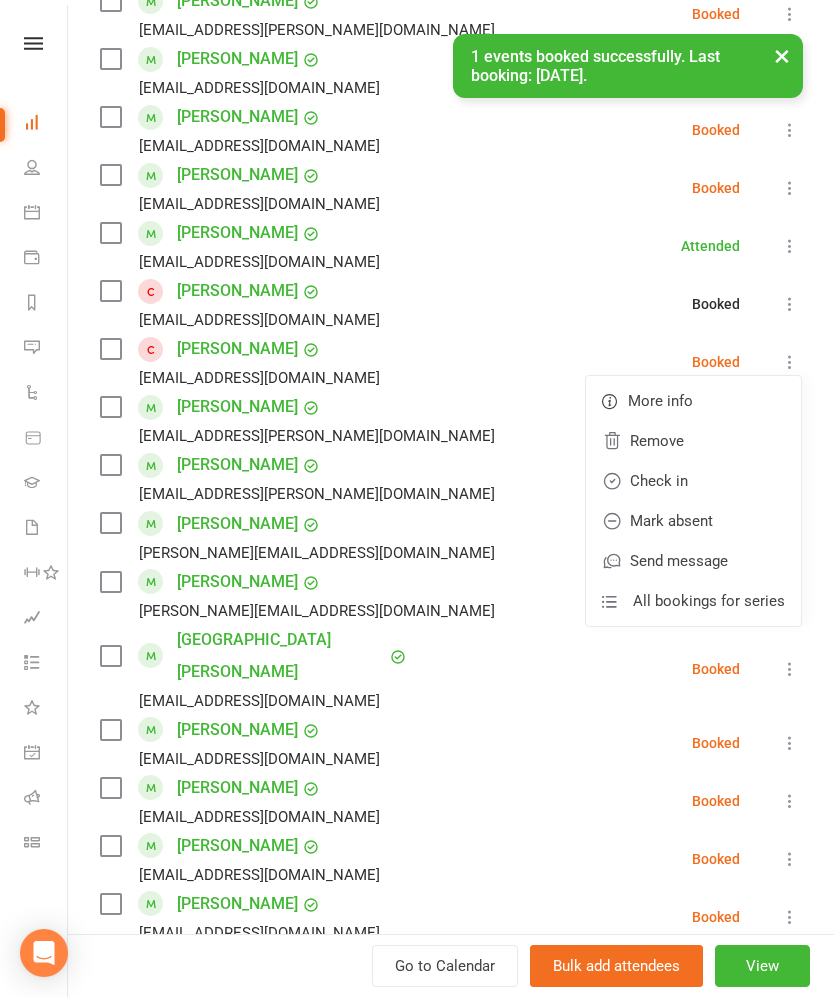click on "Check in" at bounding box center (693, 481) 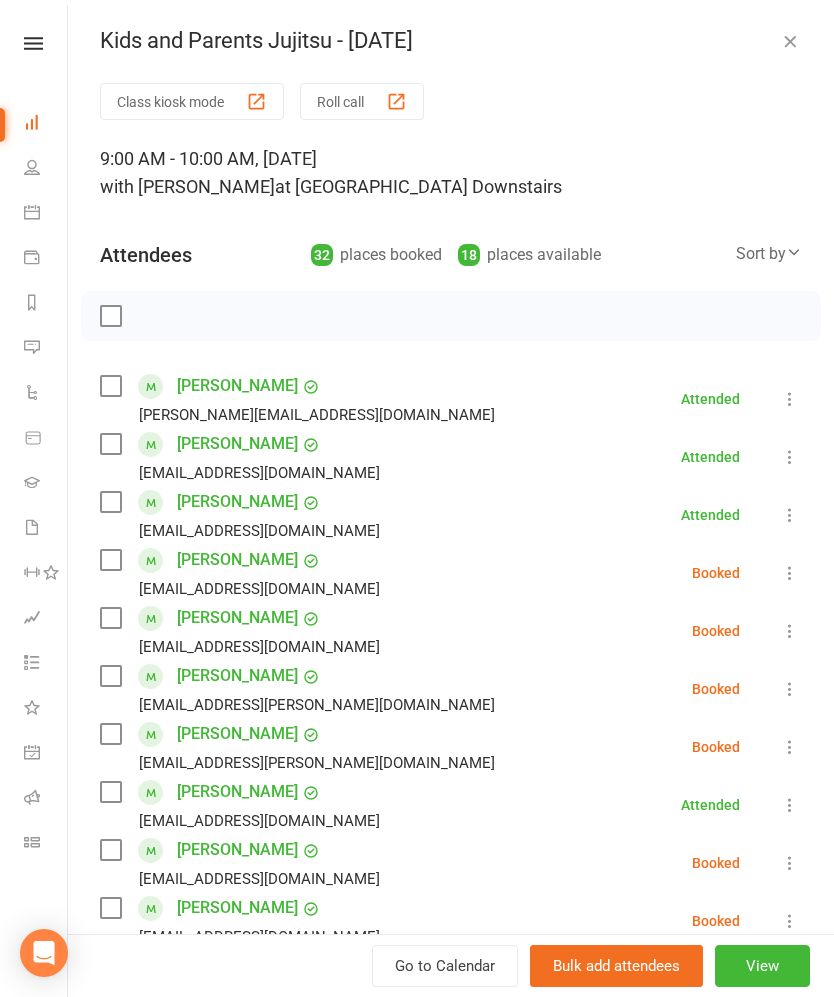 scroll, scrollTop: 0, scrollLeft: 0, axis: both 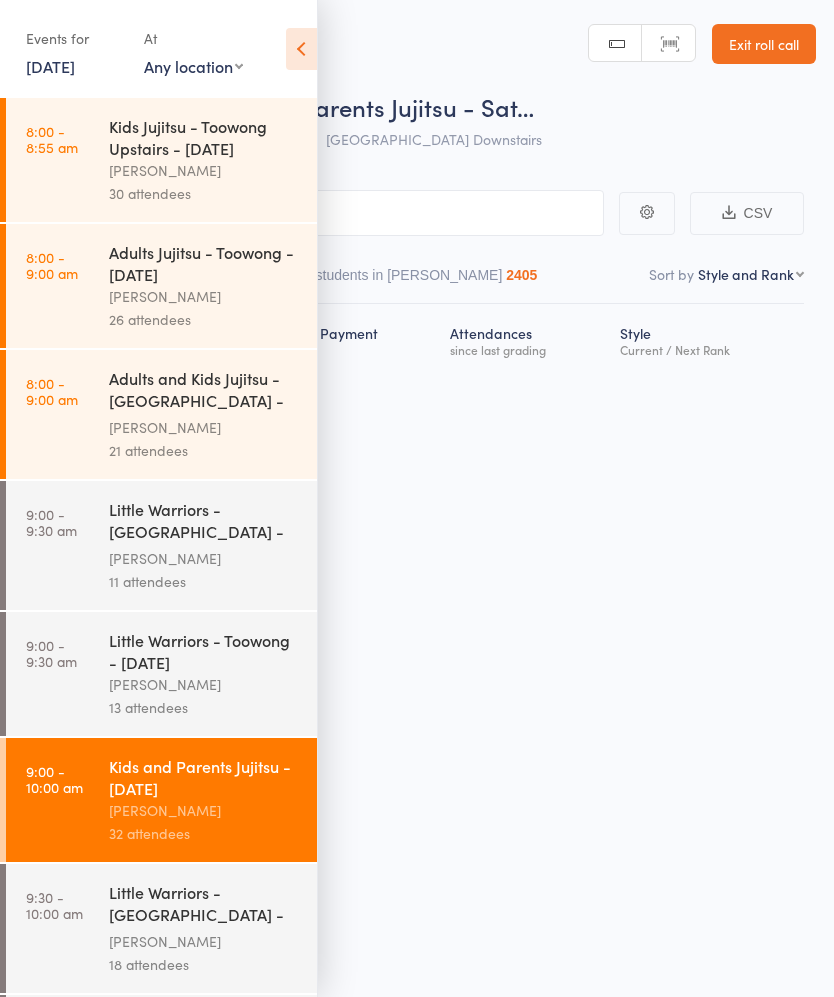 click at bounding box center (301, 49) 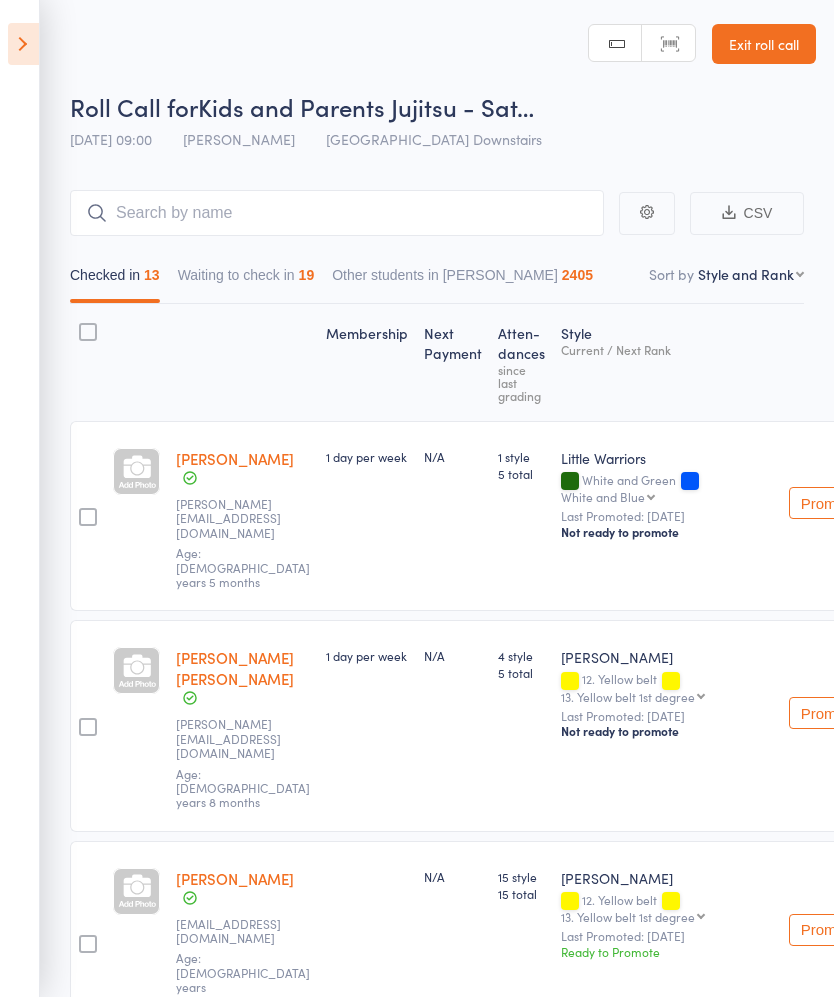 scroll, scrollTop: 0, scrollLeft: 6, axis: horizontal 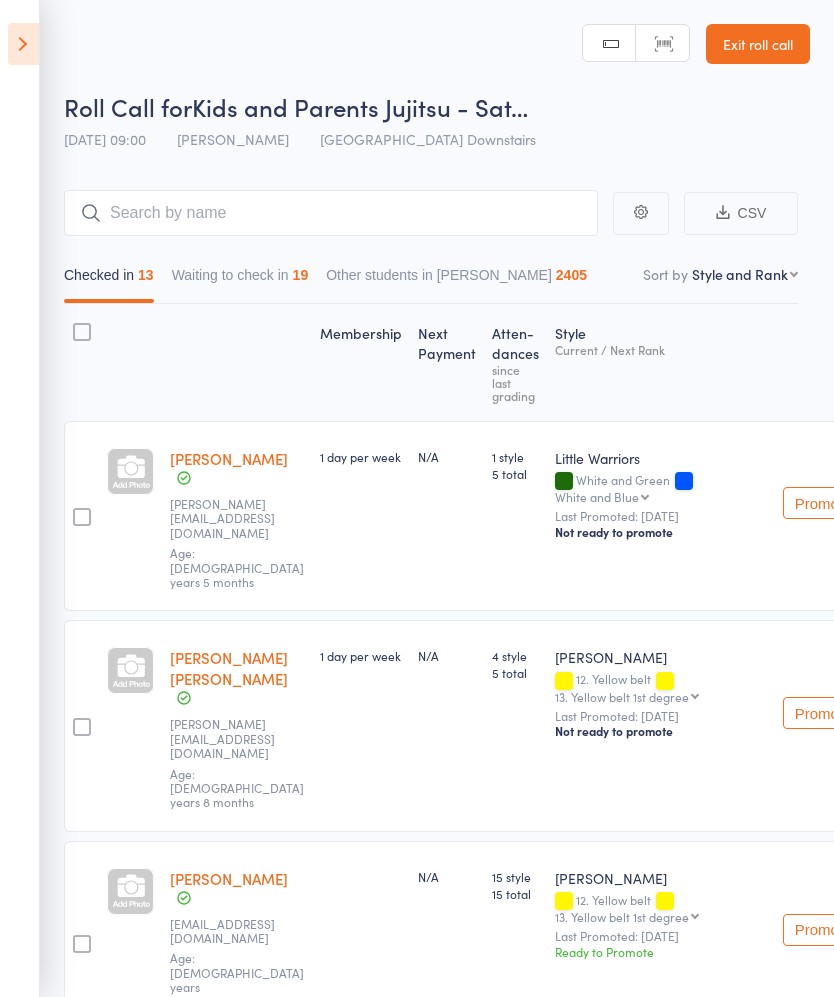 click on "13. Yellow belt 1st degree 14. Yellow belt 2nd degree 15. Yellow belt 3rd degree 16. Yellow belt 4th degree 17. Orange and White belt 18. Orange and White belt 1st degree 19. Orange and White belt 2nd degree 20. Orange and White belt 3rd degree 21. Orange and White belt 4th degree 22. Orange belt 23. Orange belt 1st degree 24. Orange belt 2nd degree 25. Orange belt 3rd degree 26. Orange belt 4th degree 27. Green and white belt 28. Green and white belt 1st degree 29. Green and white belt 2nd degree 30. Green and white belt 3rd degree 31. Green and white belt 4th degree 32. Green belt 33. Green belt 1st degree 34. Green belt 2nd degree 35. Green belt 3rd degree 36. Green belt 4th degree 37. Blue and White belt 38. Blue and White belt 1st degree 39. Blue and White belt 2nd degree 40. Blue and White belt 3rd degree 41. Blue and White belt 4th degree 42. Blue belt 43. Blue belt 1st degree 44. Blue belt 2nd degree 45. Blue belt 3rd degree 46. Blue belt 4th degree 47. Purple and white belt 52. Purple belt" at bounding box center [627, 916] 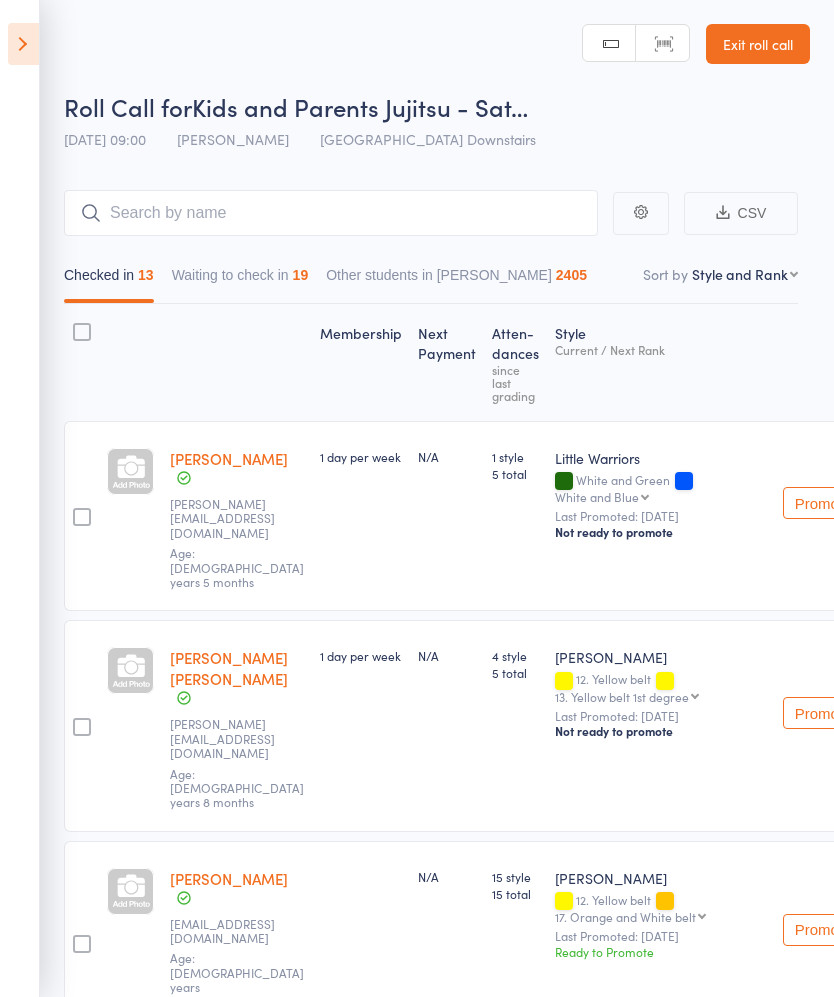 click on "Promote" at bounding box center [823, 930] 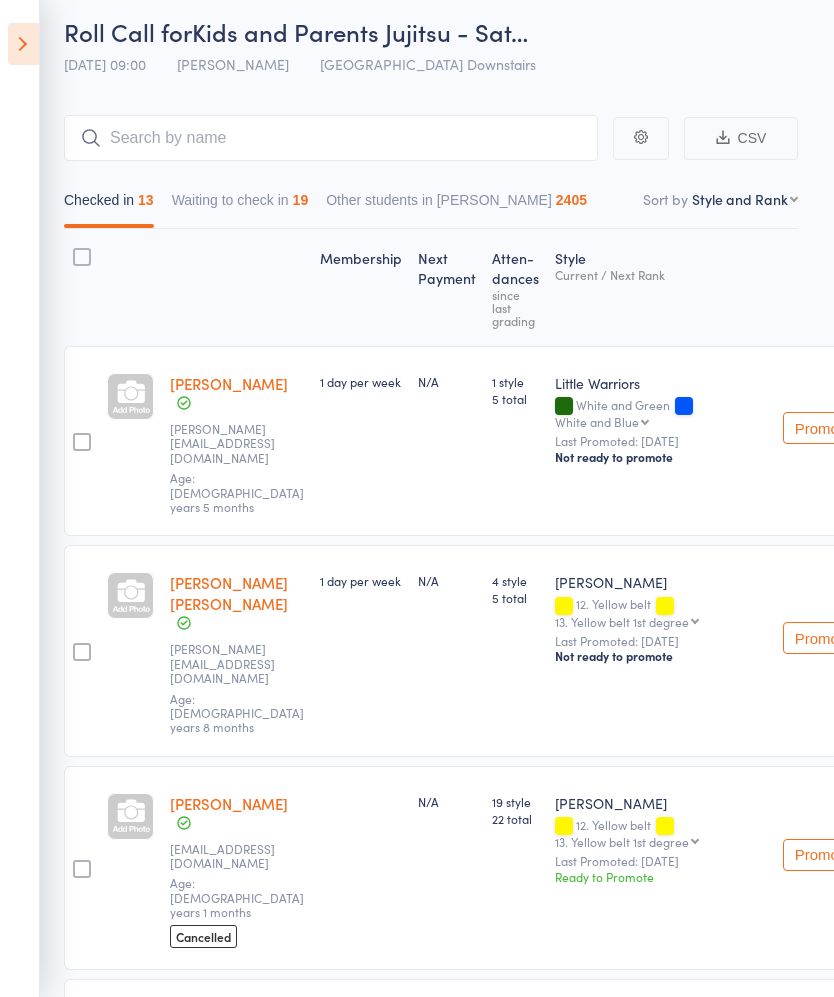 click on "13. Yellow belt 1st degree 14. Yellow belt 2nd degree 15. Yellow belt 3rd degree 16. Yellow belt 4th degree 17. Orange and White belt 18. Orange and White belt 1st degree 19. Orange and White belt 2nd degree 20. Orange and White belt 3rd degree 21. Orange and White belt 4th degree 22. Orange belt 23. Orange belt 1st degree 24. Orange belt 2nd degree 25. Orange belt 3rd degree 26. Orange belt 4th degree 27. Green and white belt 28. Green and white belt 1st degree 29. Green and white belt 2nd degree 30. Green and white belt 3rd degree 31. Green and white belt 4th degree 32. Green belt 33. Green belt 1st degree 34. Green belt 2nd degree 35. Green belt 3rd degree 36. Green belt 4th degree 37. Blue and White belt 38. Blue and White belt 1st degree 39. Blue and White belt 2nd degree 40. Blue and White belt 3rd degree 41. Blue and White belt 4th degree 42. Blue belt 43. Blue belt 1st degree 44. Blue belt 2nd degree 45. Blue belt 3rd degree 46. Blue belt 4th degree 47. Purple and white belt 52. Purple belt" at bounding box center (627, 841) 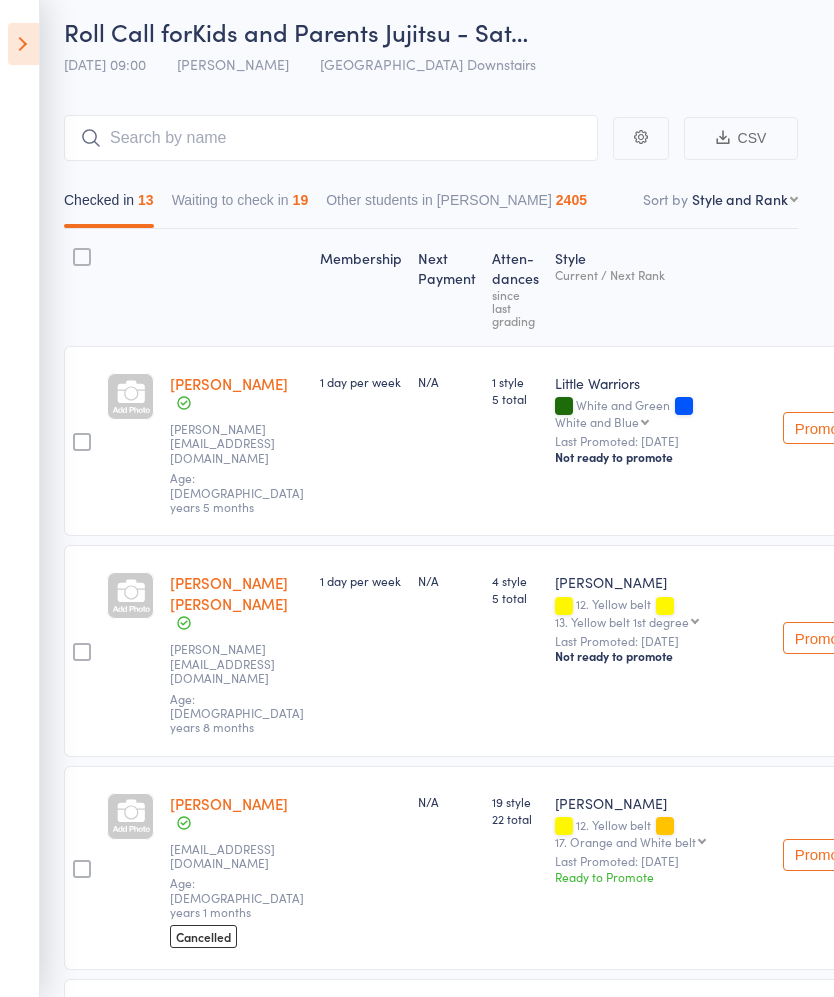 click on "Promote" at bounding box center (823, 855) 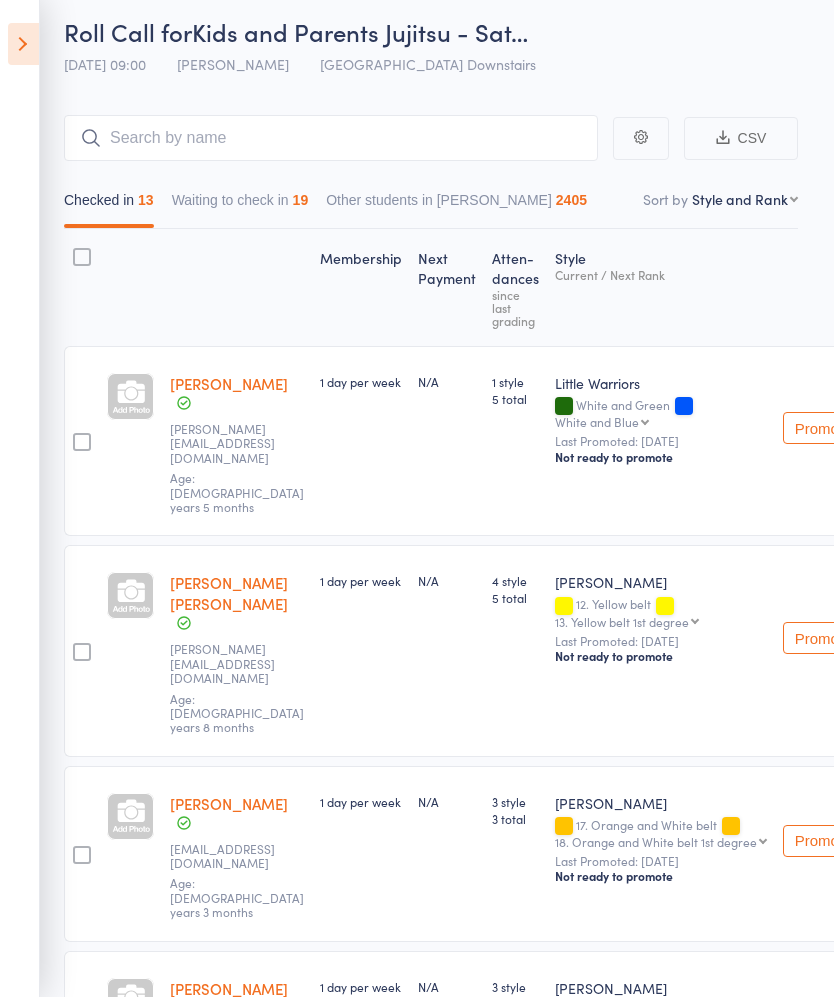 click at bounding box center [23, 44] 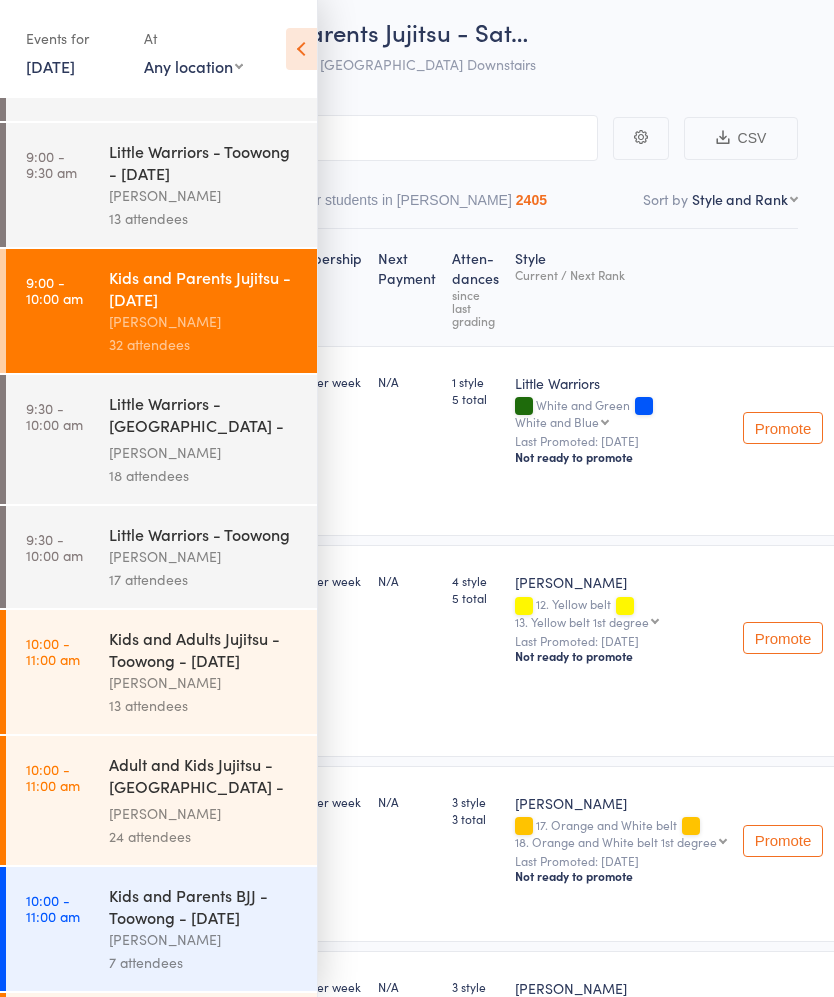 scroll, scrollTop: 487, scrollLeft: 0, axis: vertical 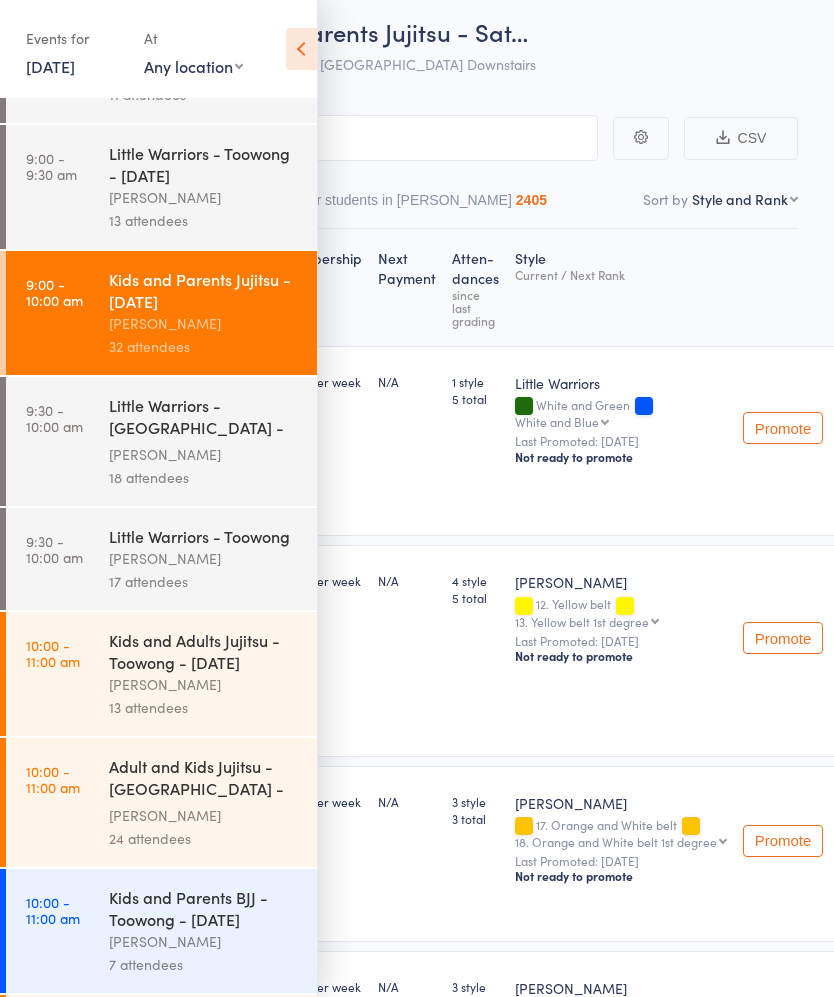 click on "[PERSON_NAME]" at bounding box center [204, 684] 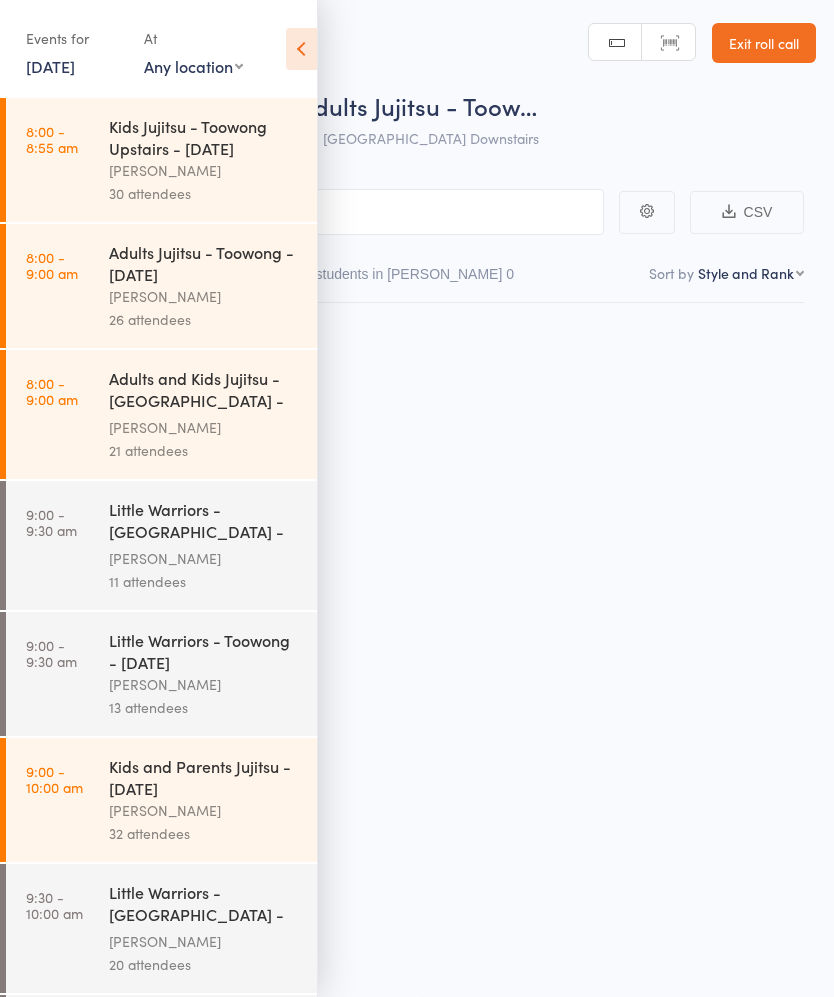 scroll, scrollTop: 14, scrollLeft: 0, axis: vertical 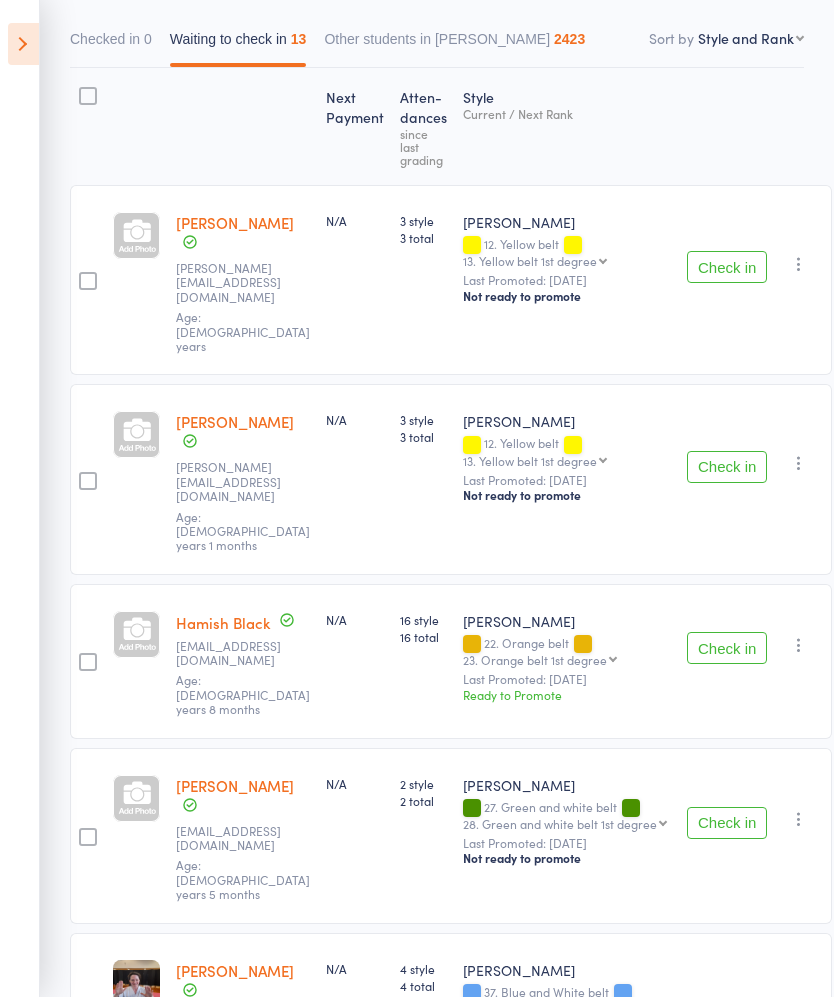 click on "Check in" at bounding box center (727, 648) 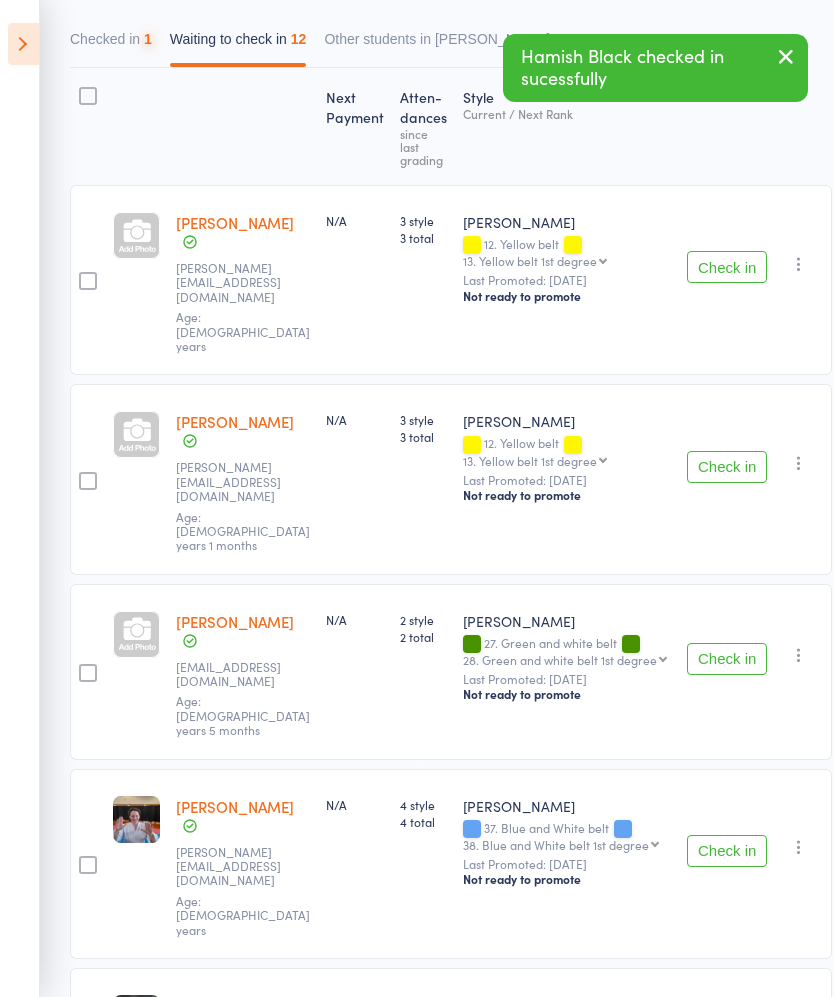 click on "Check in" at bounding box center [727, 659] 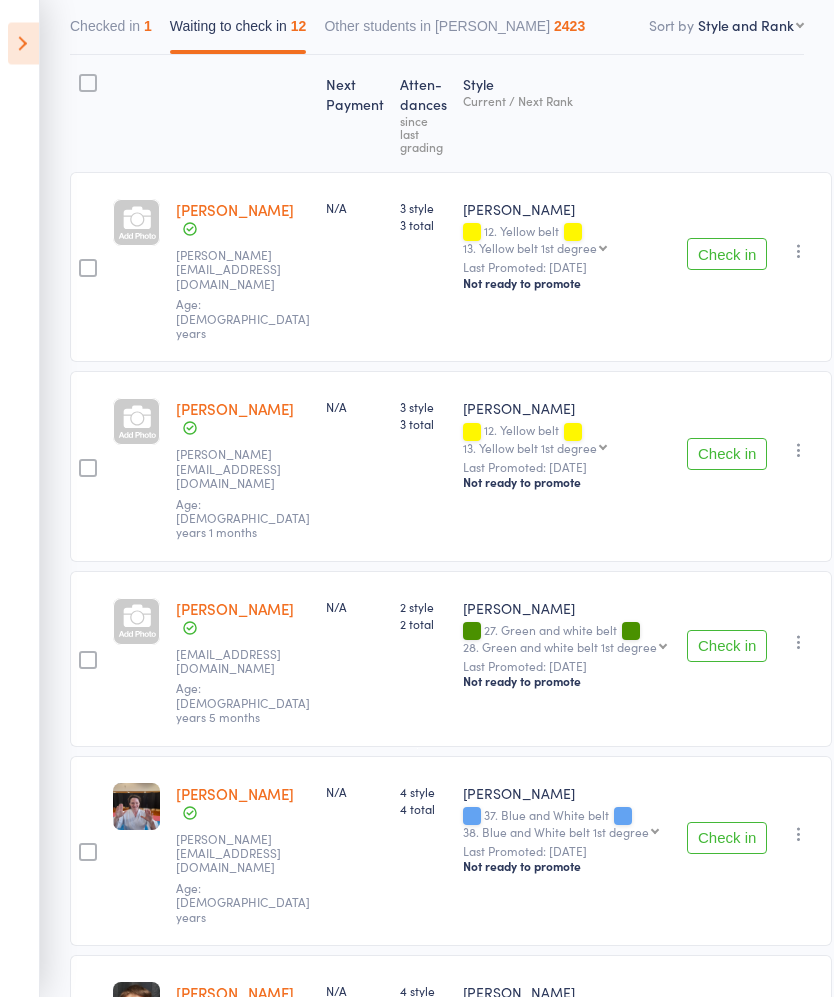scroll, scrollTop: 249, scrollLeft: 0, axis: vertical 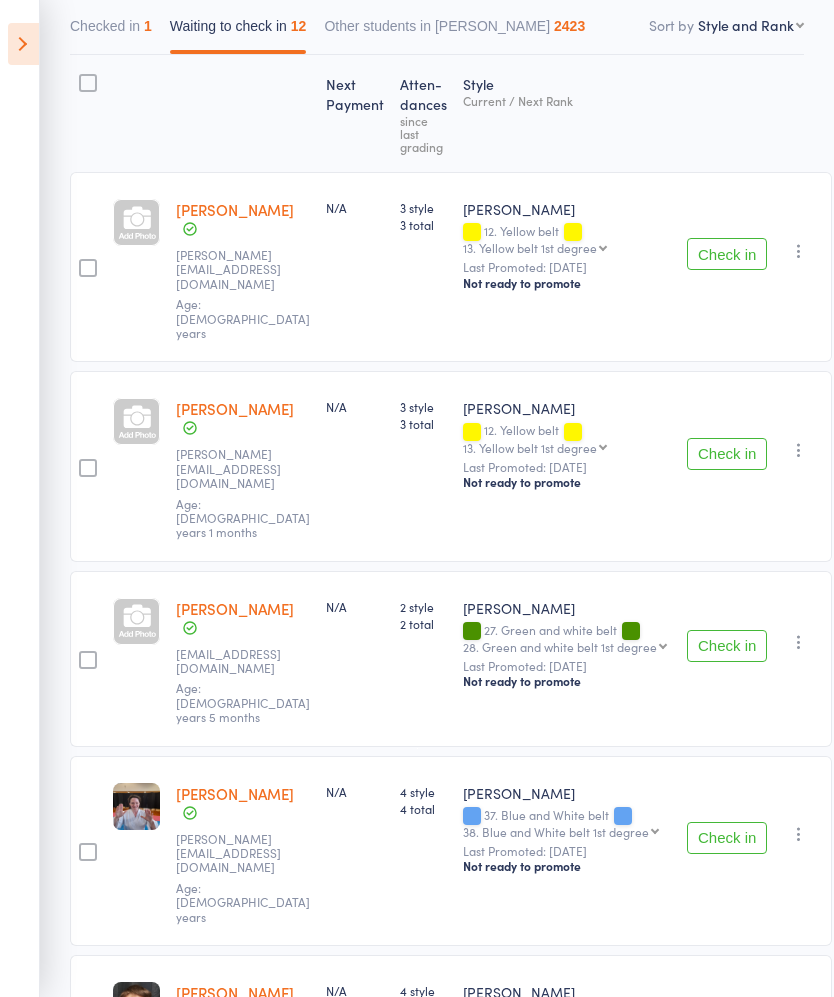click on "Check in" at bounding box center [727, 838] 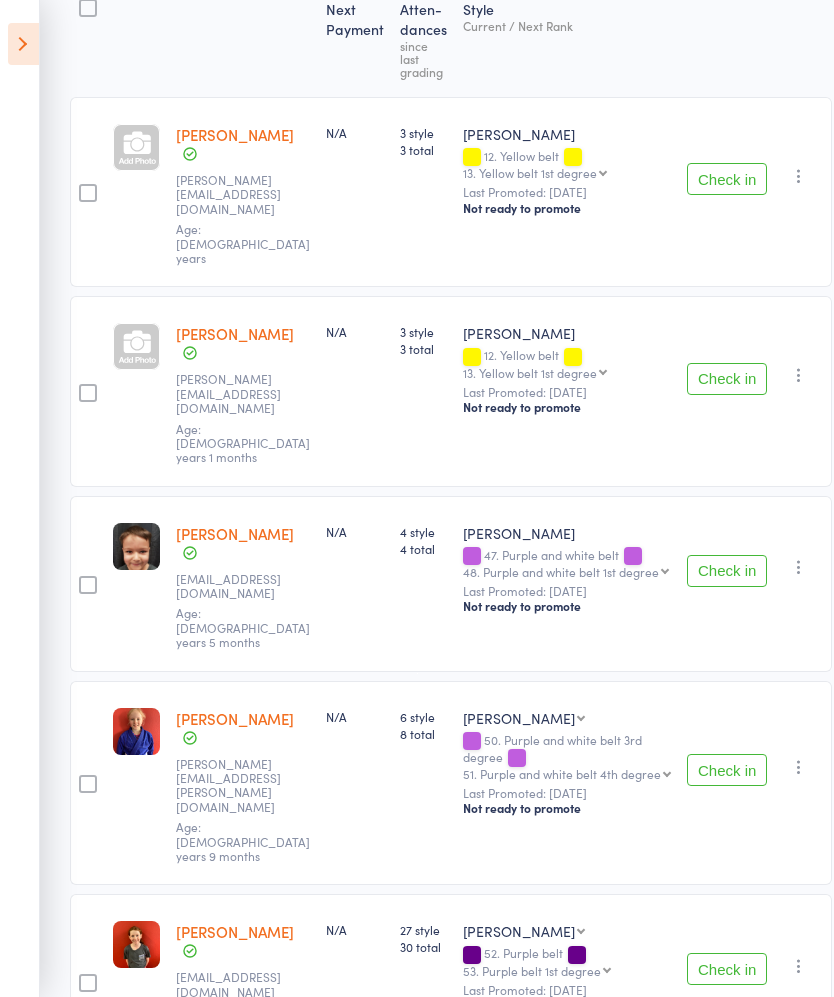 scroll, scrollTop: 339, scrollLeft: 0, axis: vertical 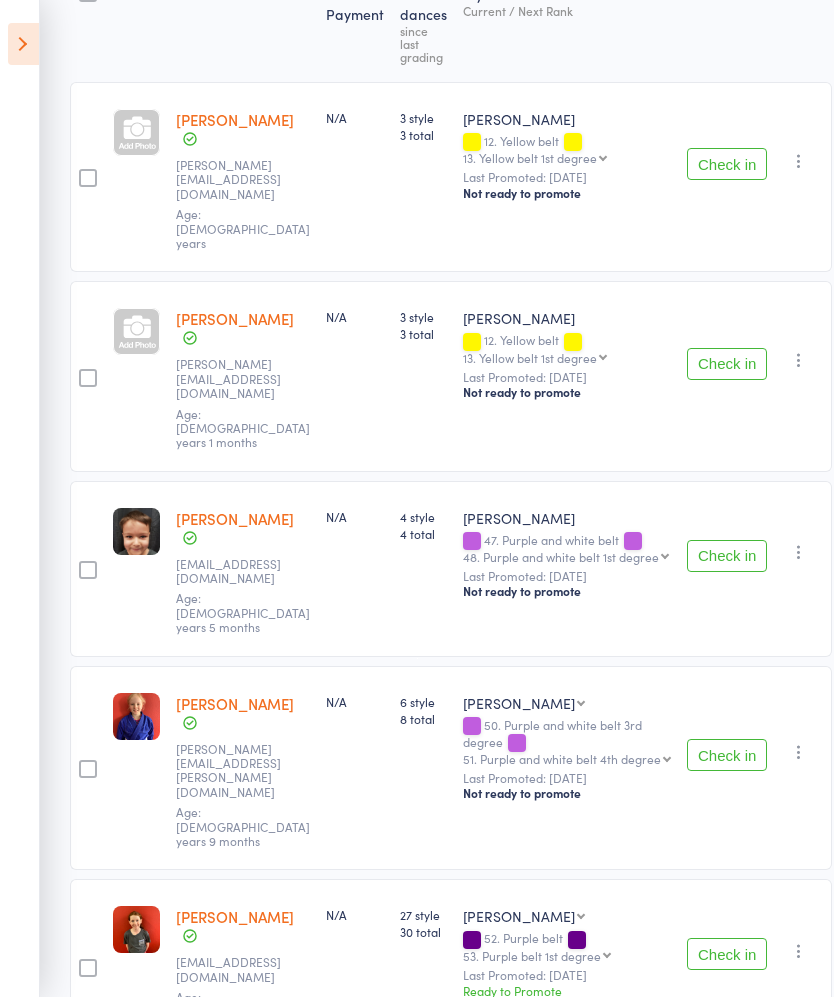 click on "Check in" at bounding box center (727, 556) 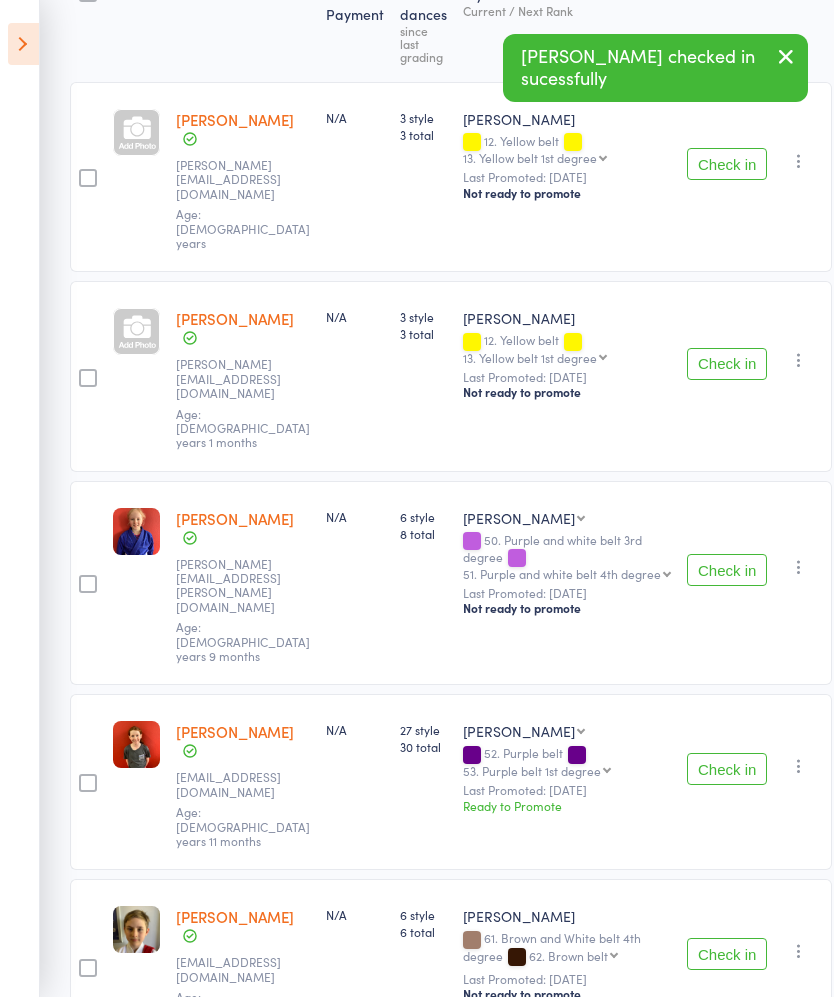 click on "Check in" at bounding box center (727, 570) 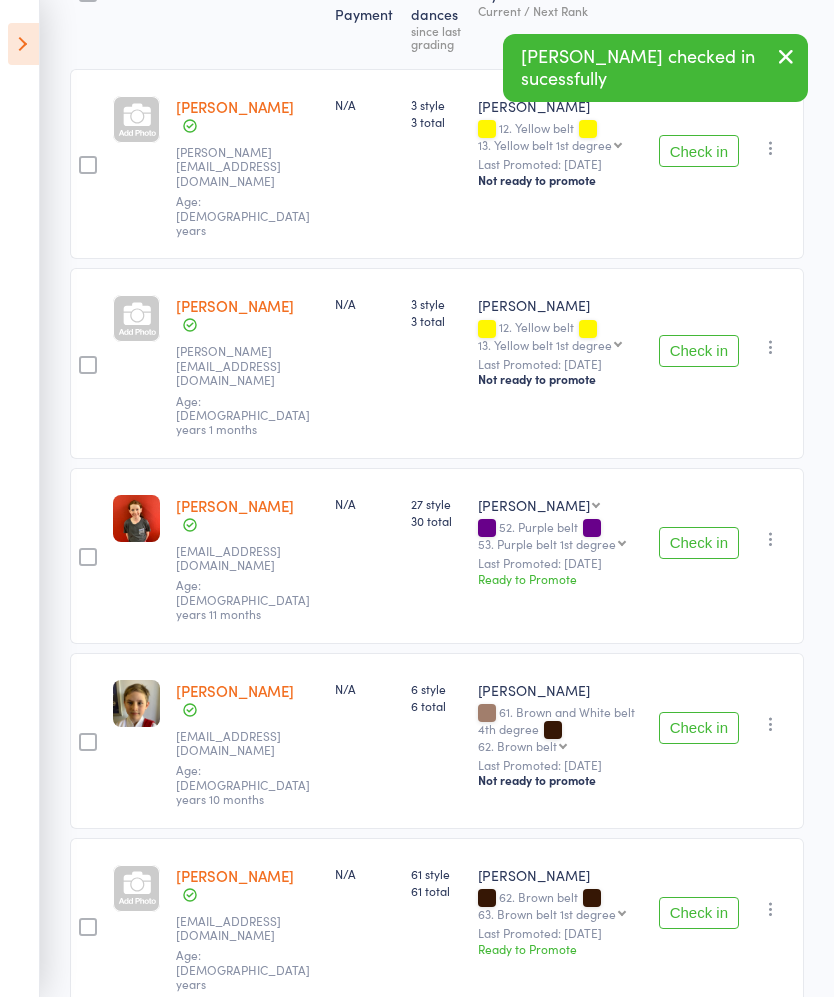 click on "Check in" at bounding box center [699, 543] 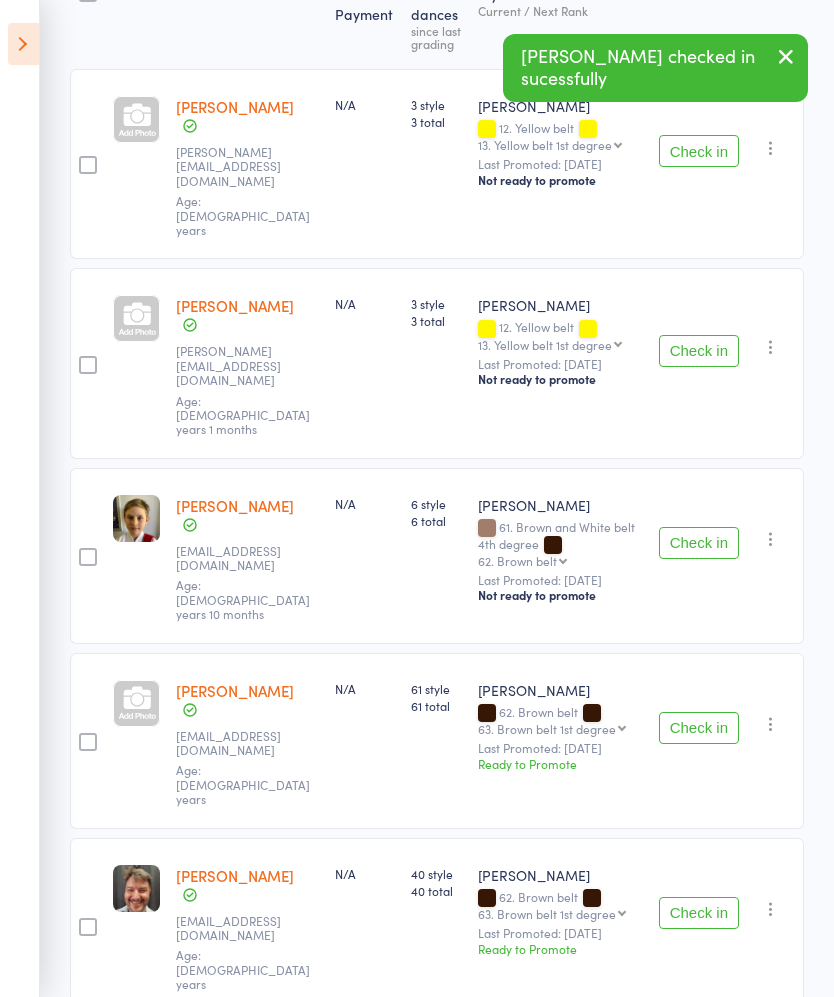 click on "Check in" at bounding box center (699, 728) 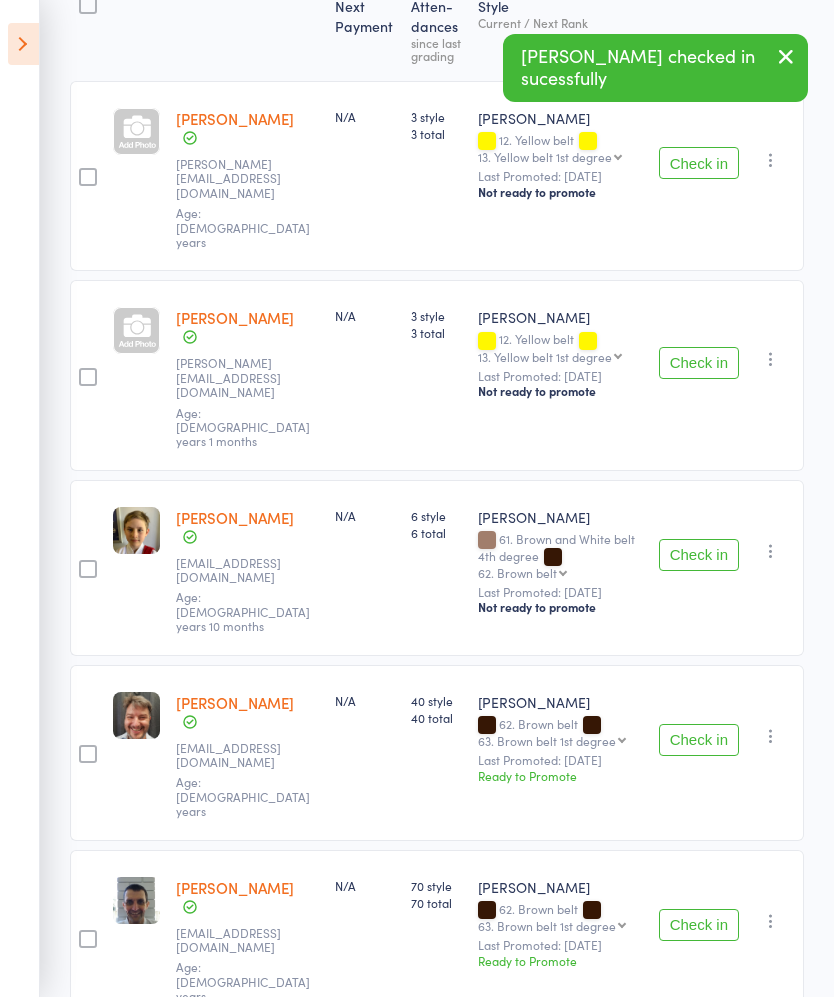 click on "Check in" at bounding box center (699, 740) 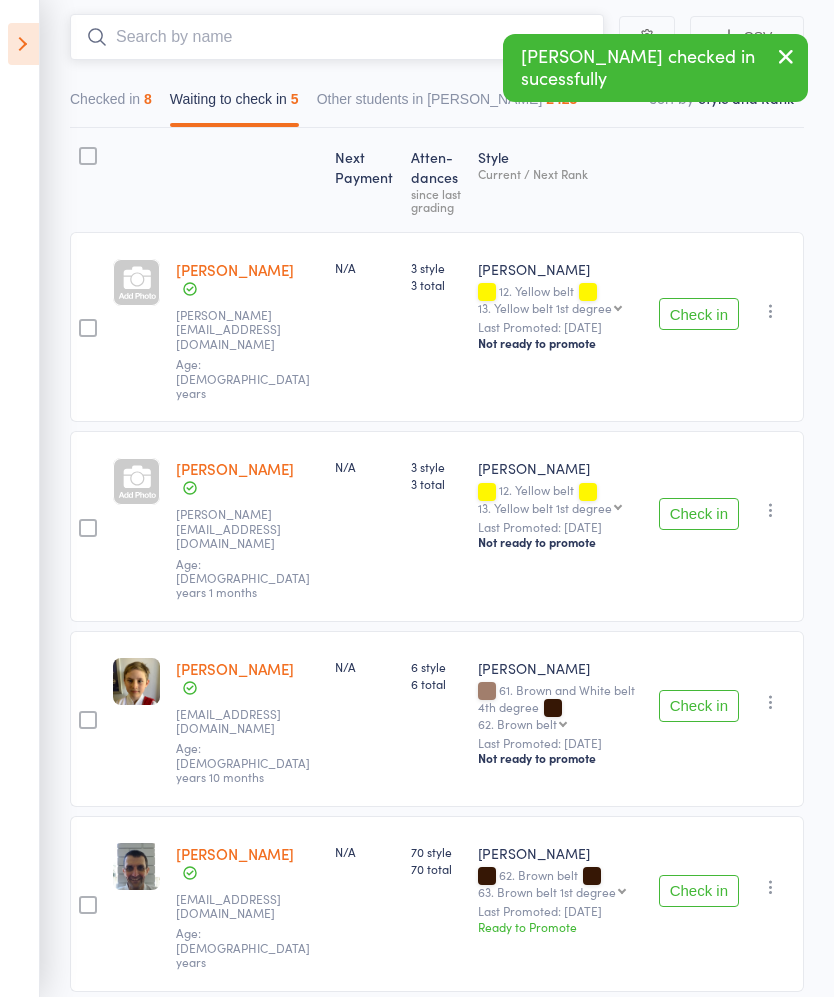 click at bounding box center (337, 37) 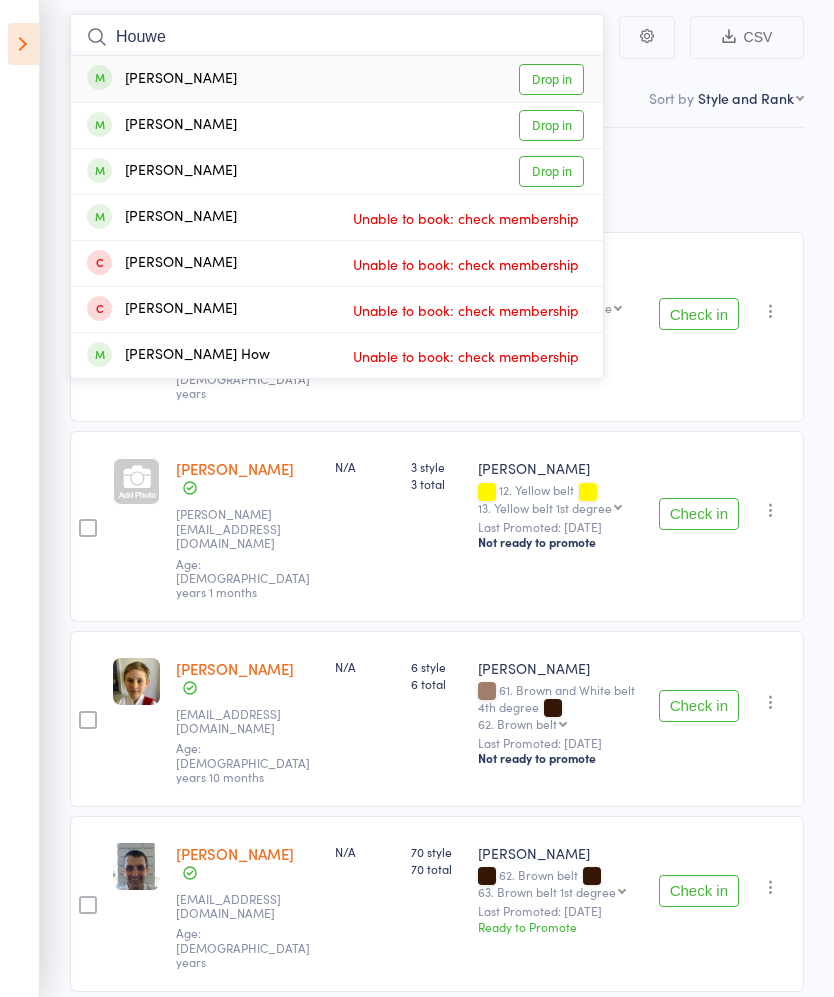 type on "Houwe" 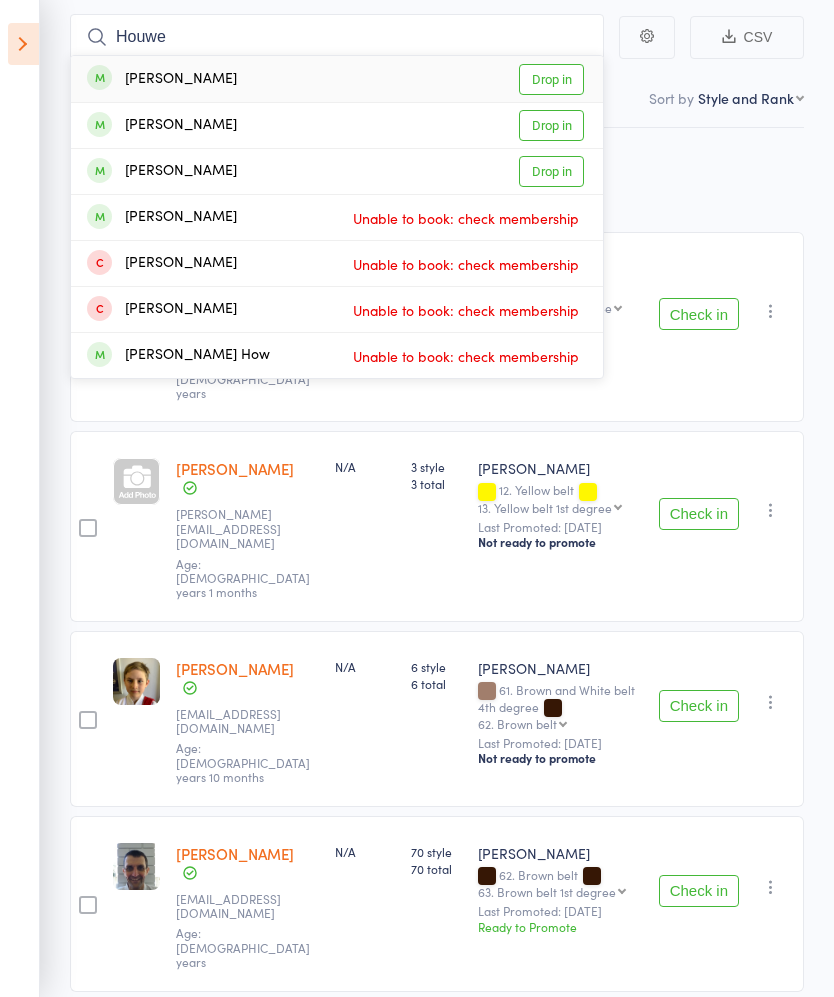 click on "Drop in" at bounding box center [551, 79] 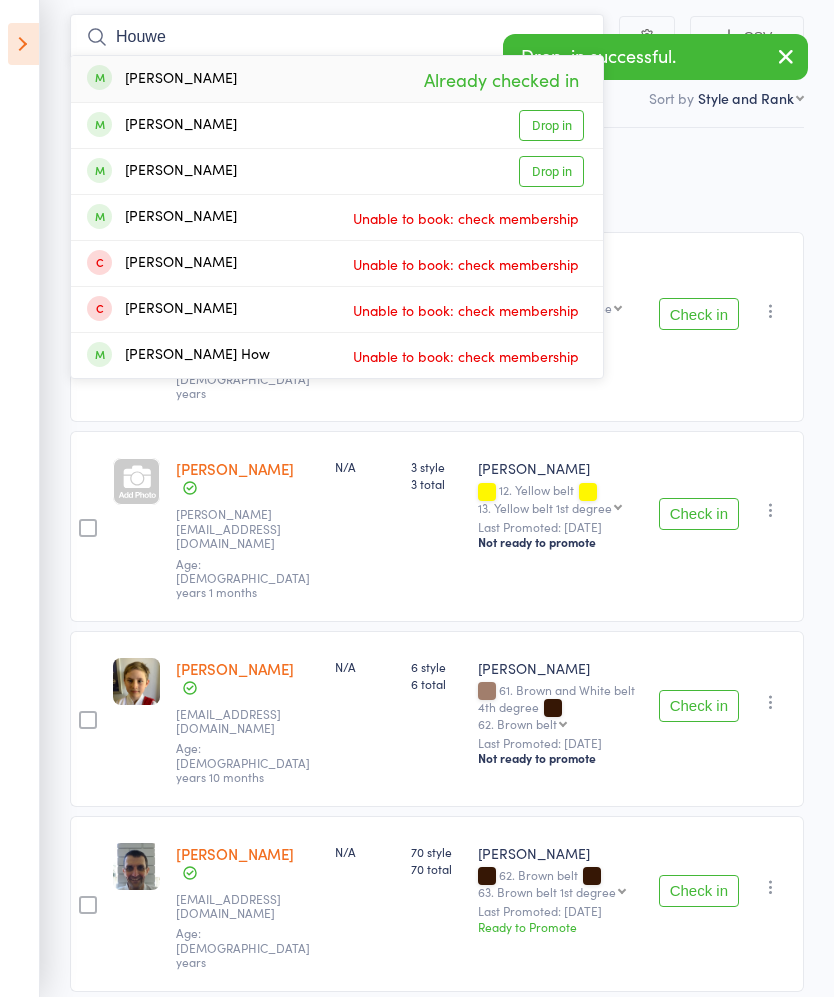 type on "Houwe" 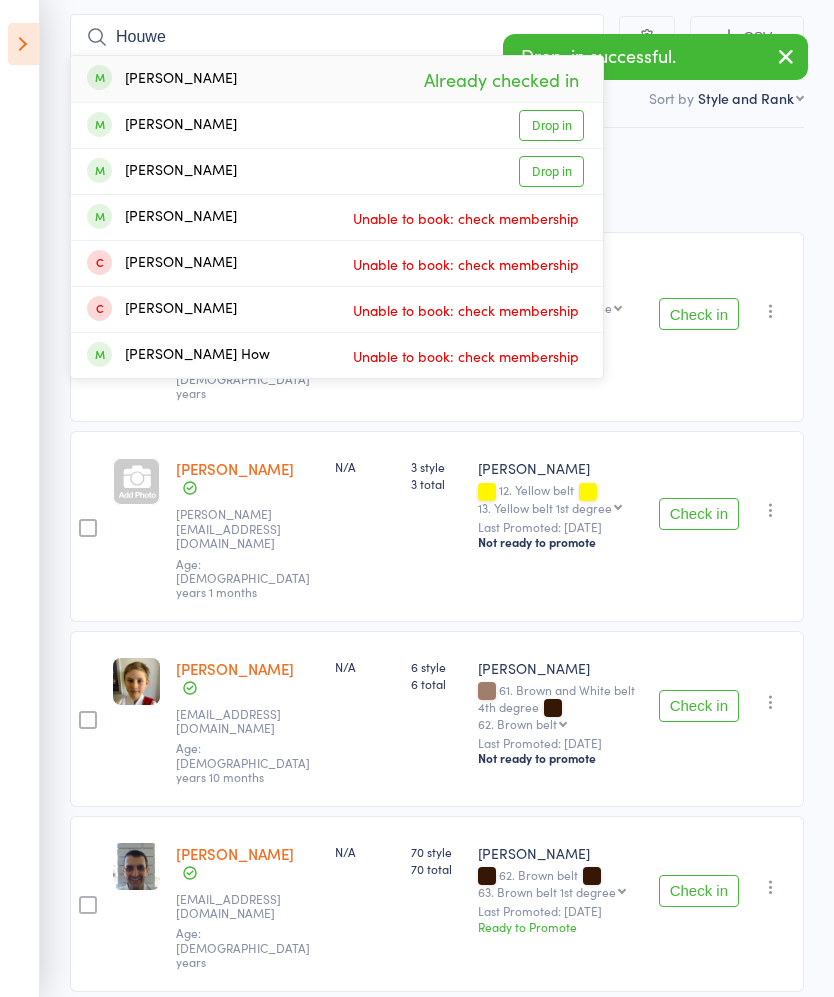click on "Drop in" at bounding box center (551, 125) 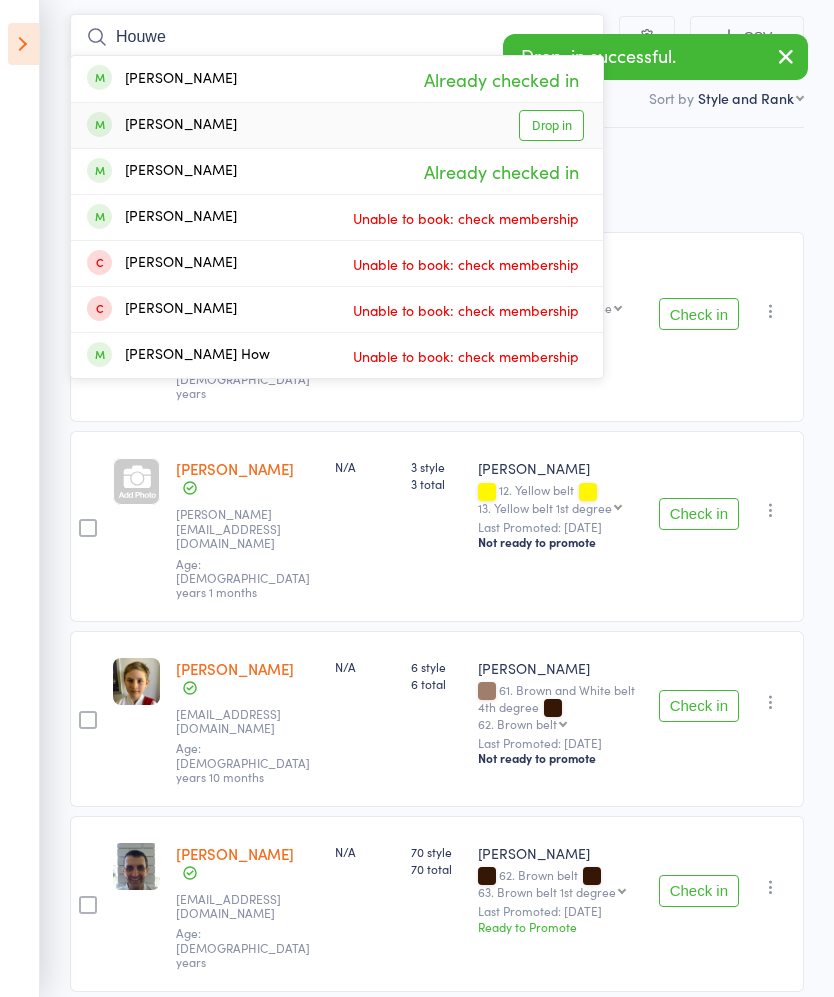 type on "Houwe" 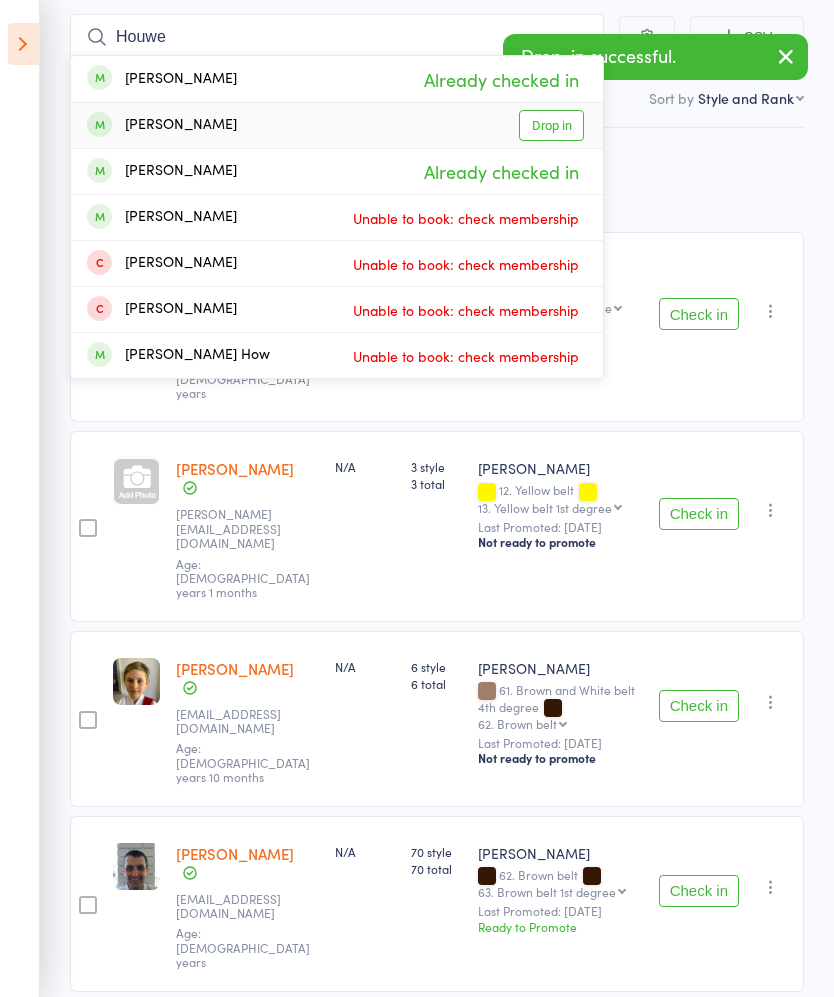 click on "Drop in" at bounding box center [551, 125] 